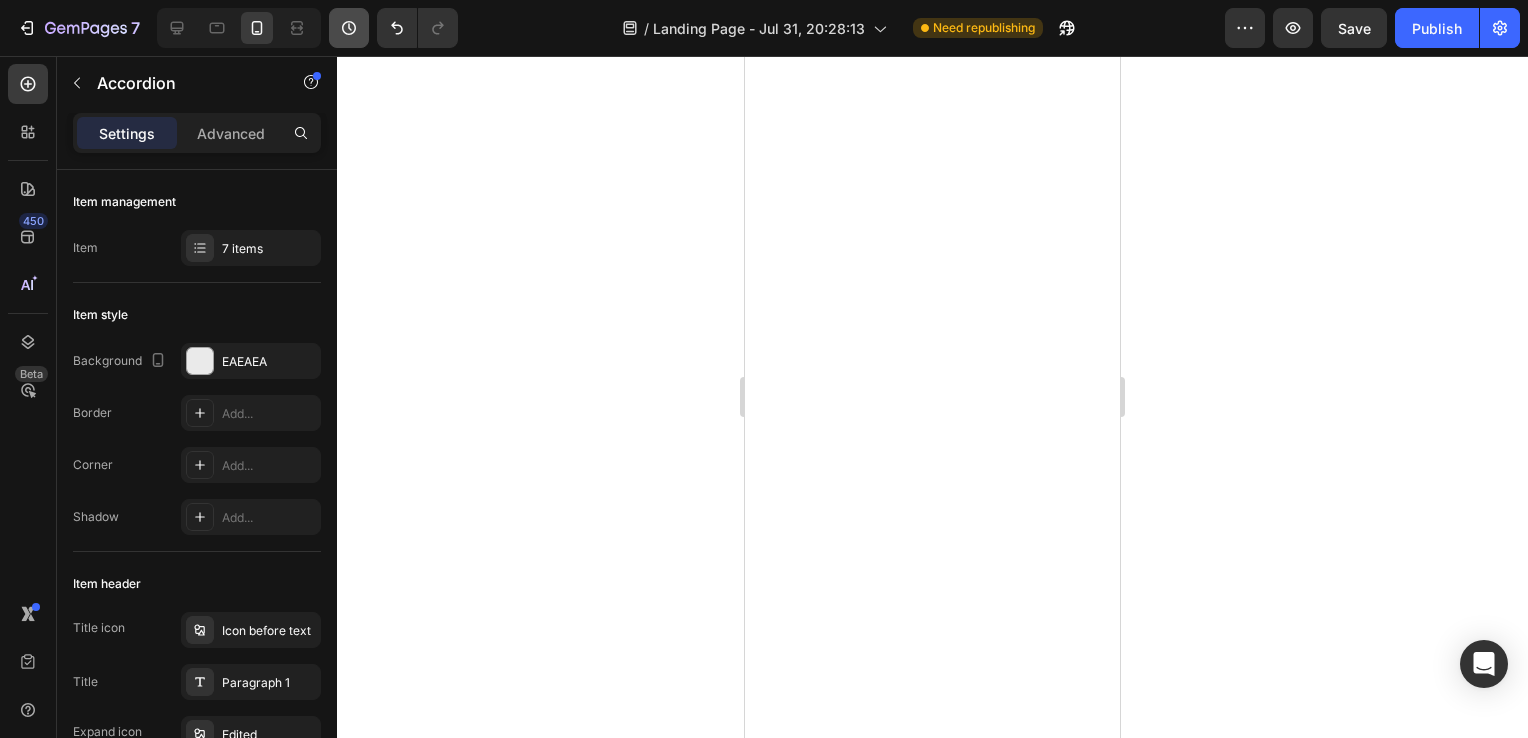 scroll, scrollTop: 0, scrollLeft: 0, axis: both 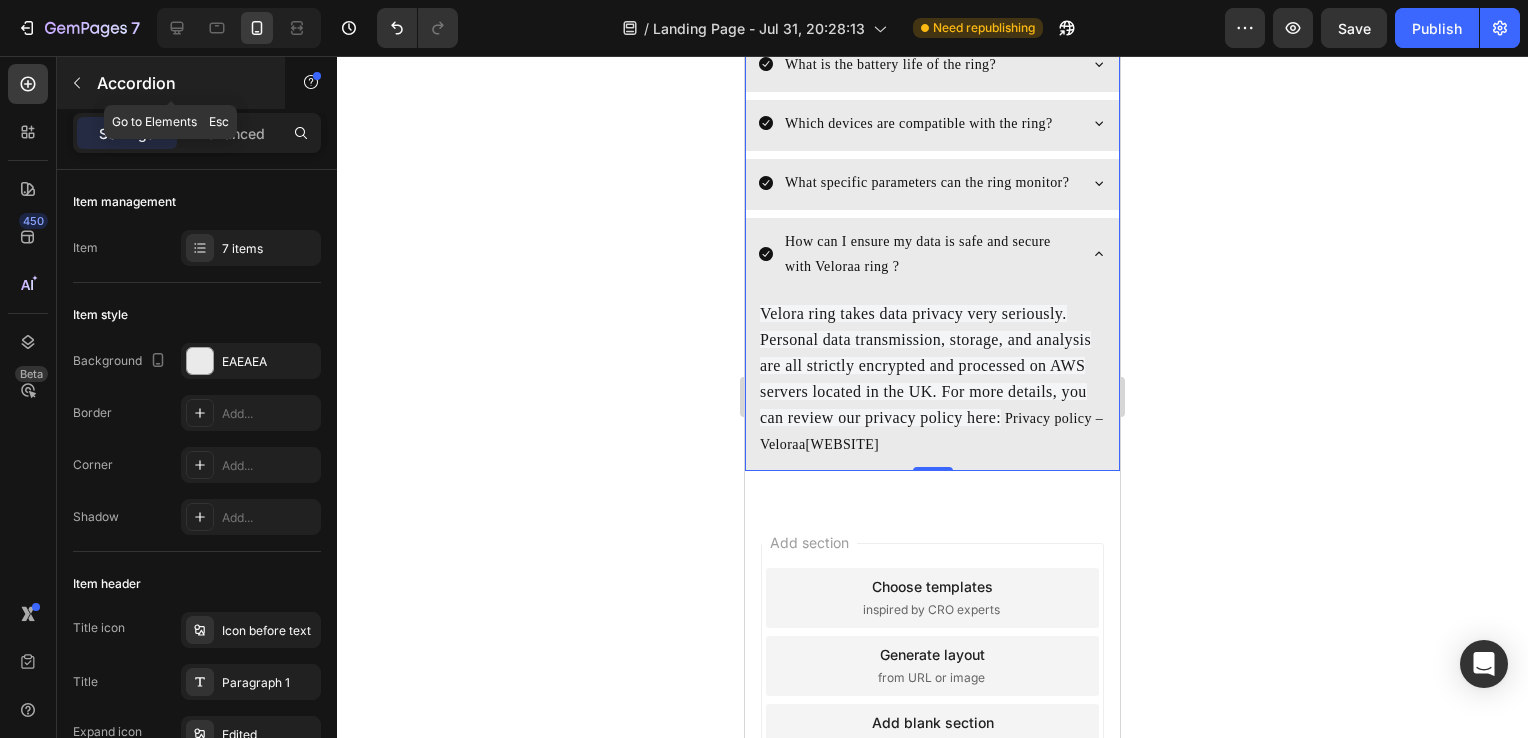 click 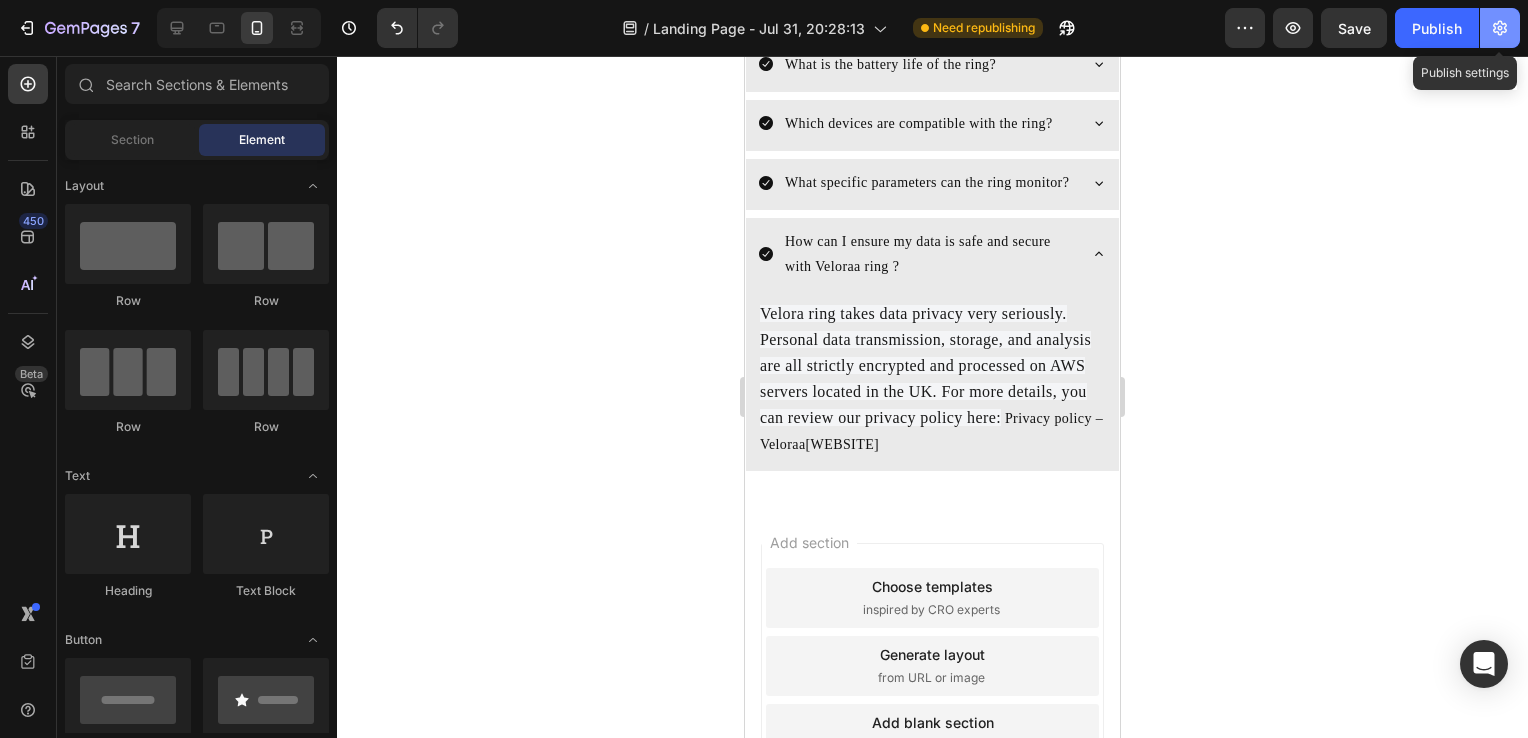 click 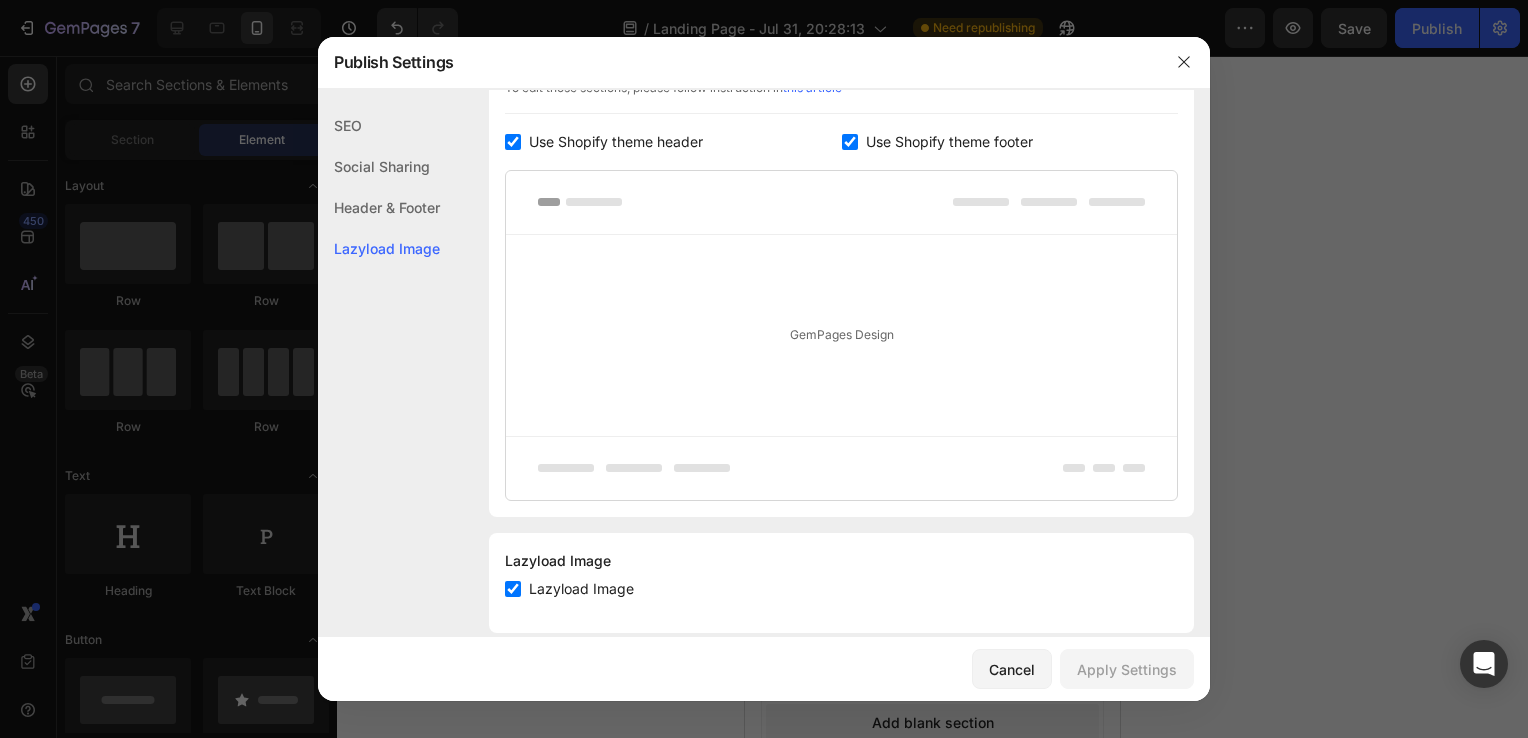 scroll, scrollTop: 1035, scrollLeft: 0, axis: vertical 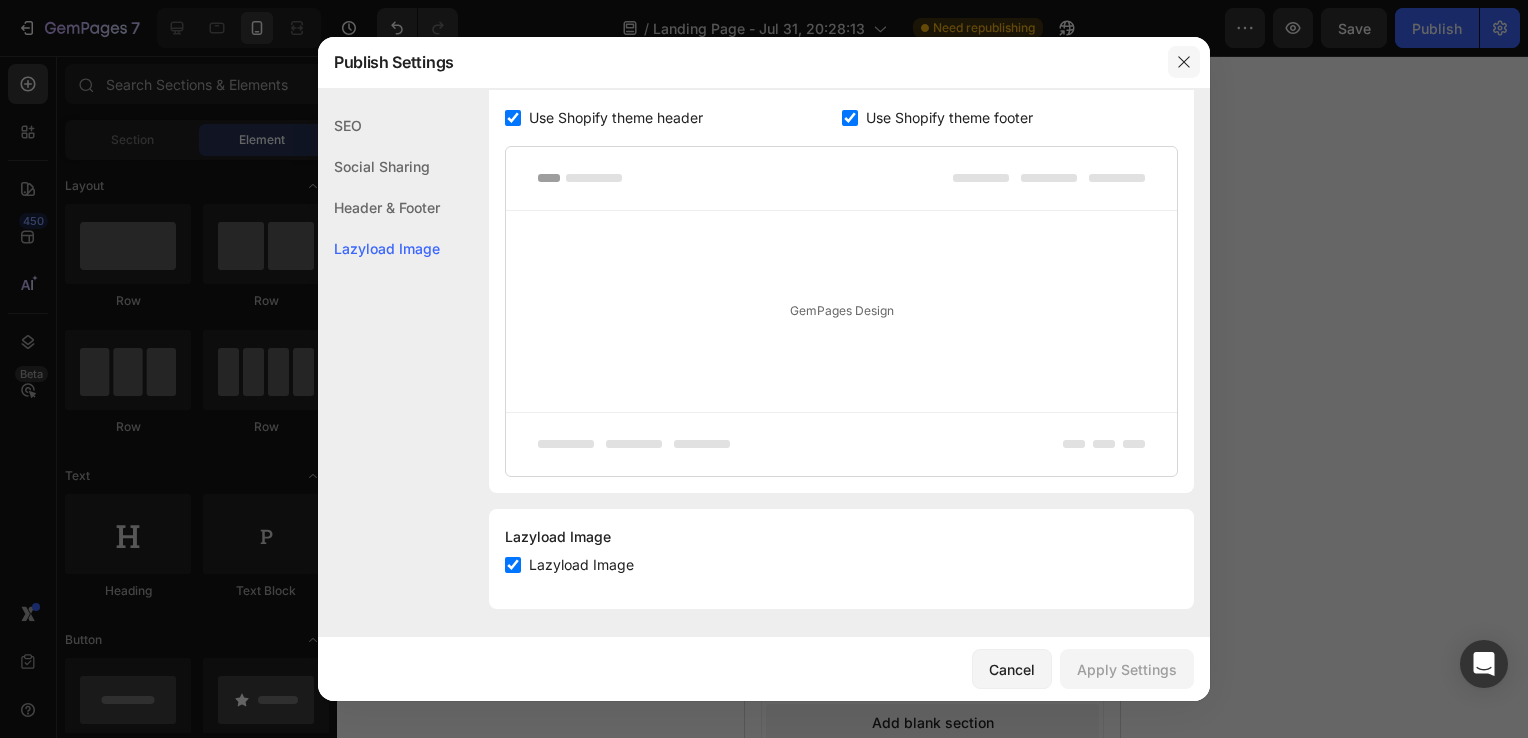 click 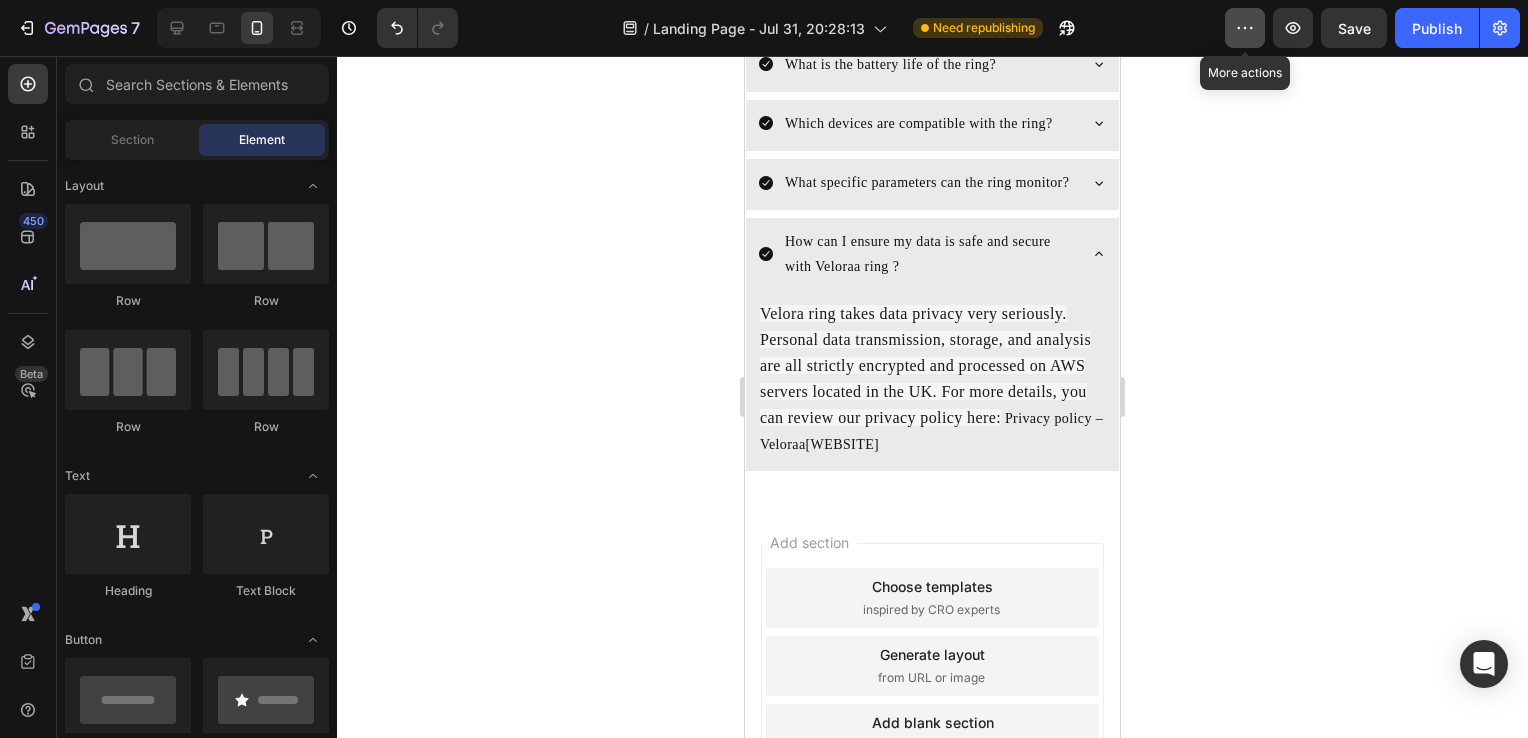 click 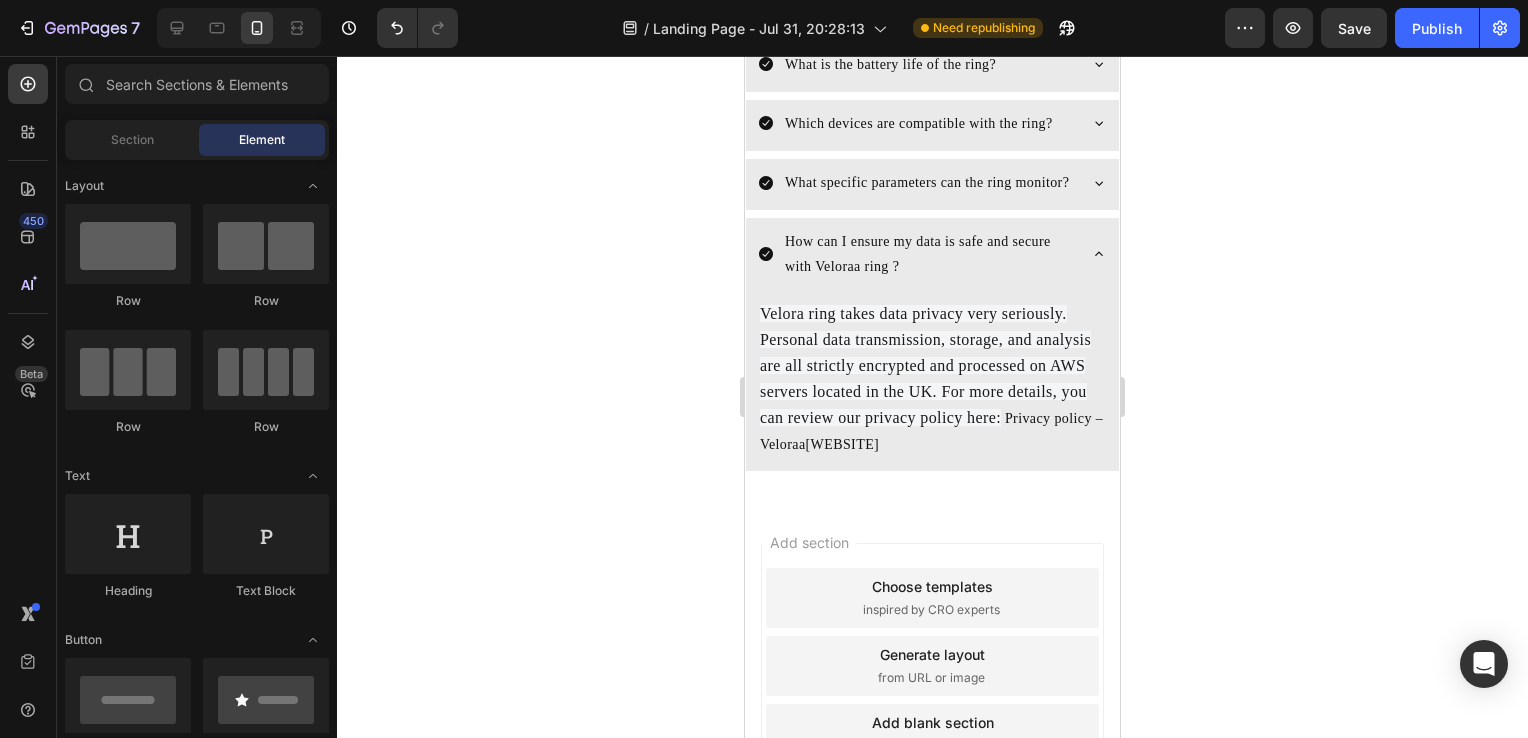 click 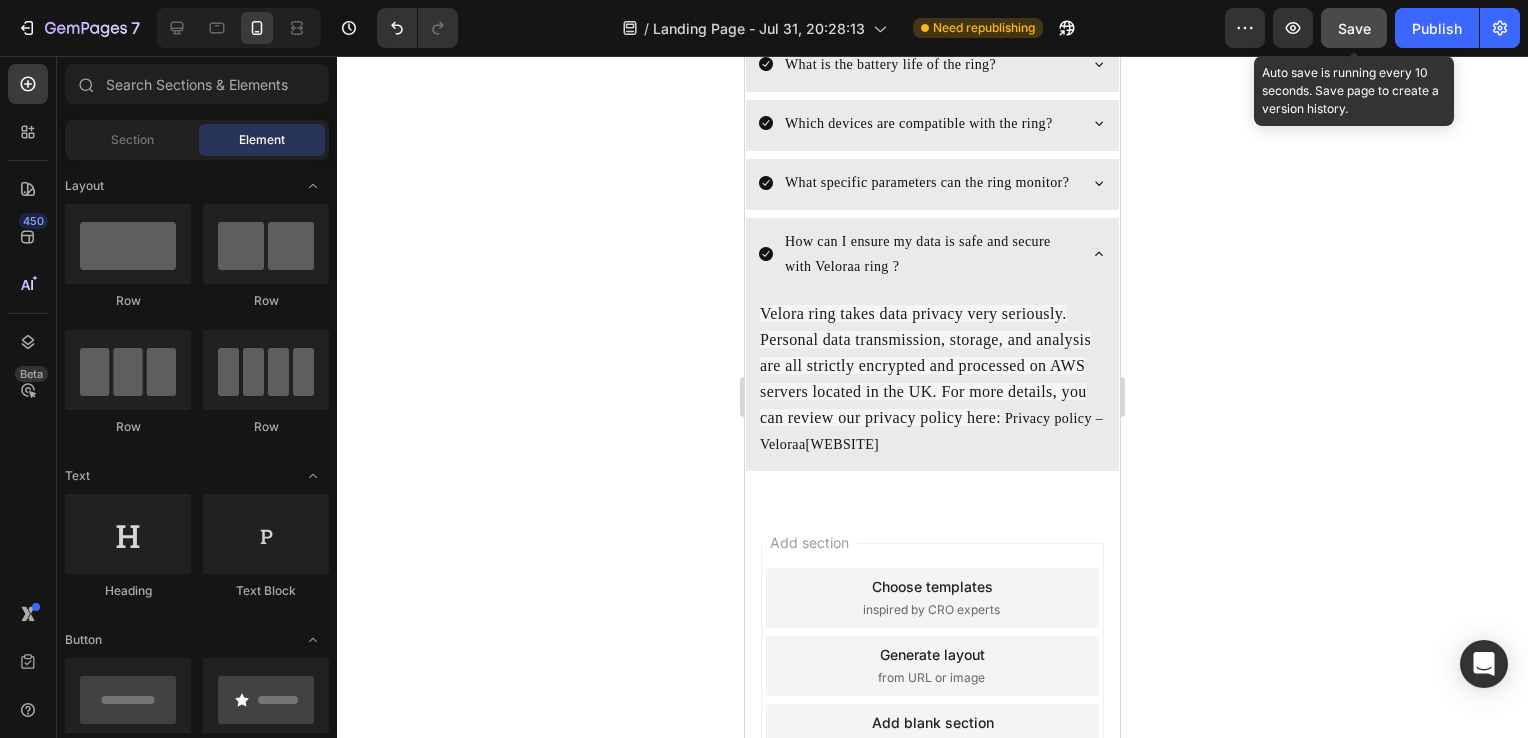 click on "Save" 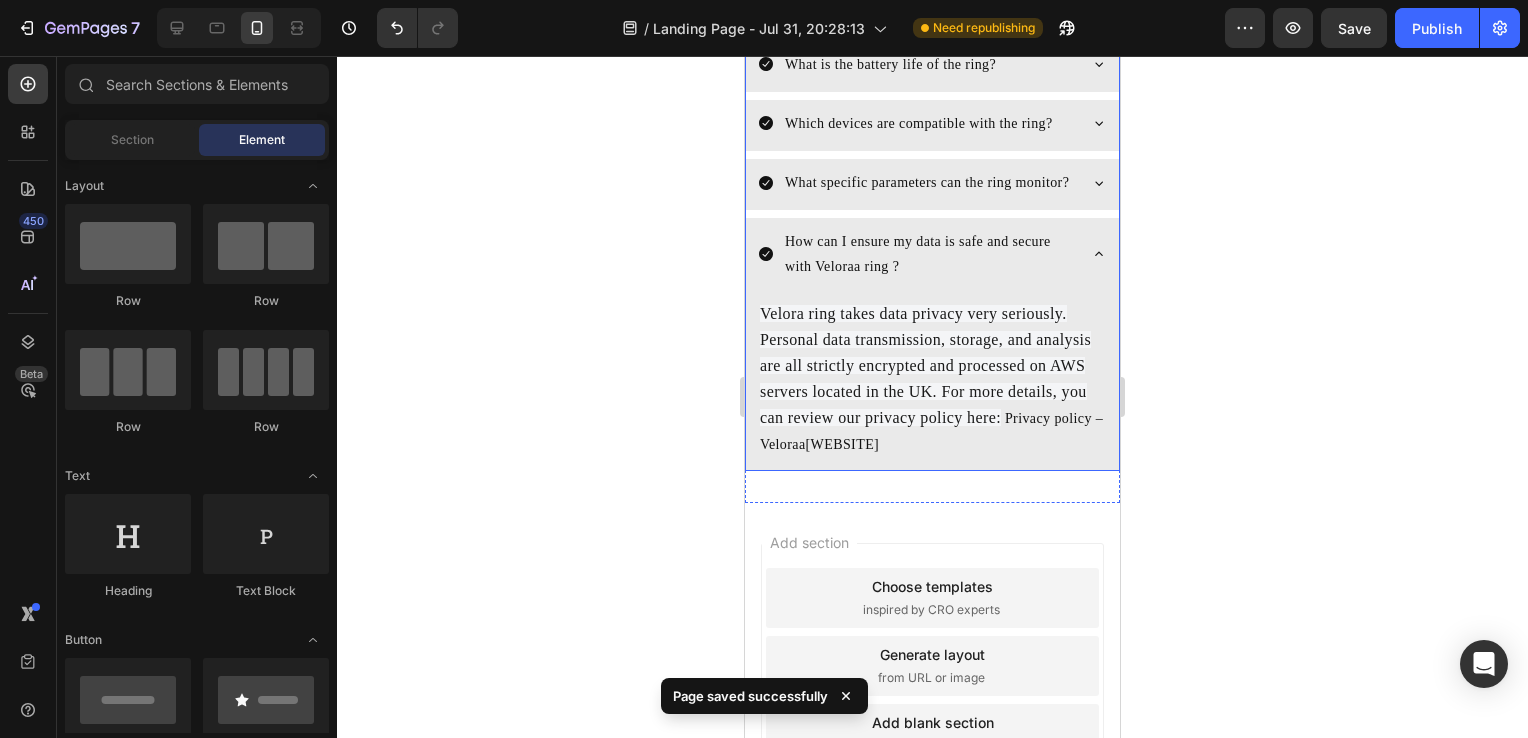 click 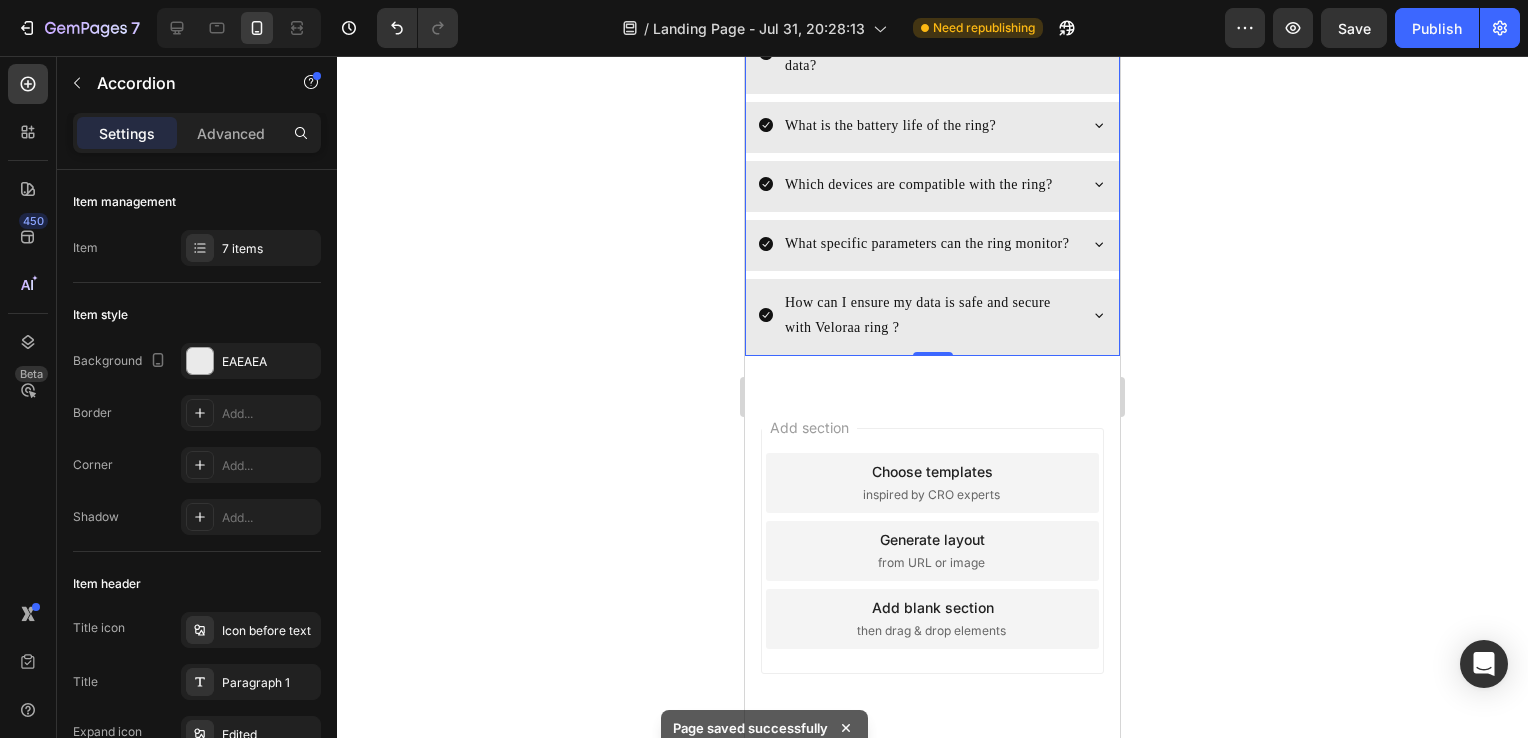 scroll, scrollTop: 9220, scrollLeft: 0, axis: vertical 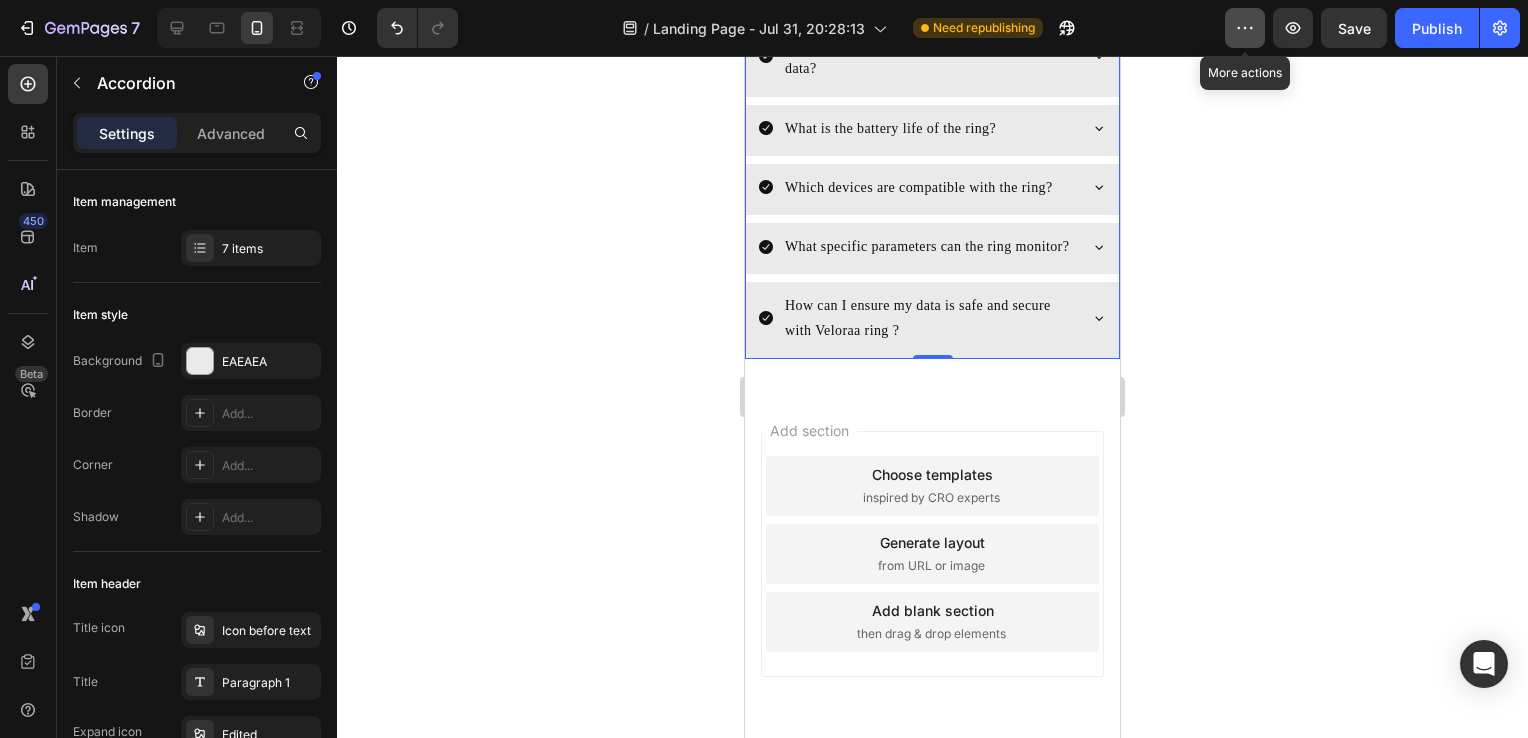 click 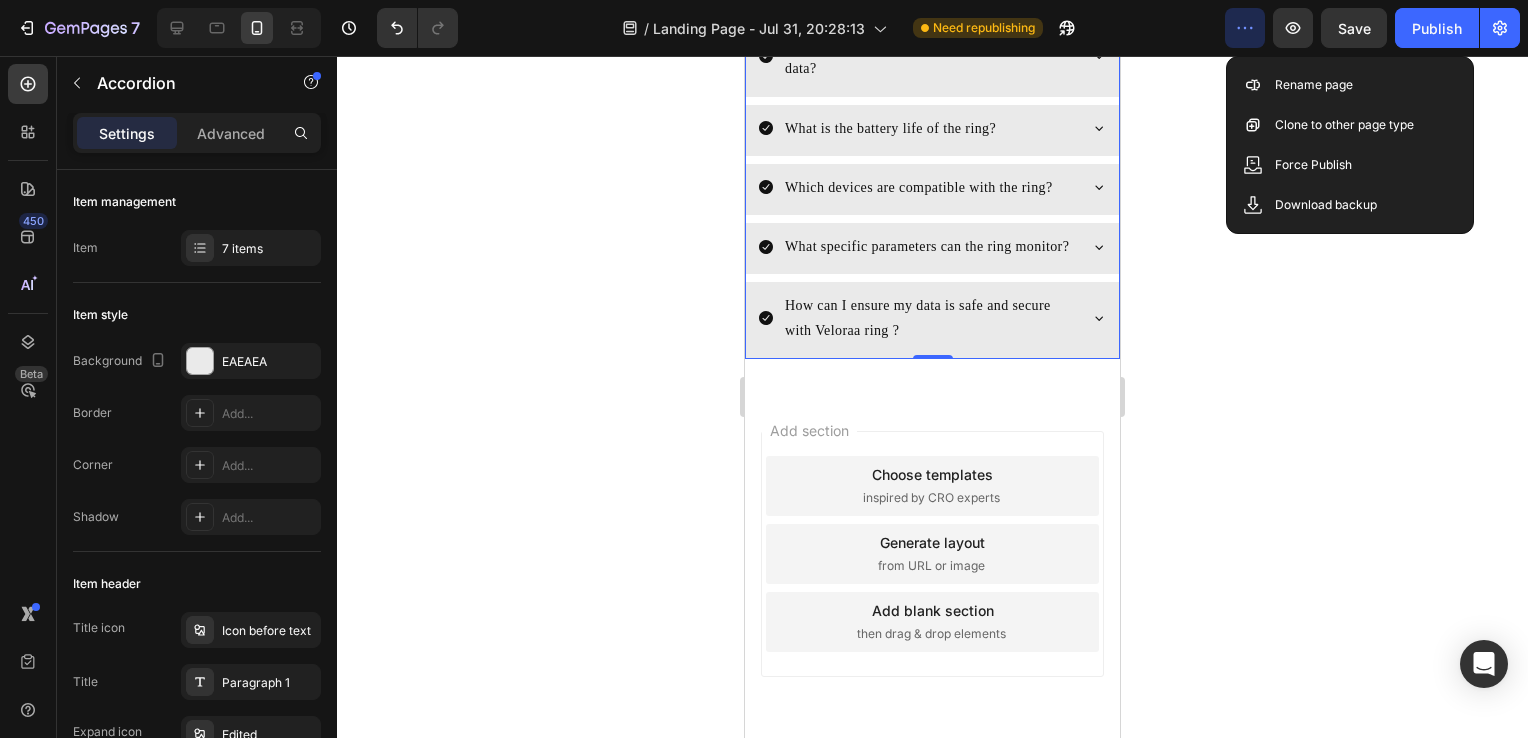 click 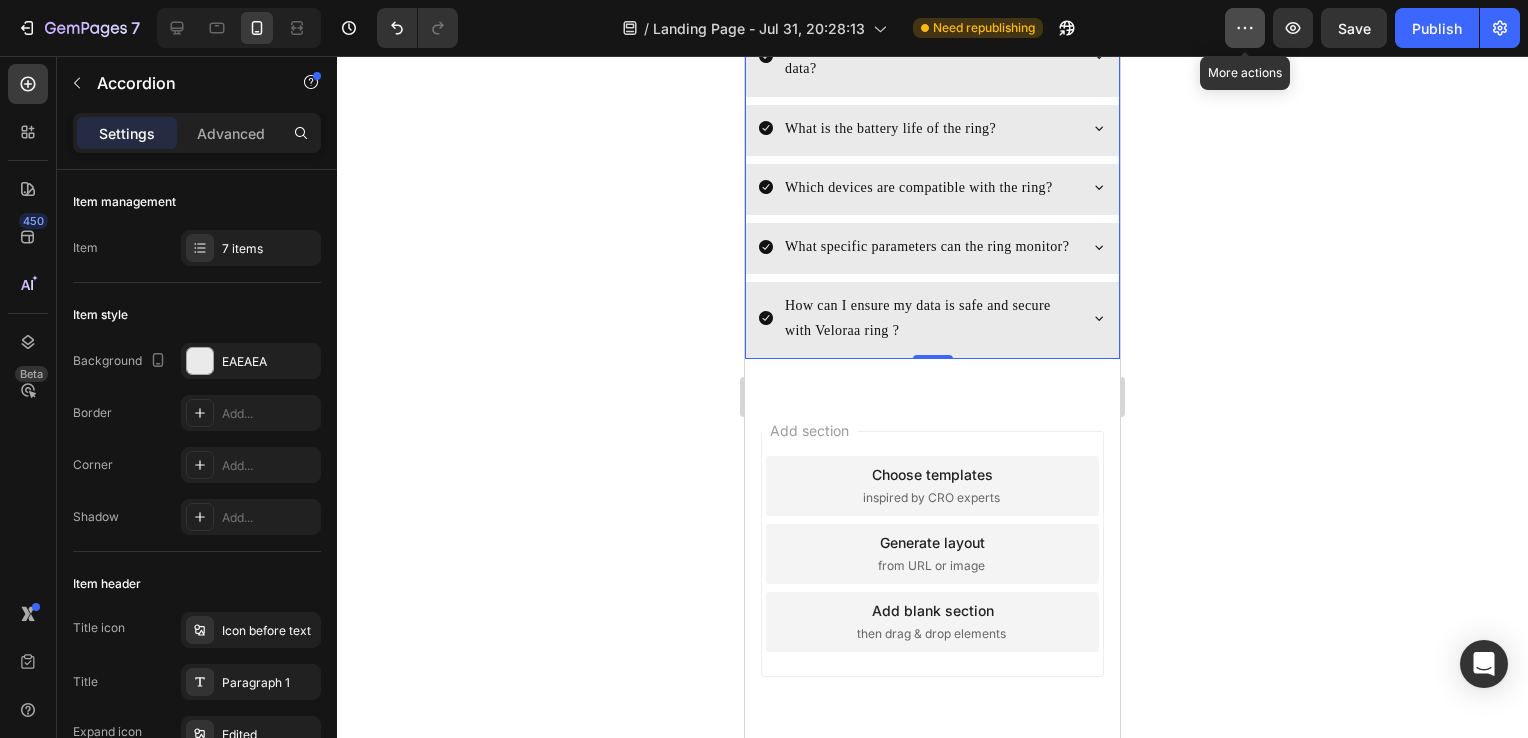 click 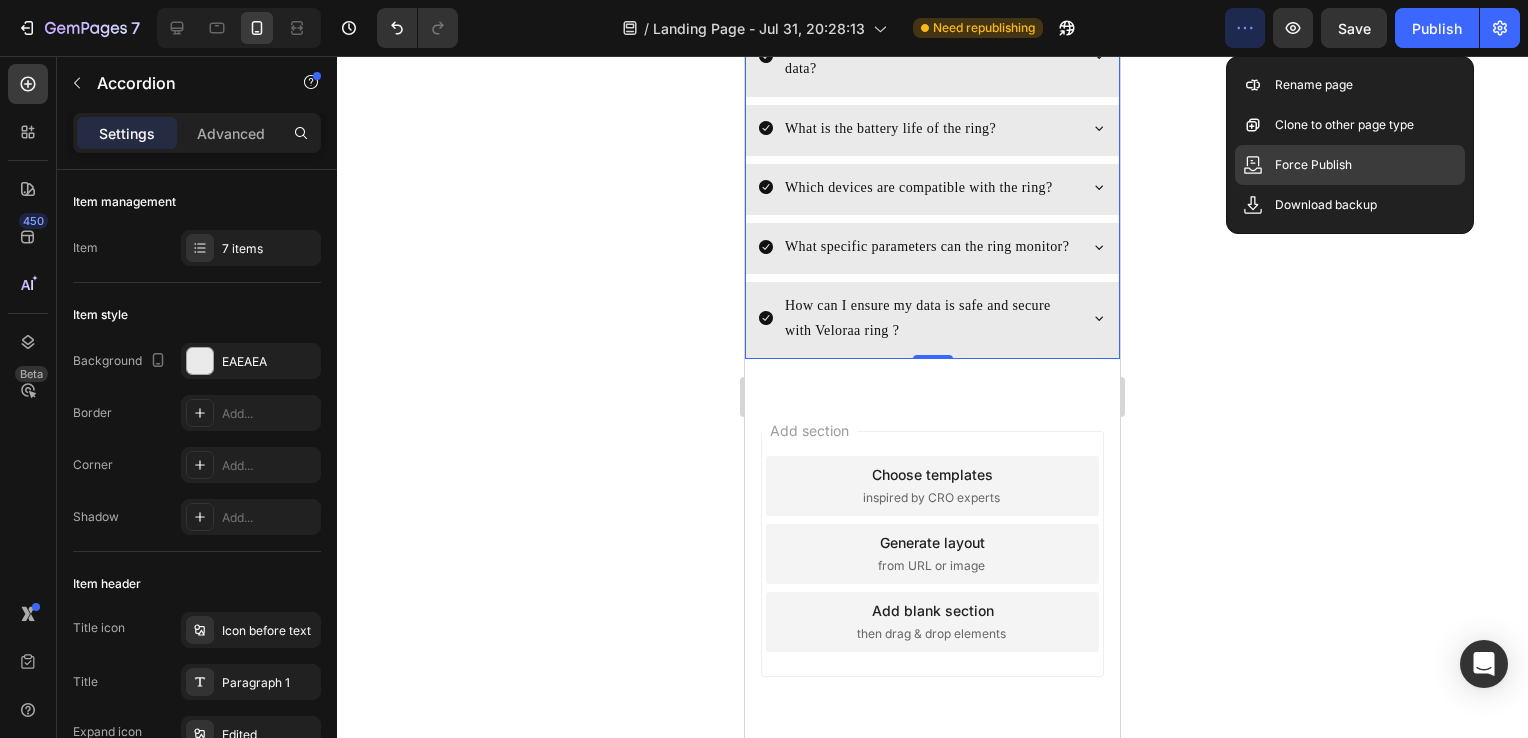click on "Force Publish" at bounding box center (1313, 165) 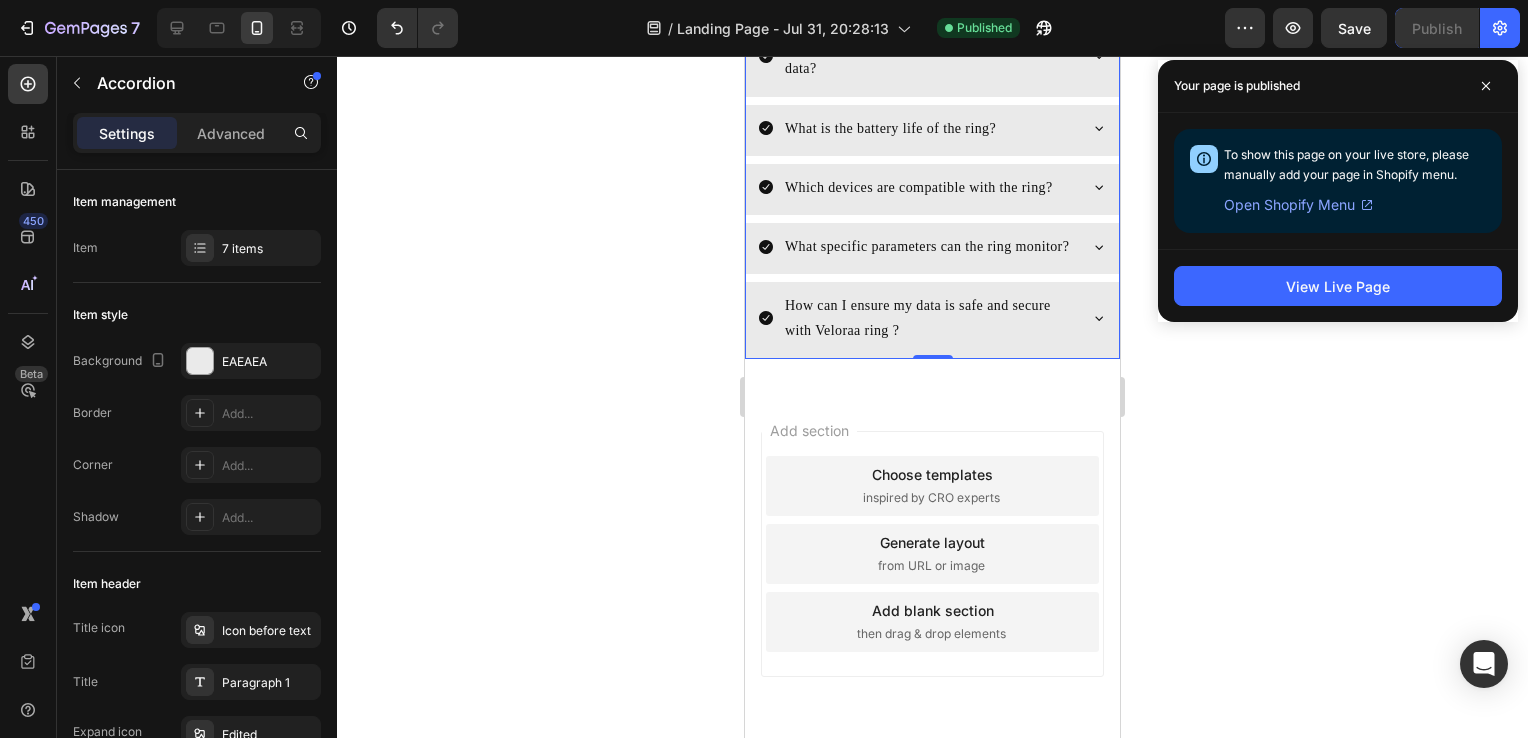 click on "Open Shopify Menu" at bounding box center (1289, 205) 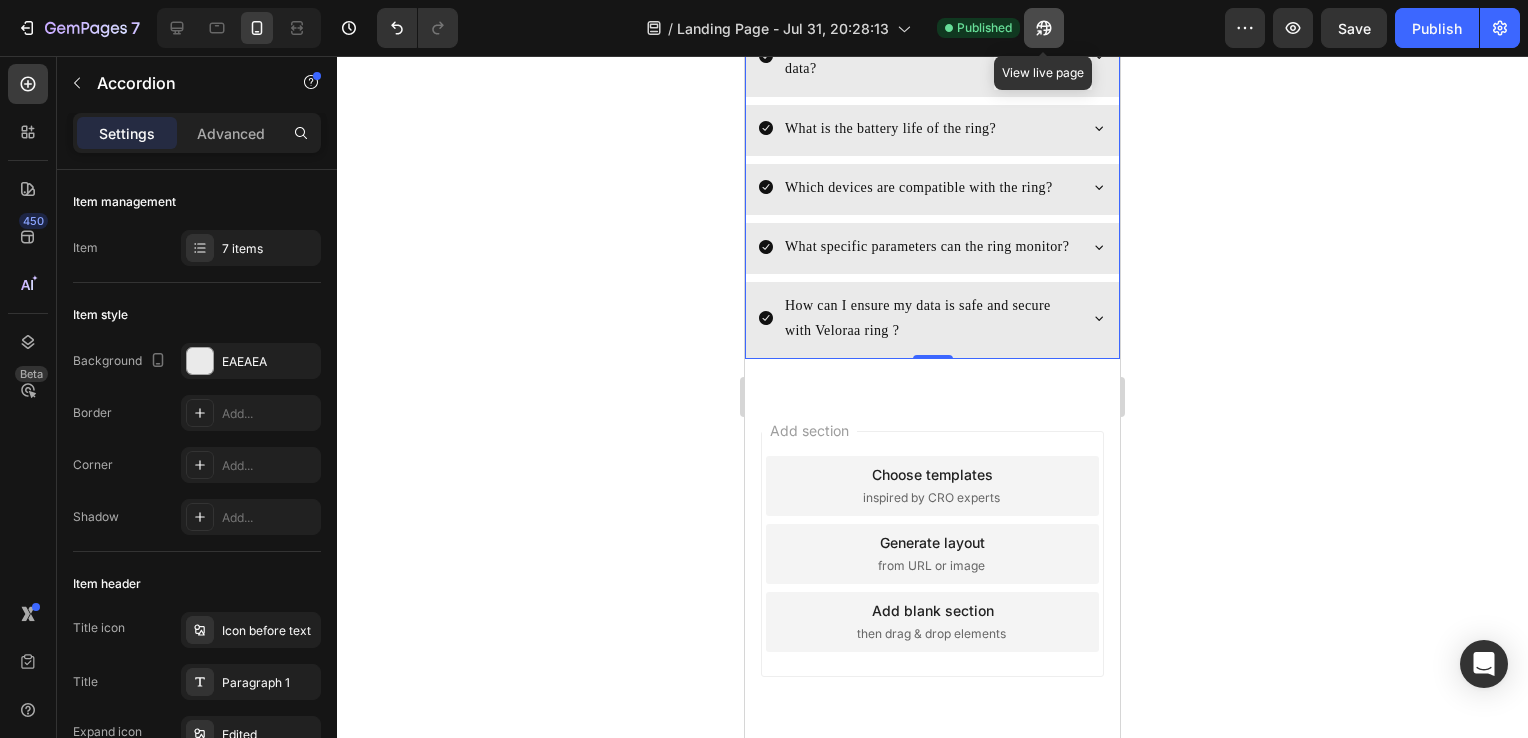 click 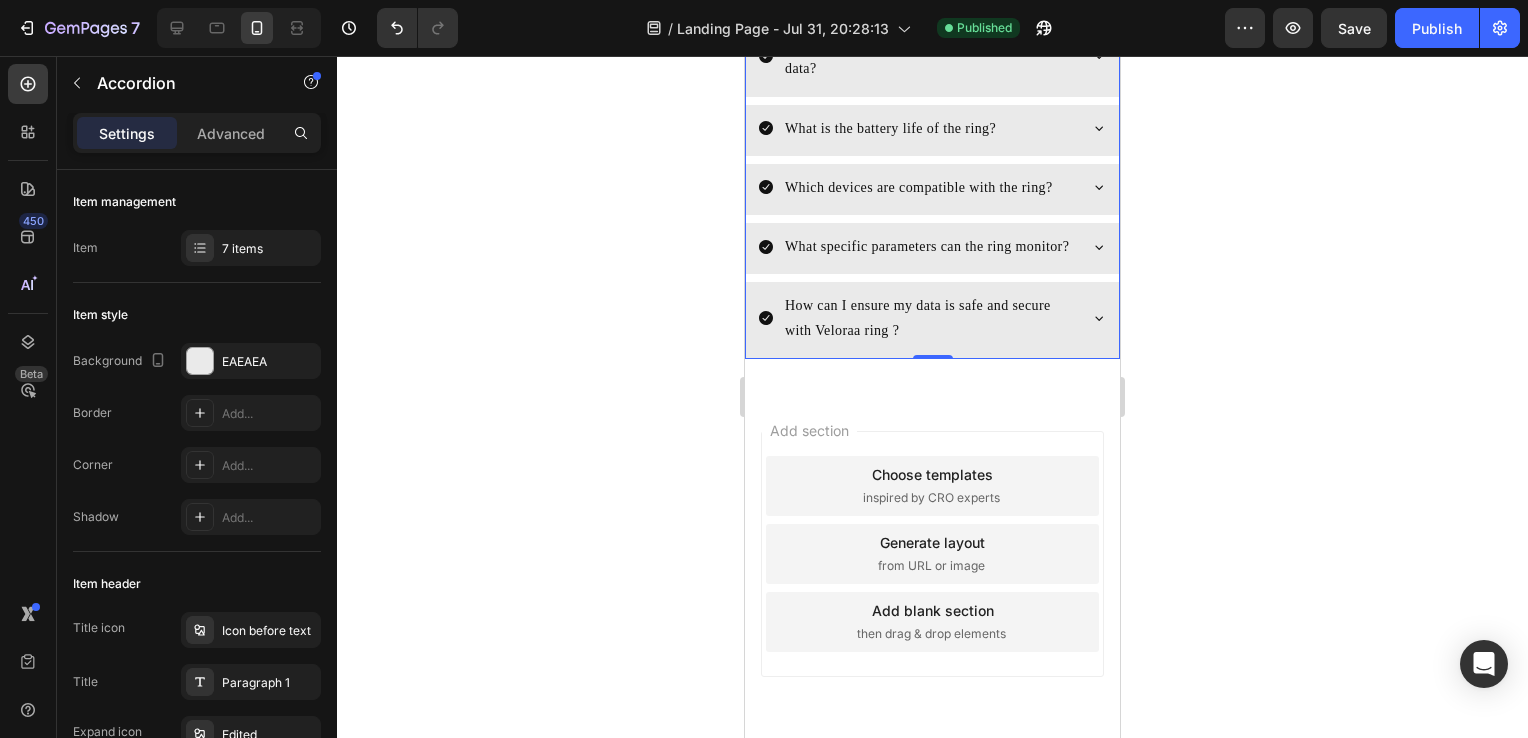 click 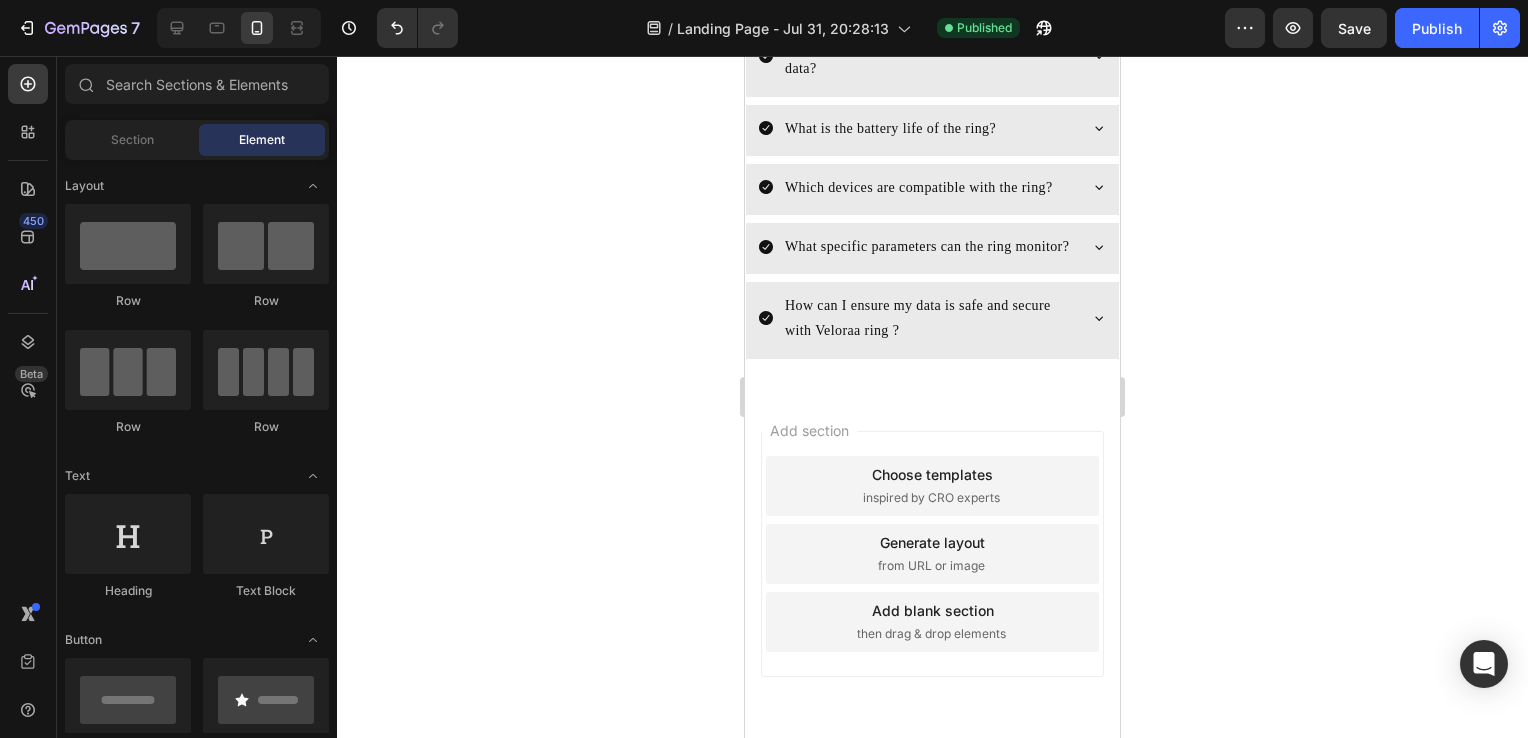 scroll, scrollTop: 9083, scrollLeft: 0, axis: vertical 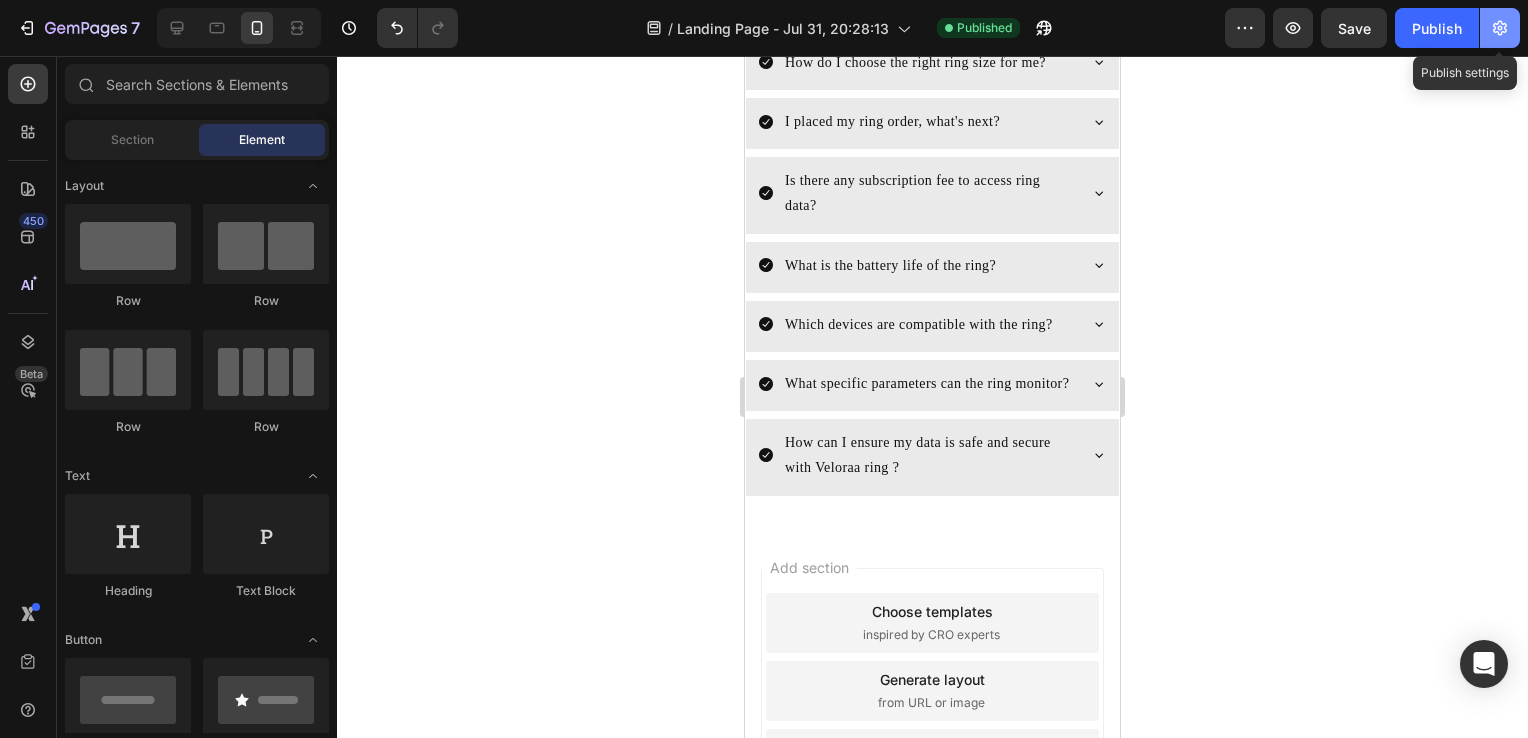 click 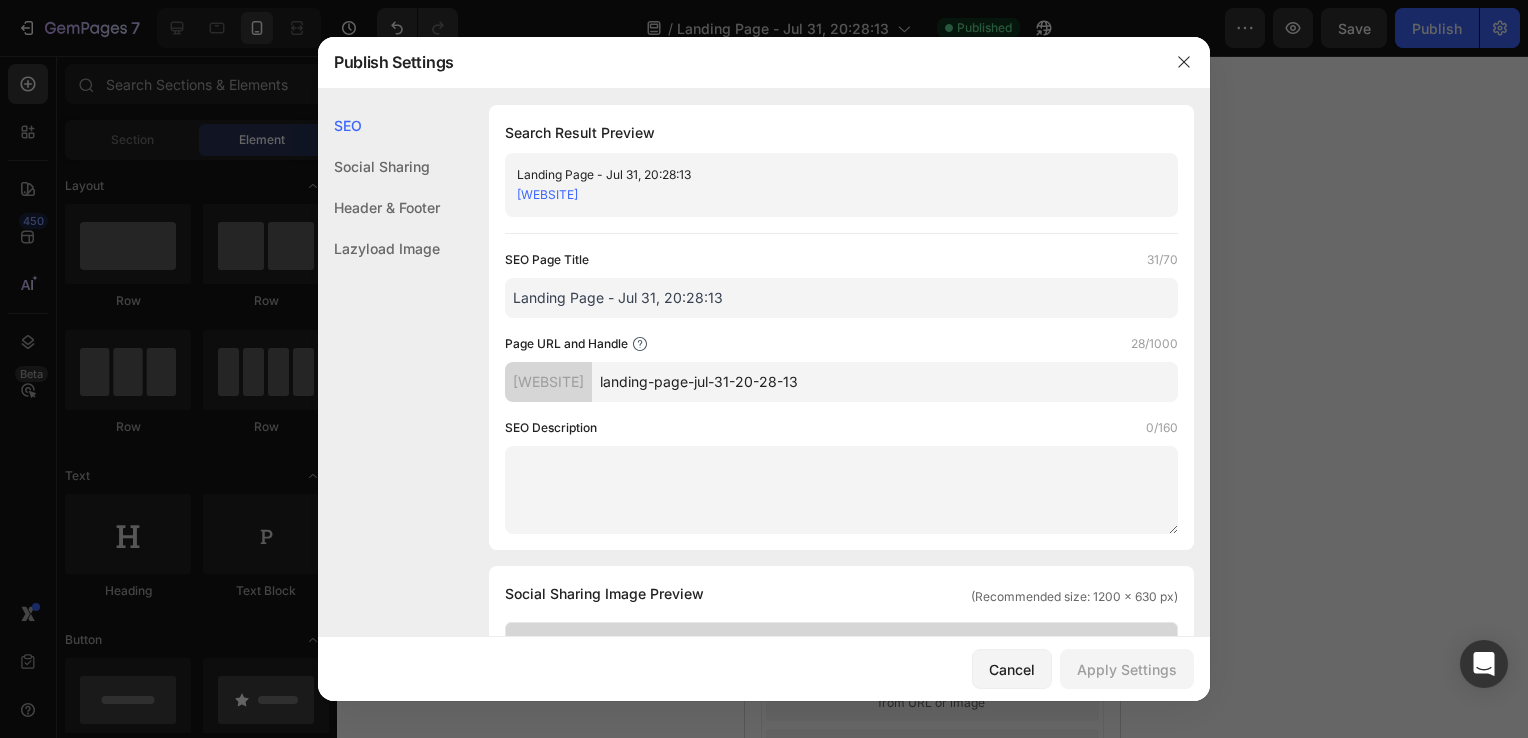 click at bounding box center [764, 369] 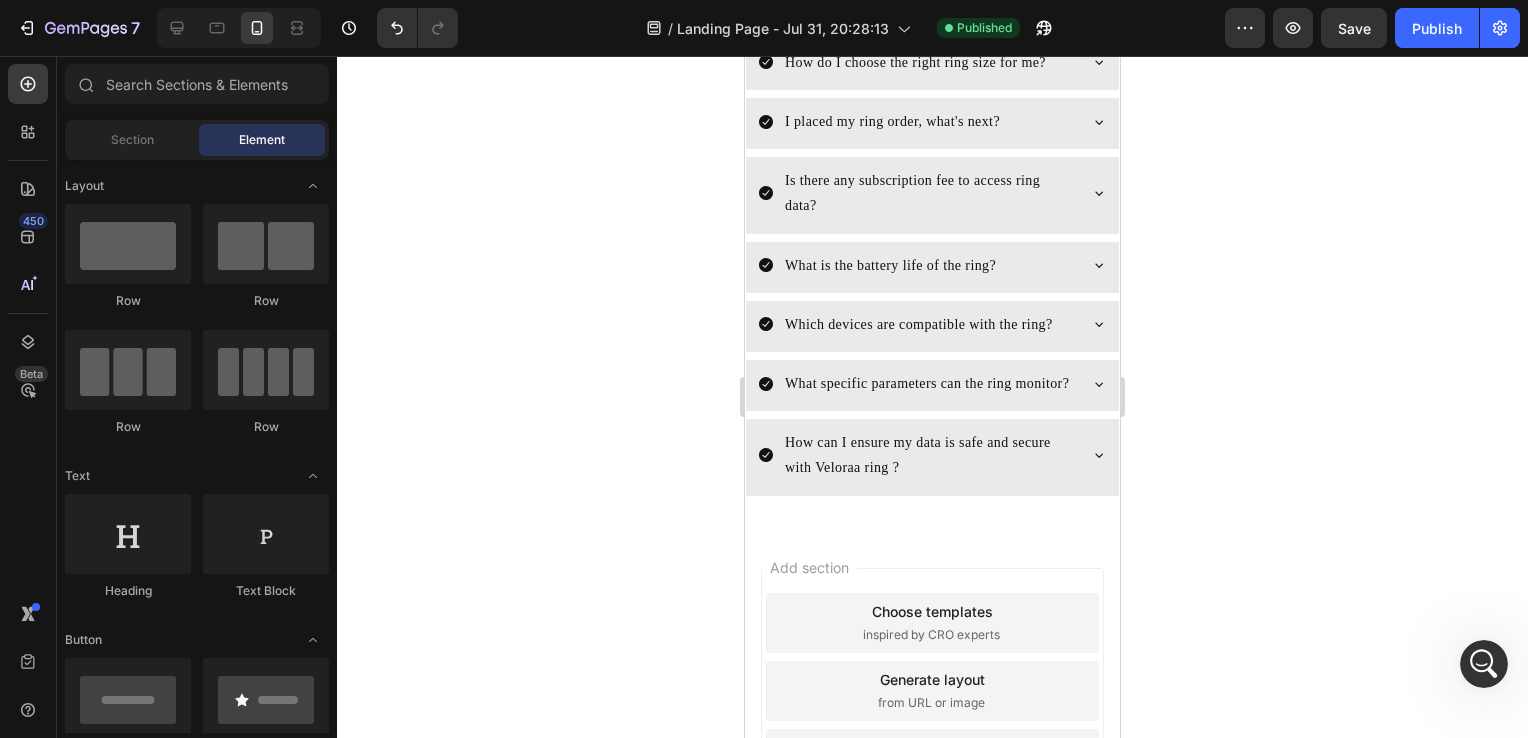 scroll, scrollTop: 0, scrollLeft: 0, axis: both 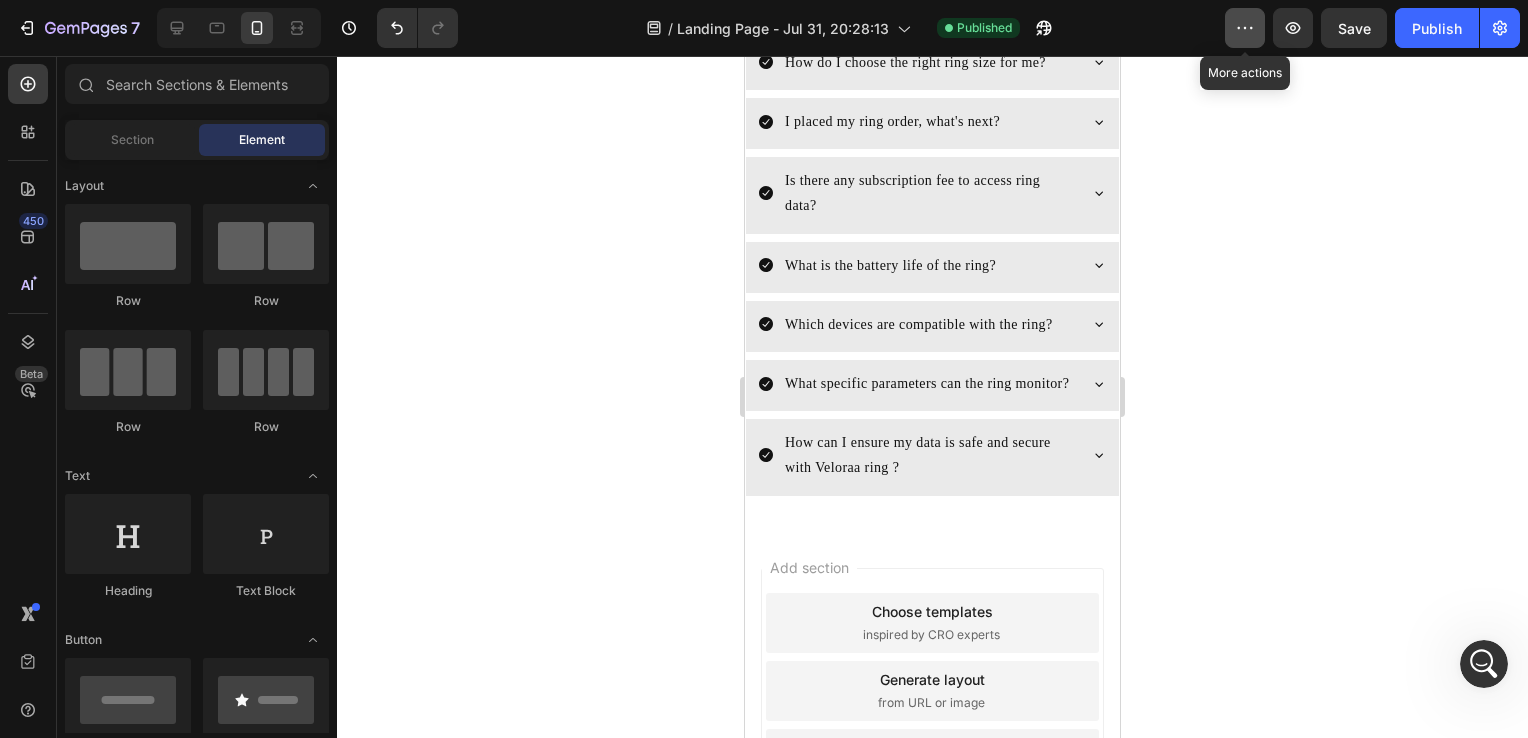 click 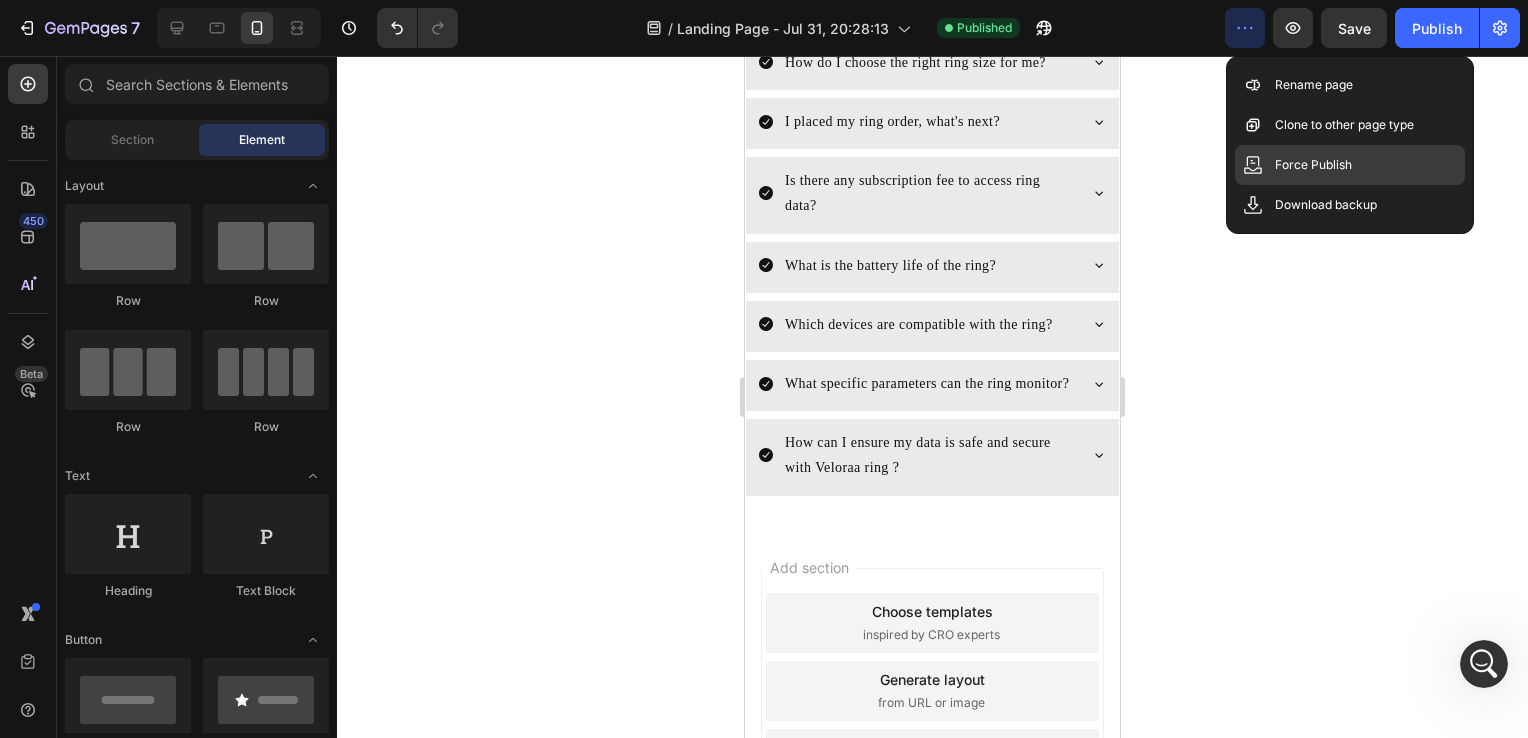 click on "Force Publish" at bounding box center (1313, 165) 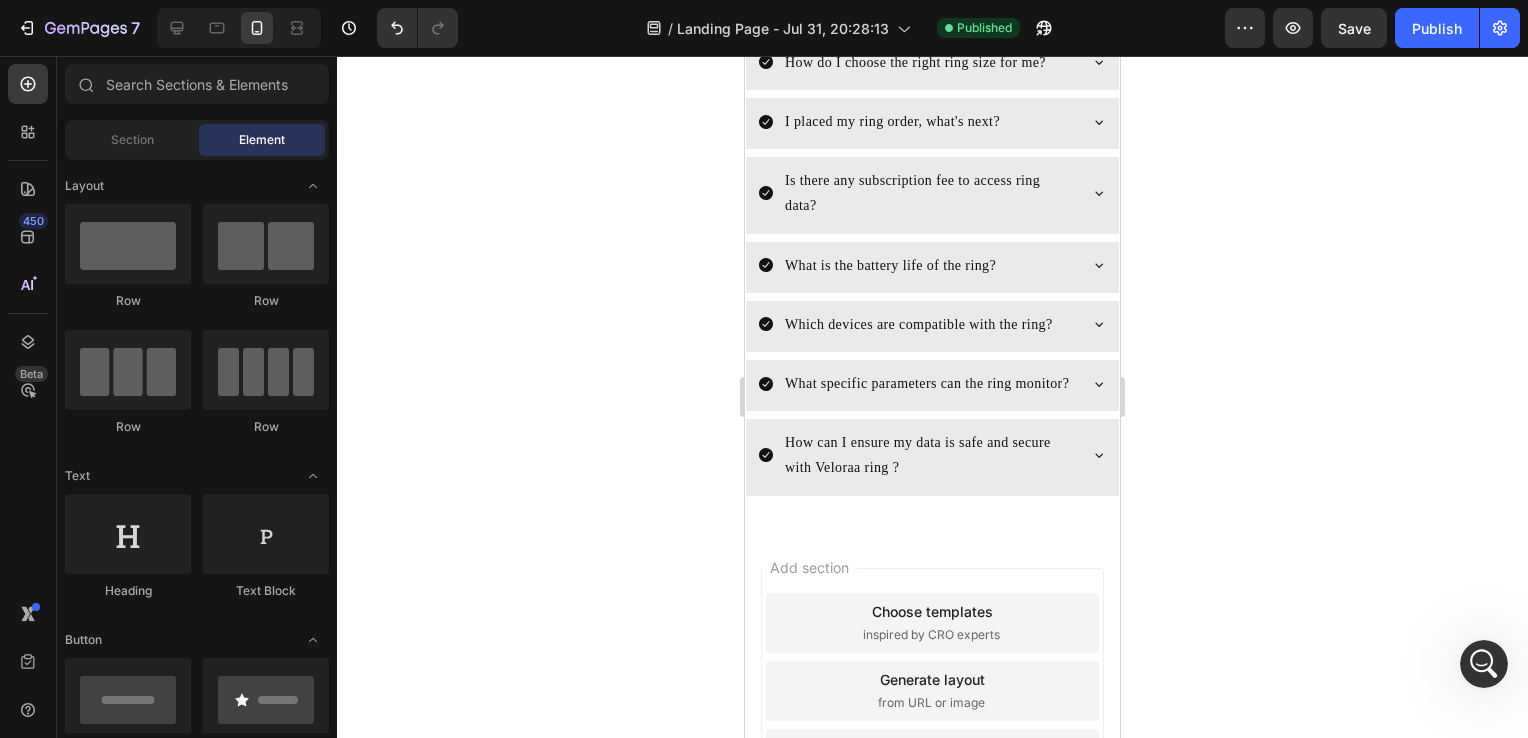 click 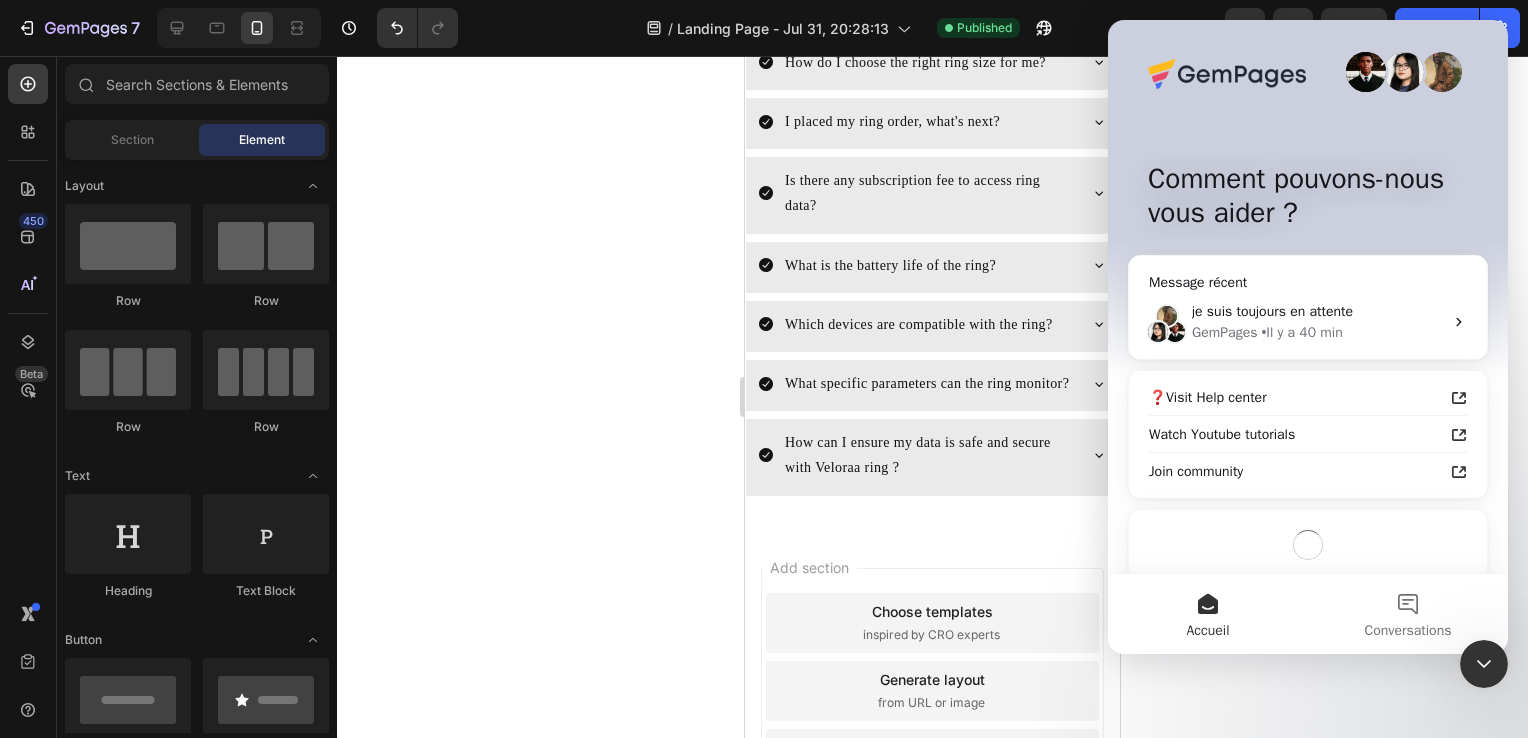 scroll, scrollTop: 0, scrollLeft: 0, axis: both 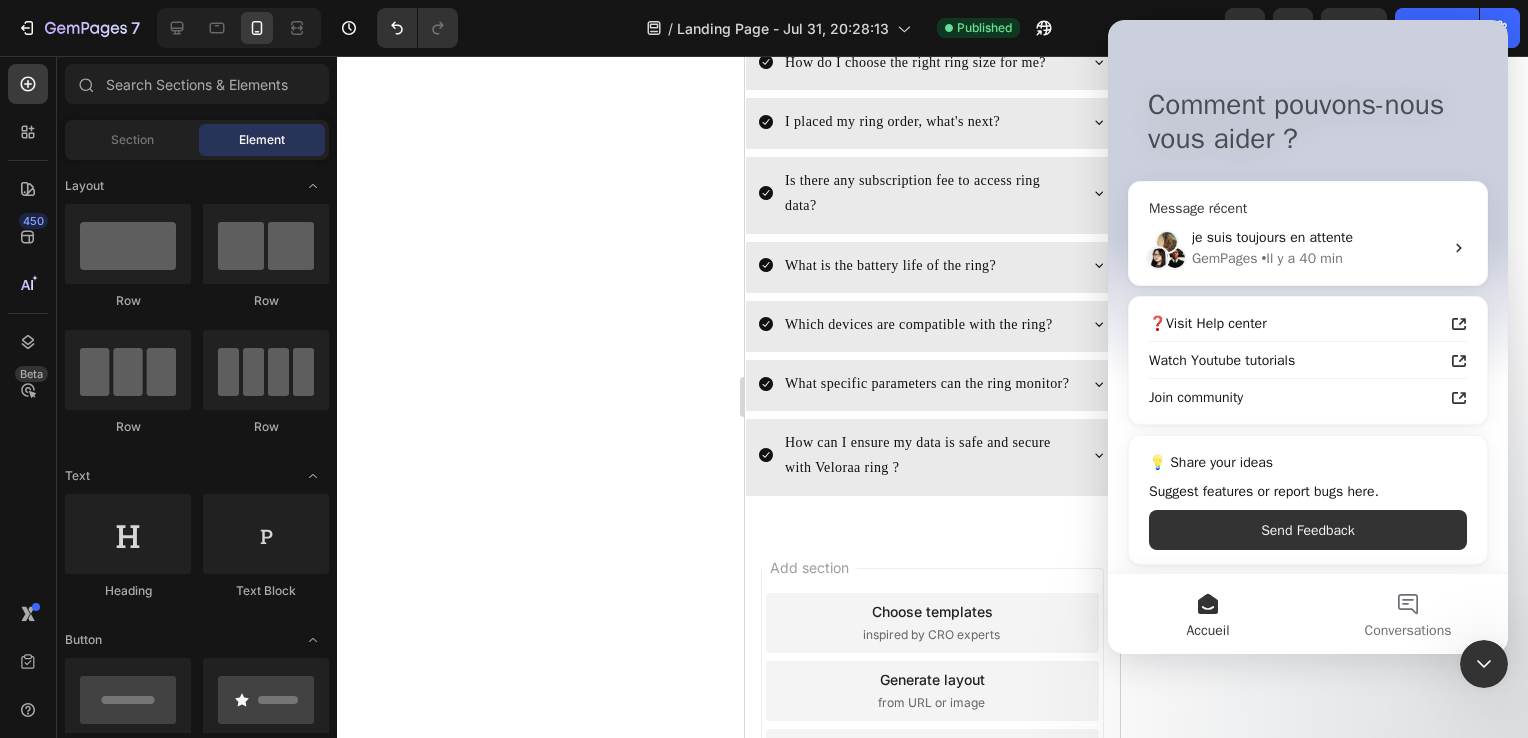click on "je suis toujours en attente" at bounding box center (1317, 237) 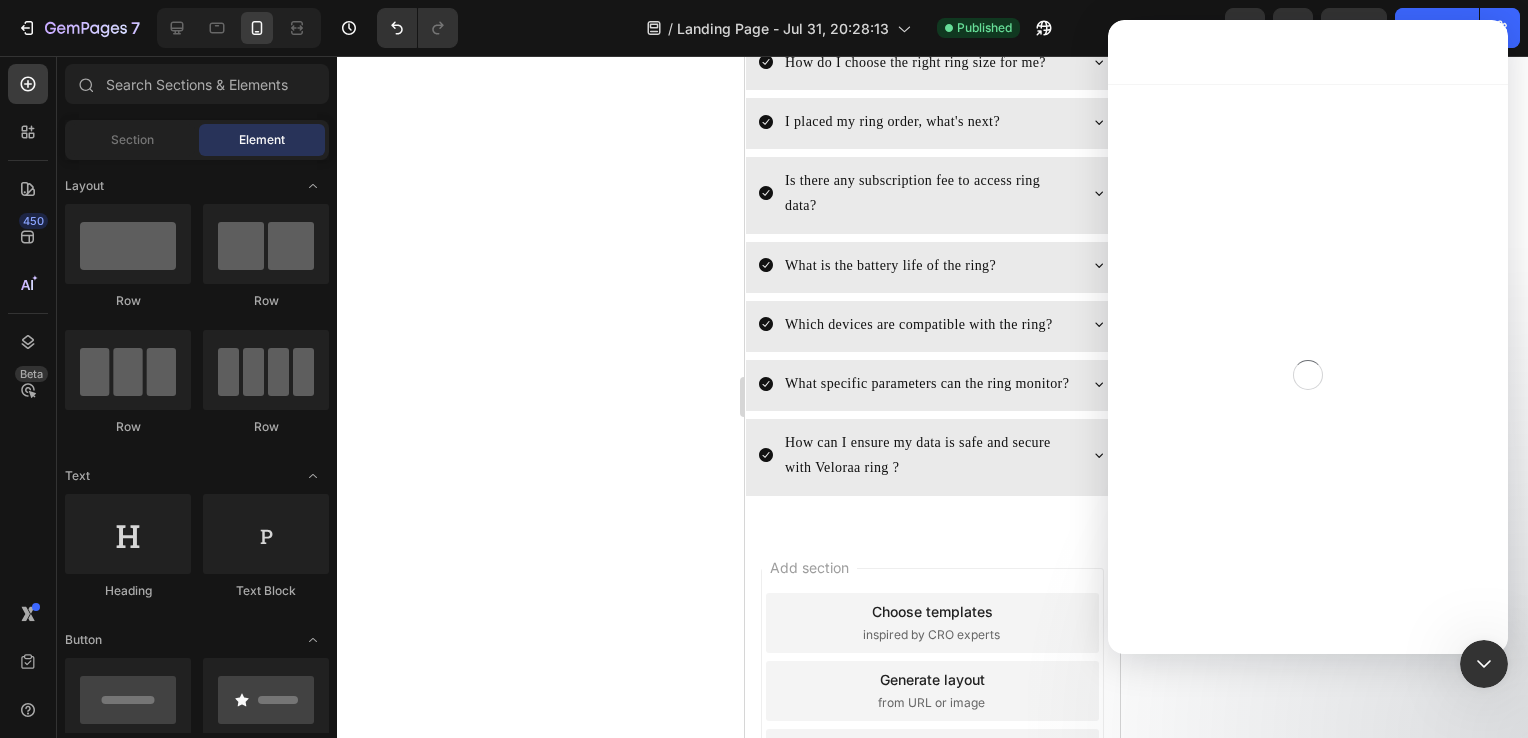 scroll, scrollTop: 0, scrollLeft: 0, axis: both 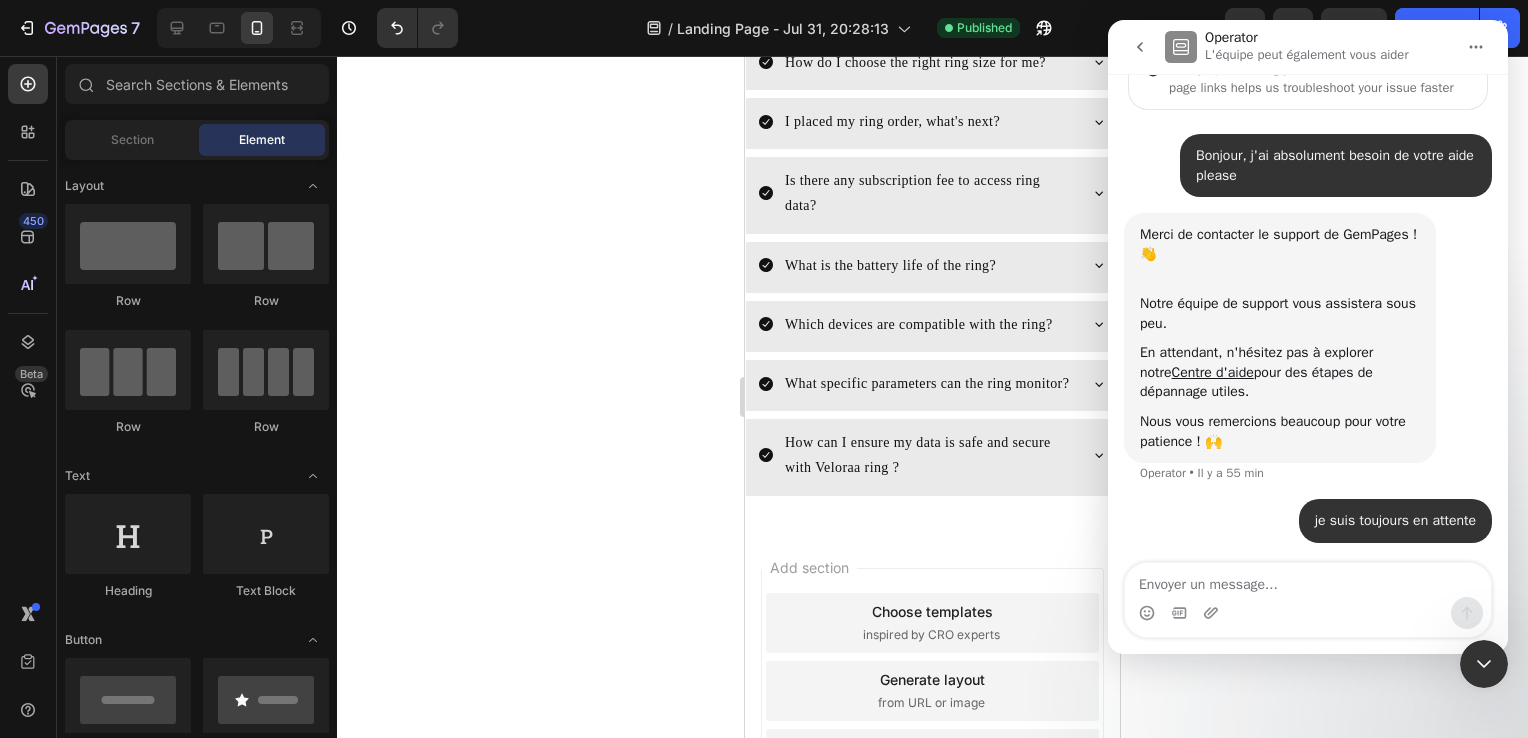 click at bounding box center [1308, 580] 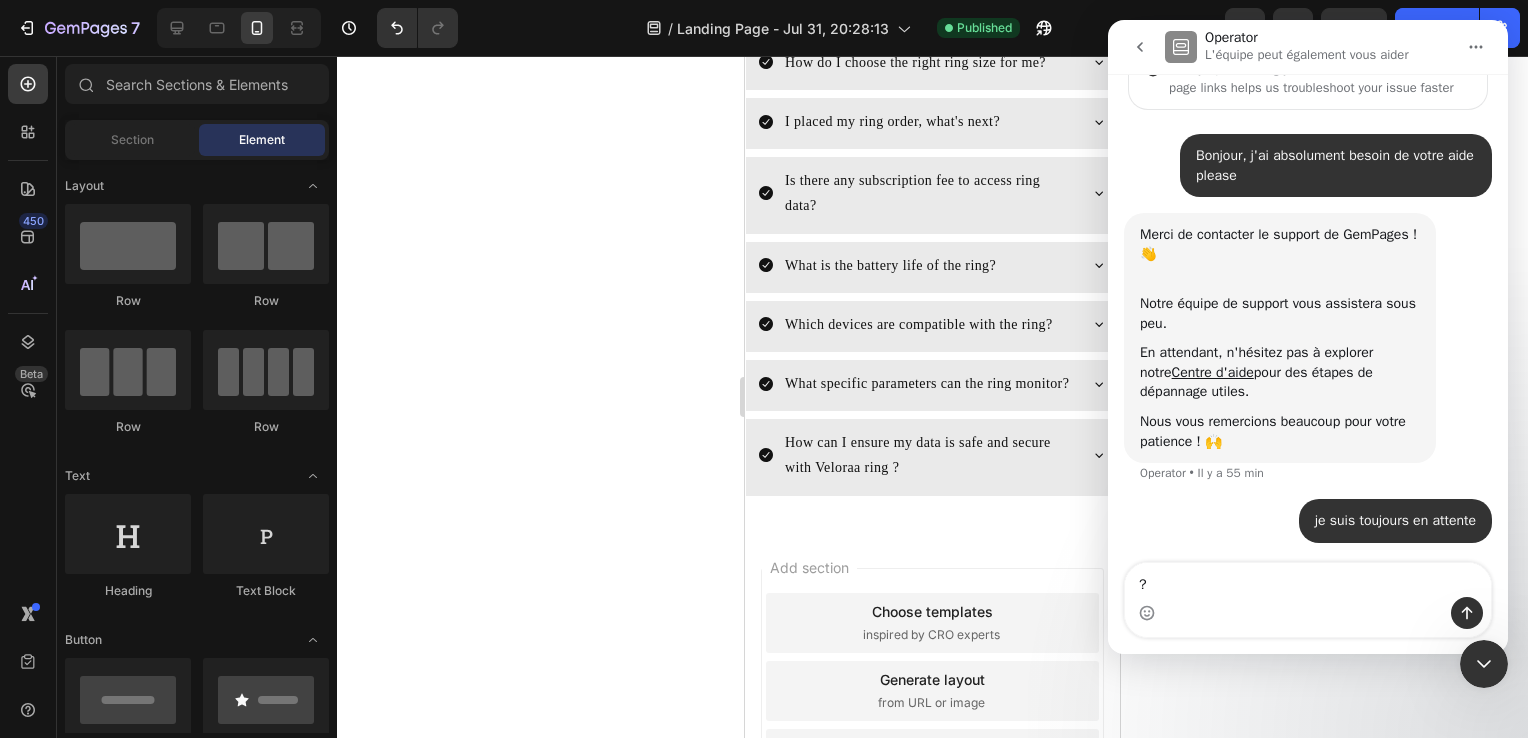 type 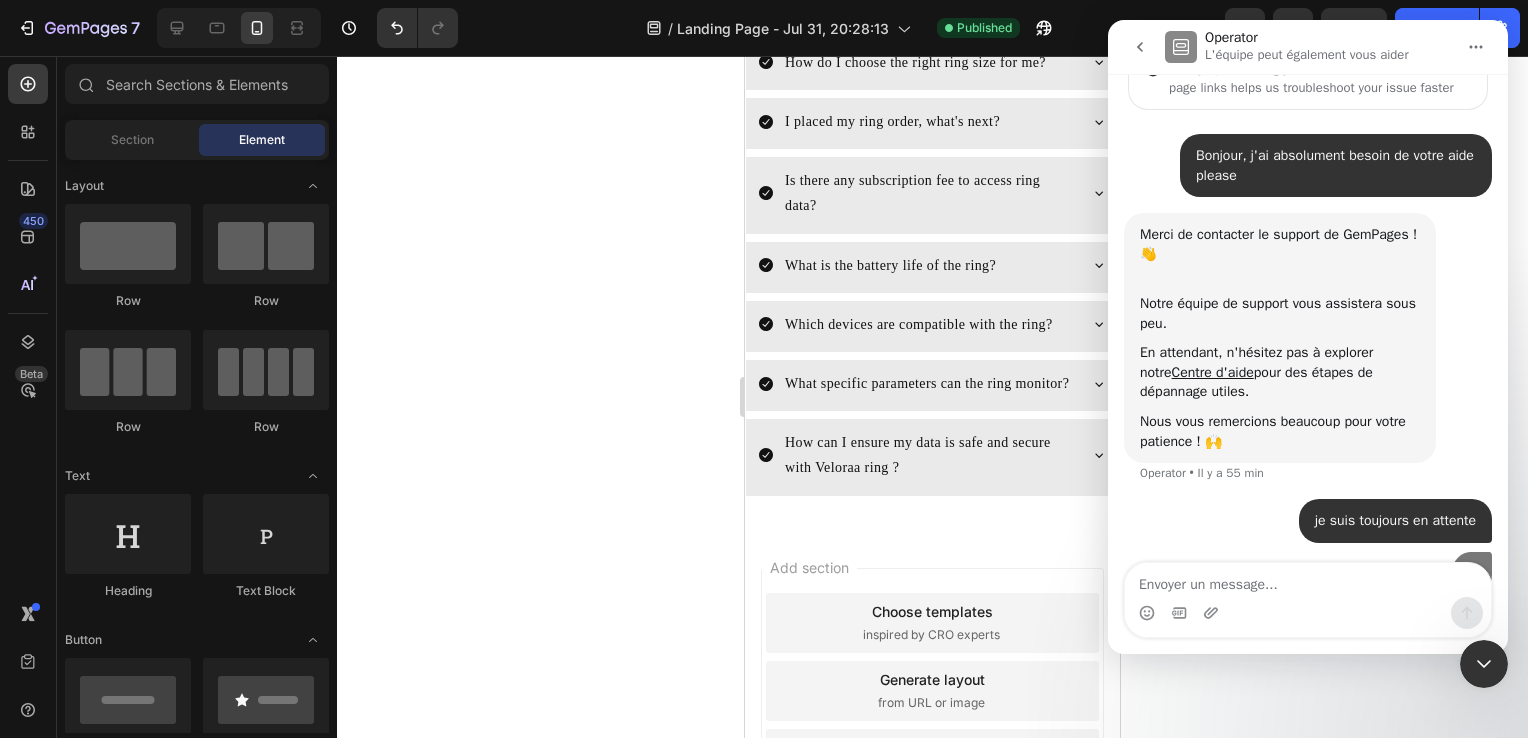 scroll, scrollTop: 90, scrollLeft: 0, axis: vertical 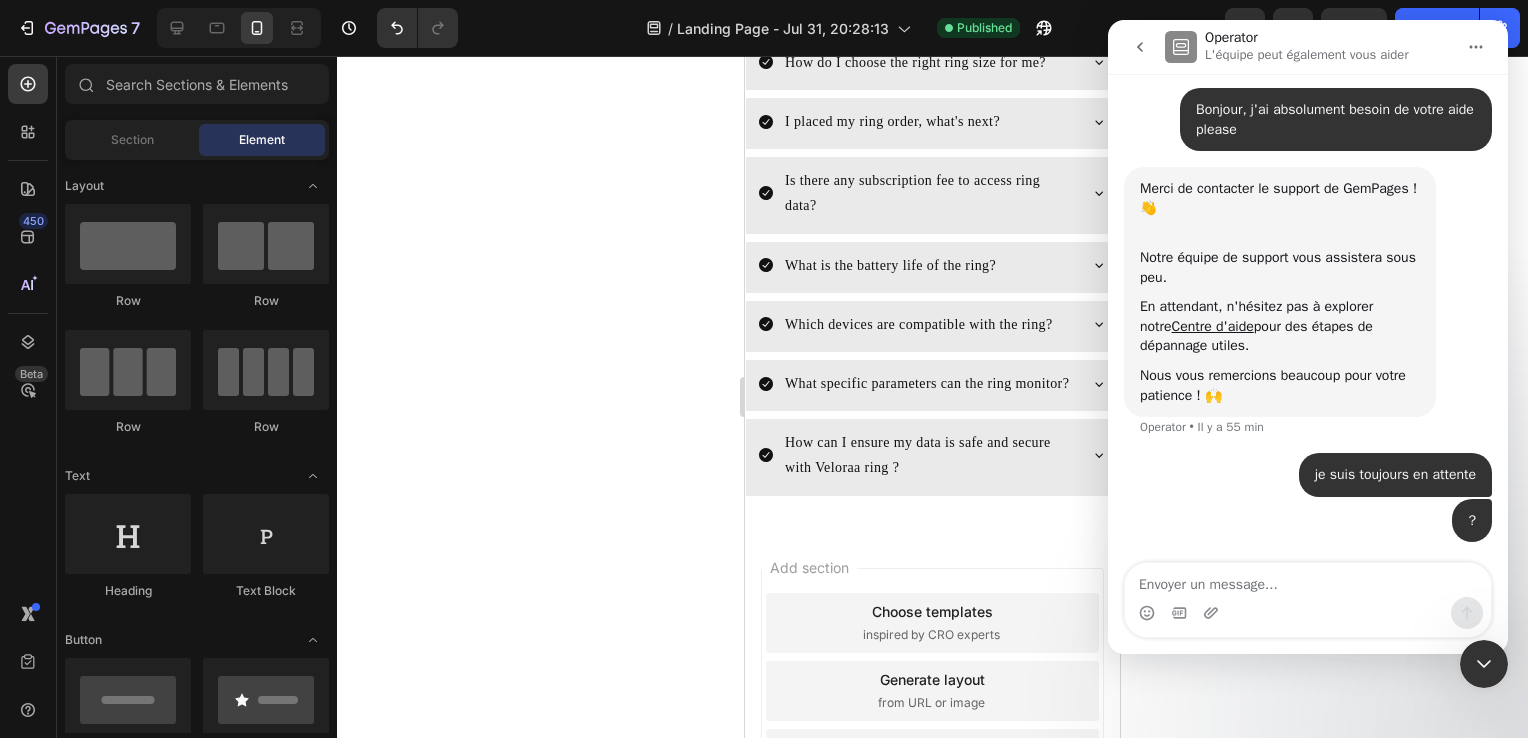 click 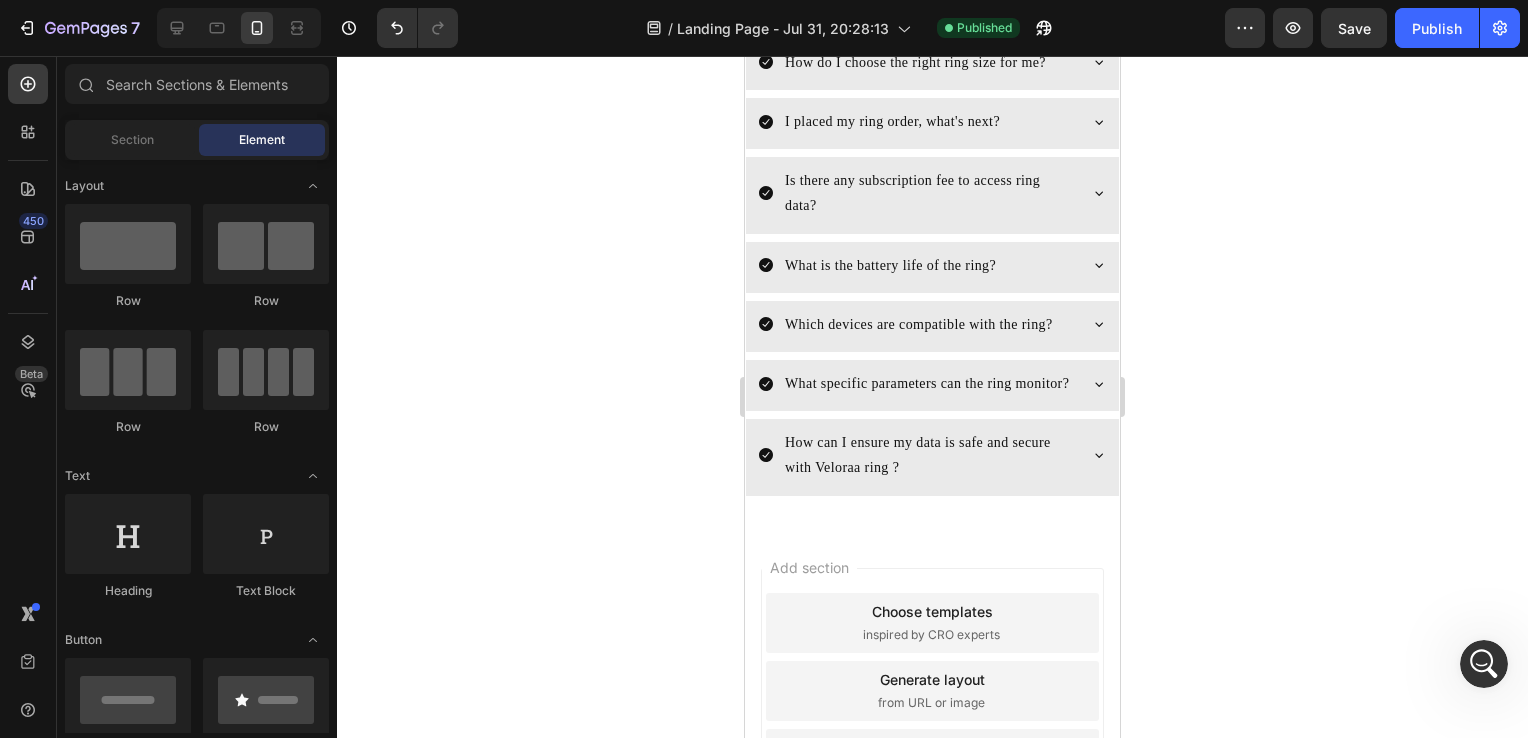 scroll, scrollTop: 0, scrollLeft: 0, axis: both 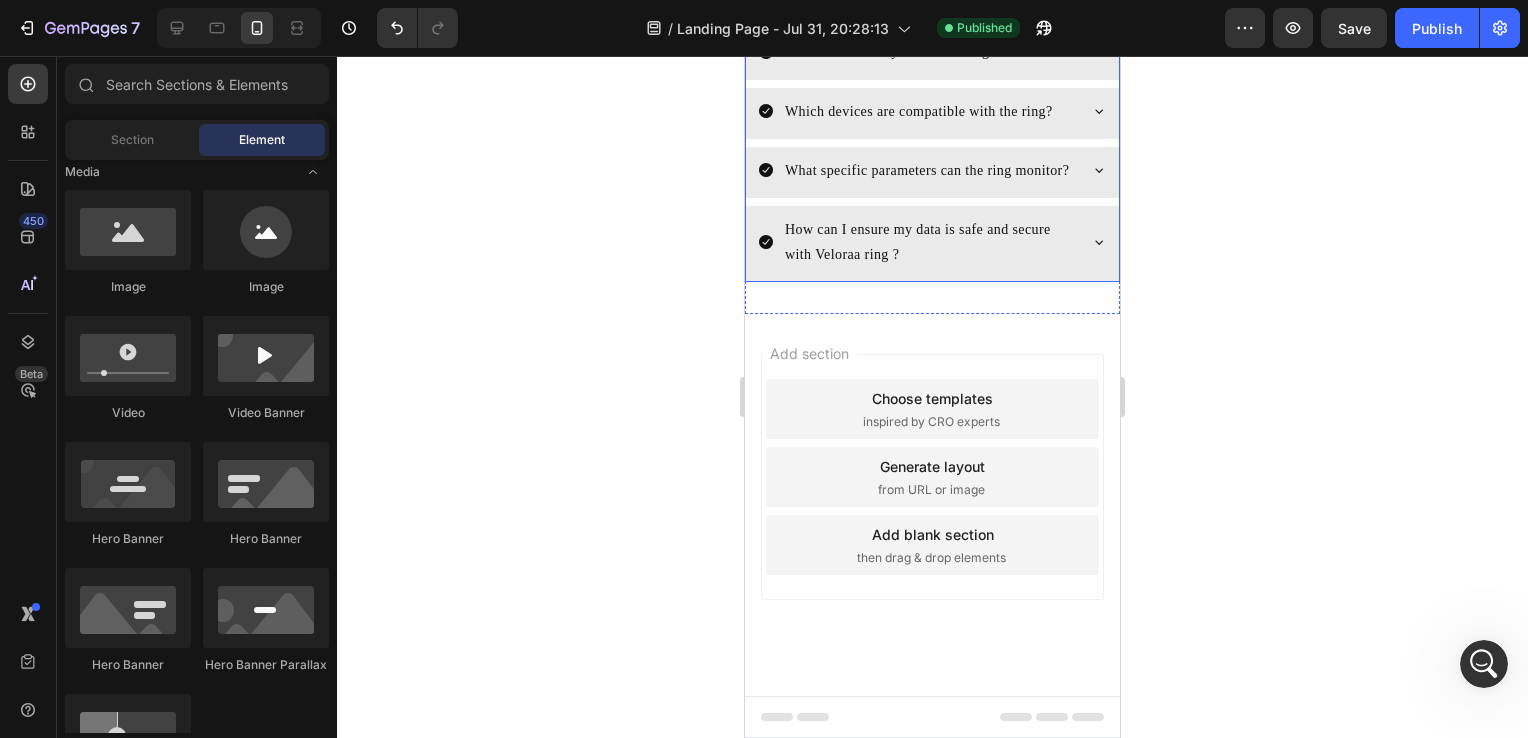 click 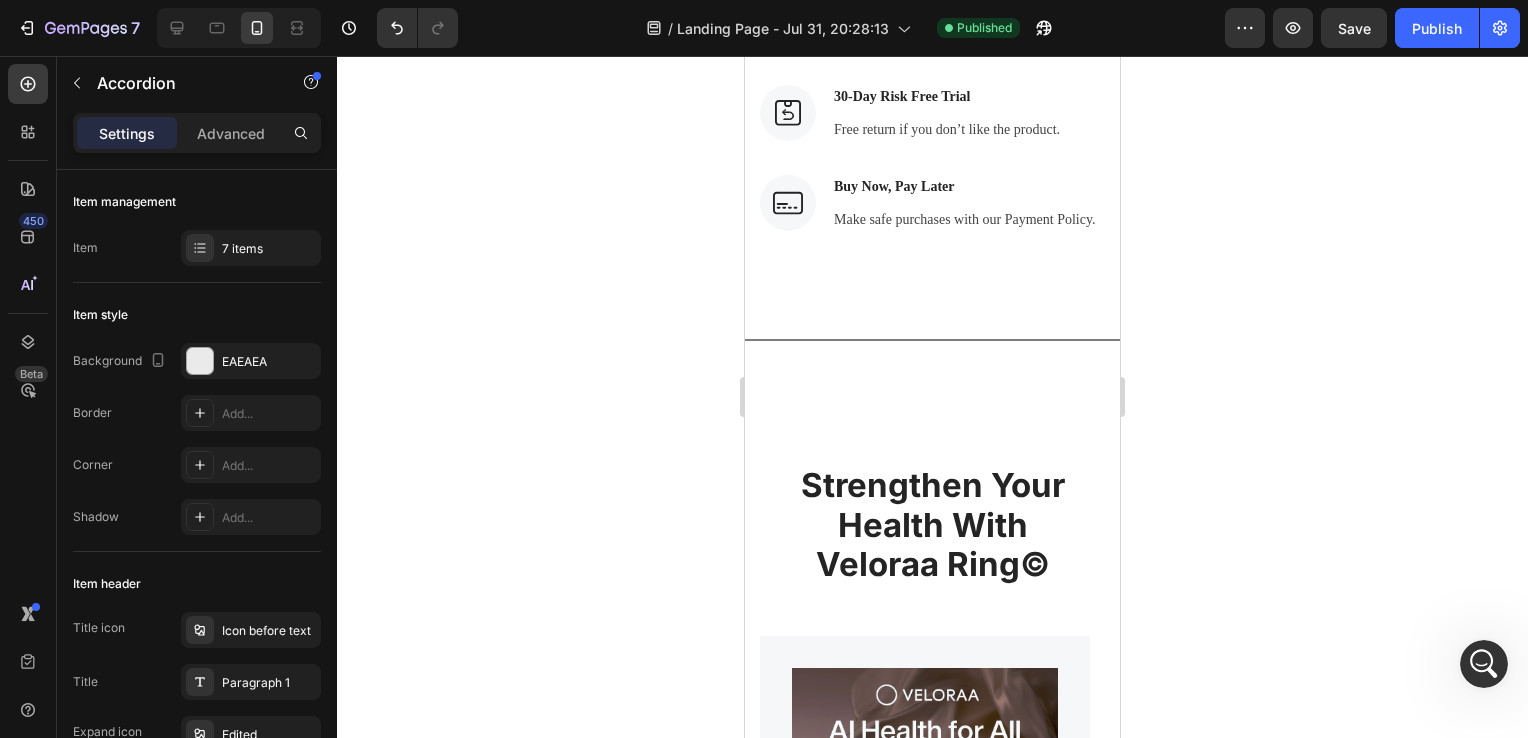 scroll, scrollTop: 7384, scrollLeft: 0, axis: vertical 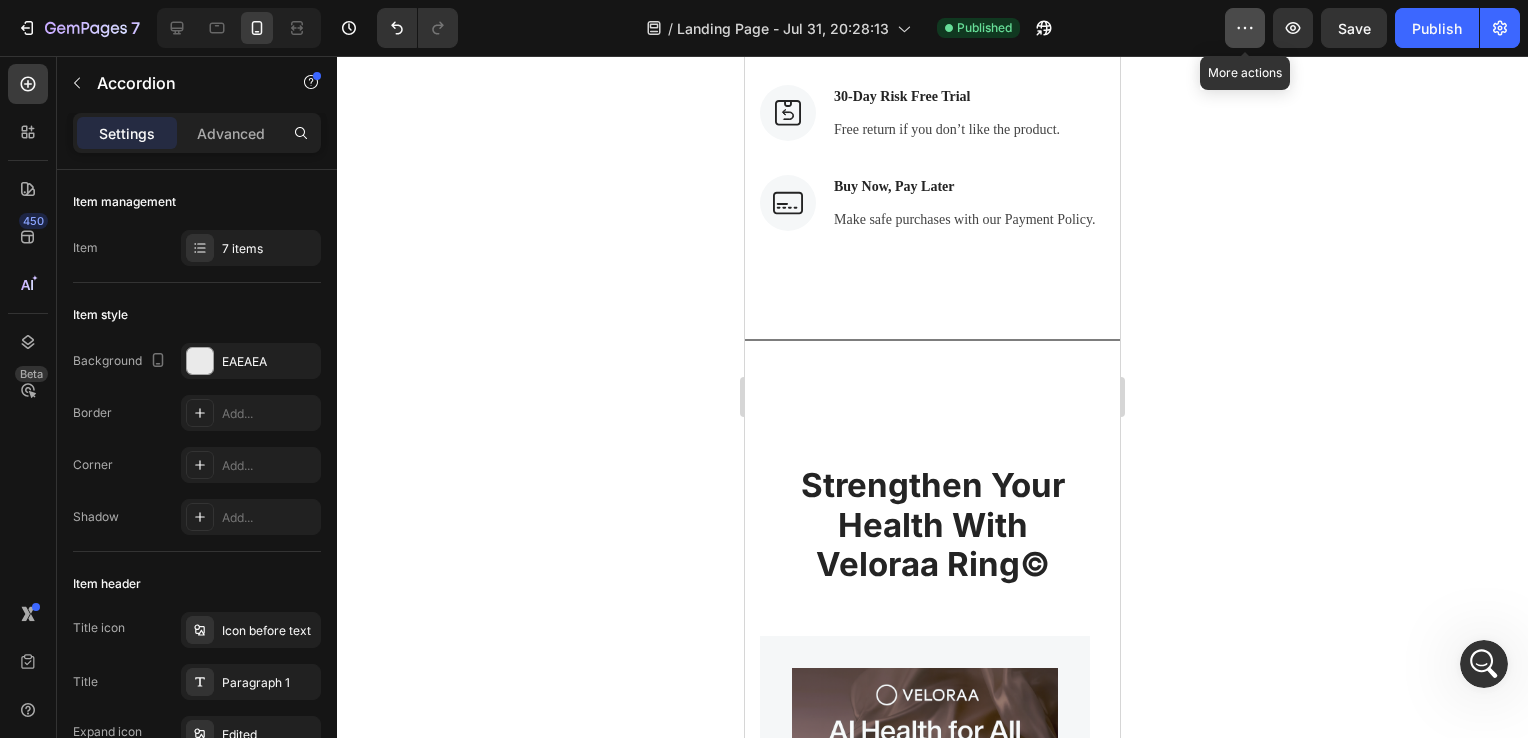 click 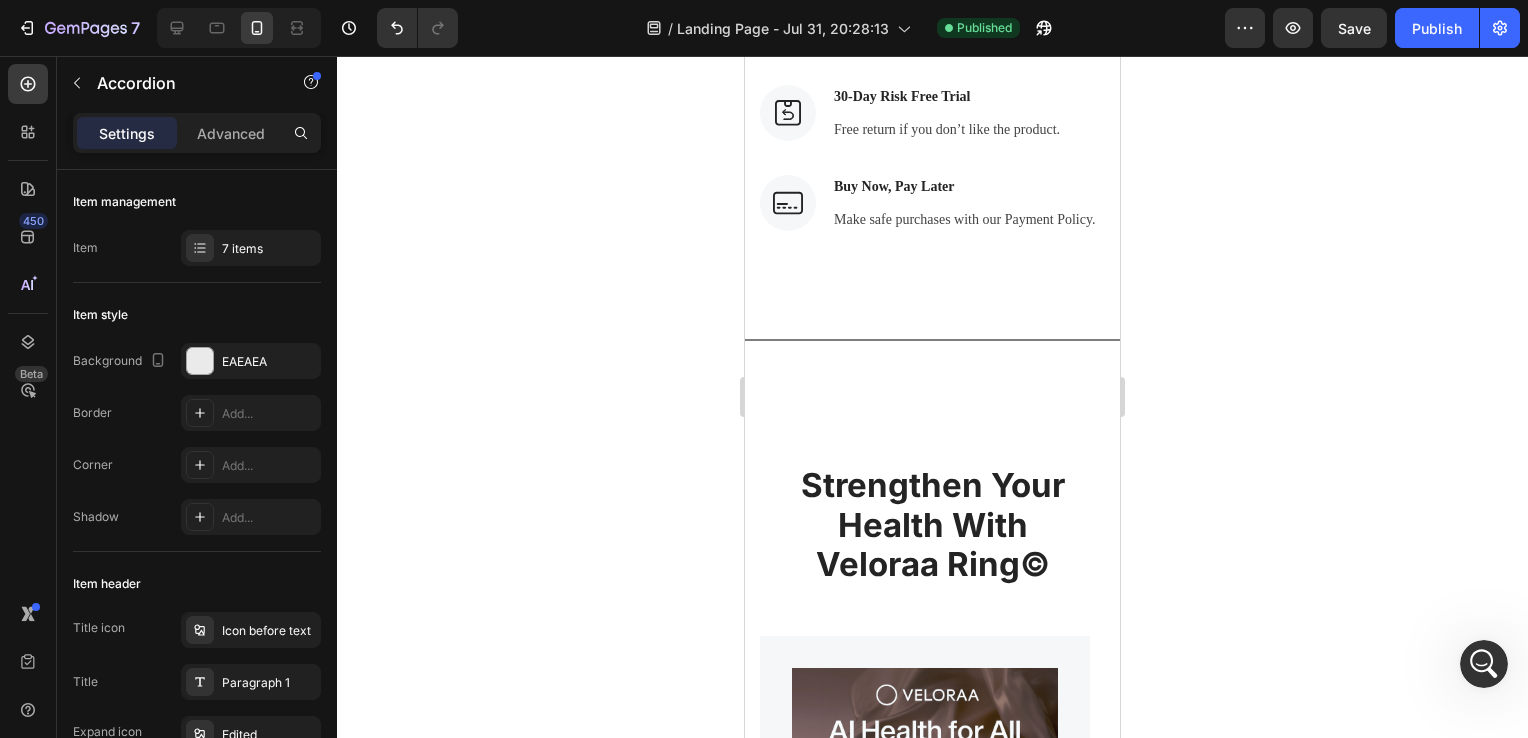 click 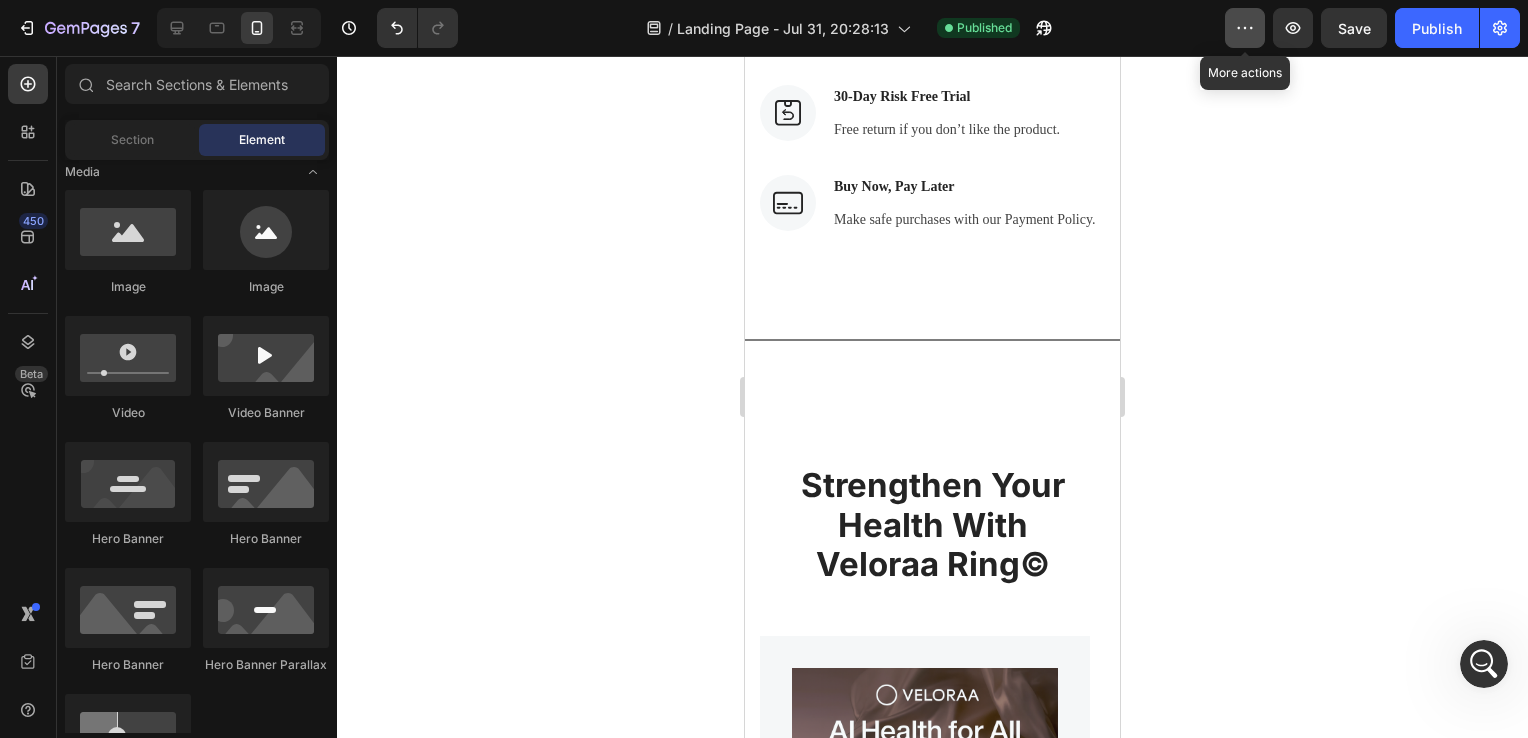 click 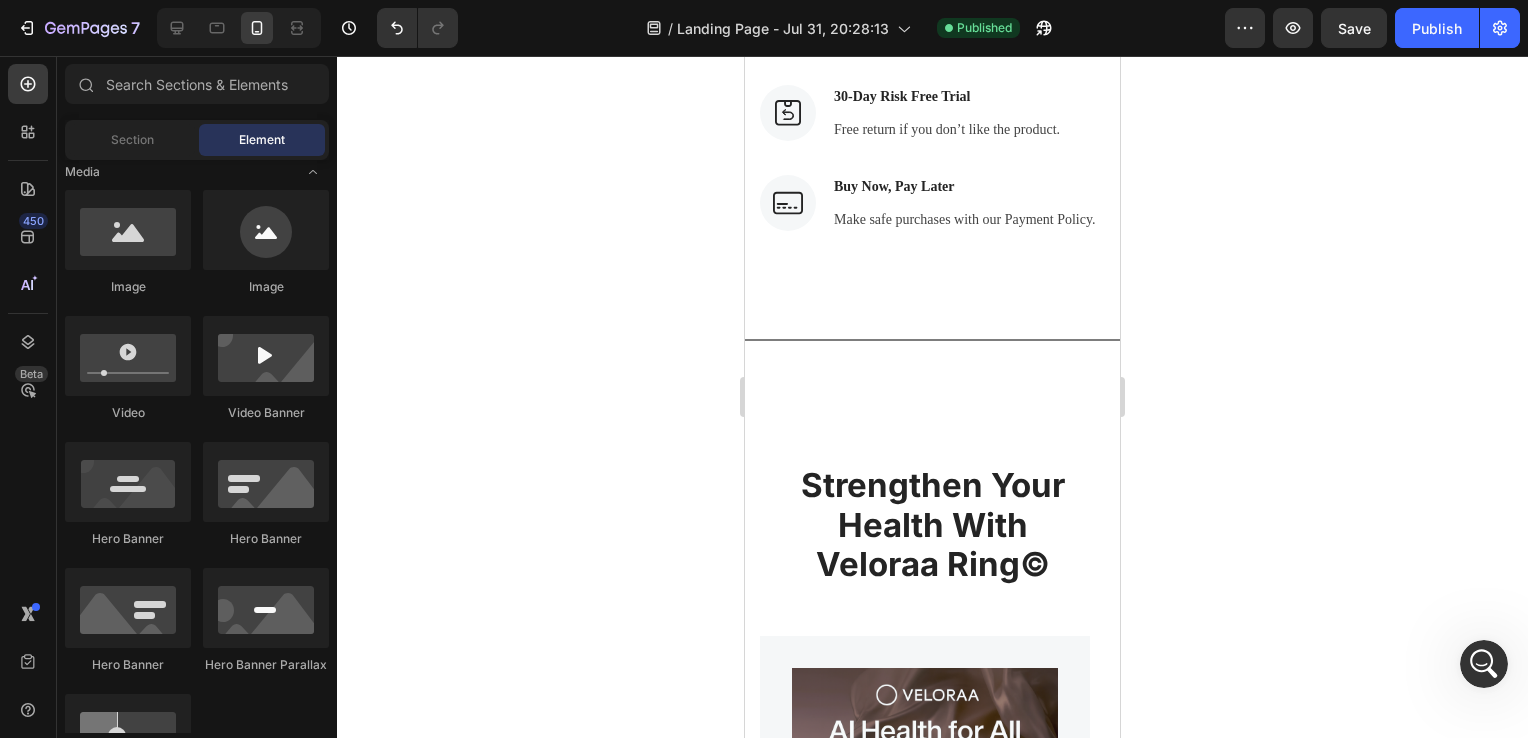 click 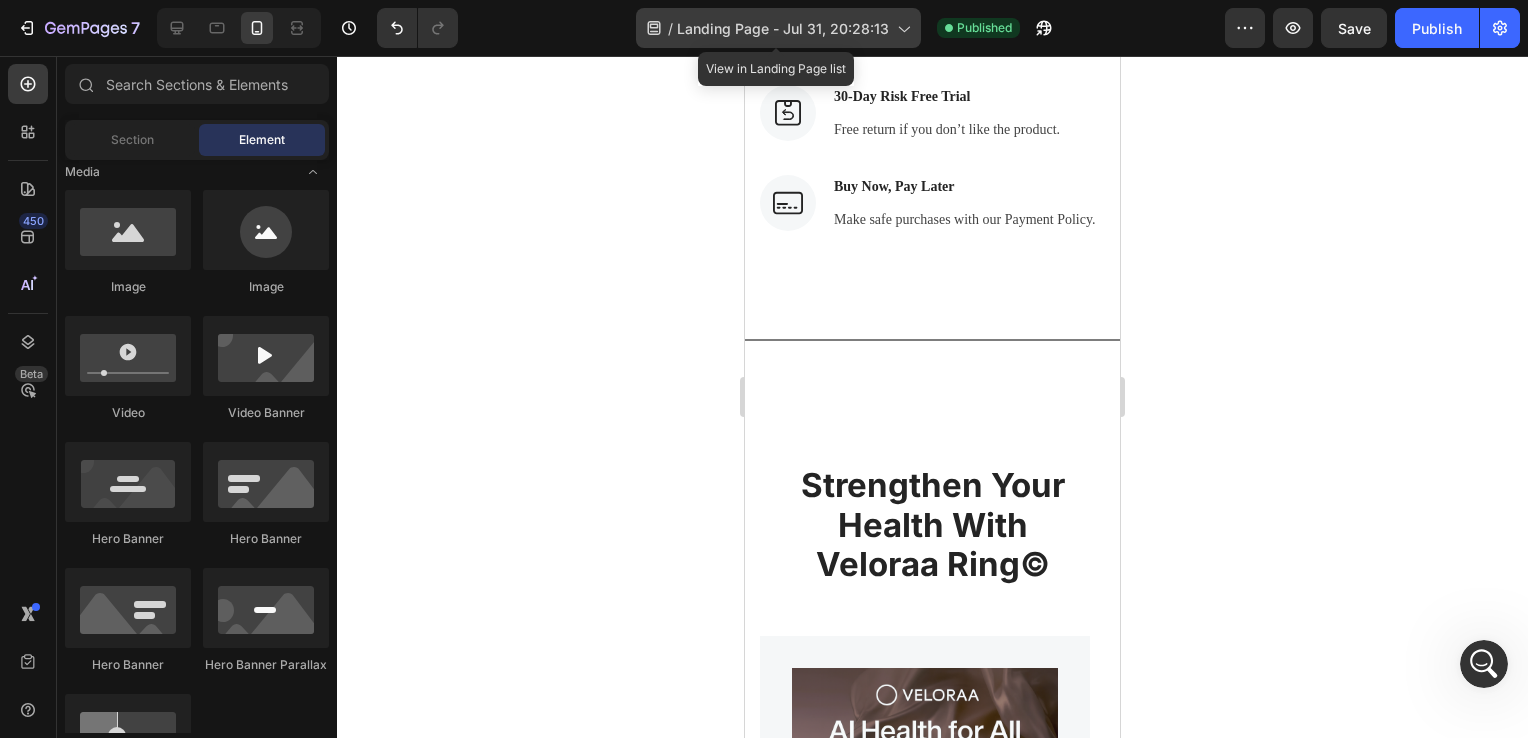 click on "Landing Page - Jul 31, 20:28:13" at bounding box center (783, 28) 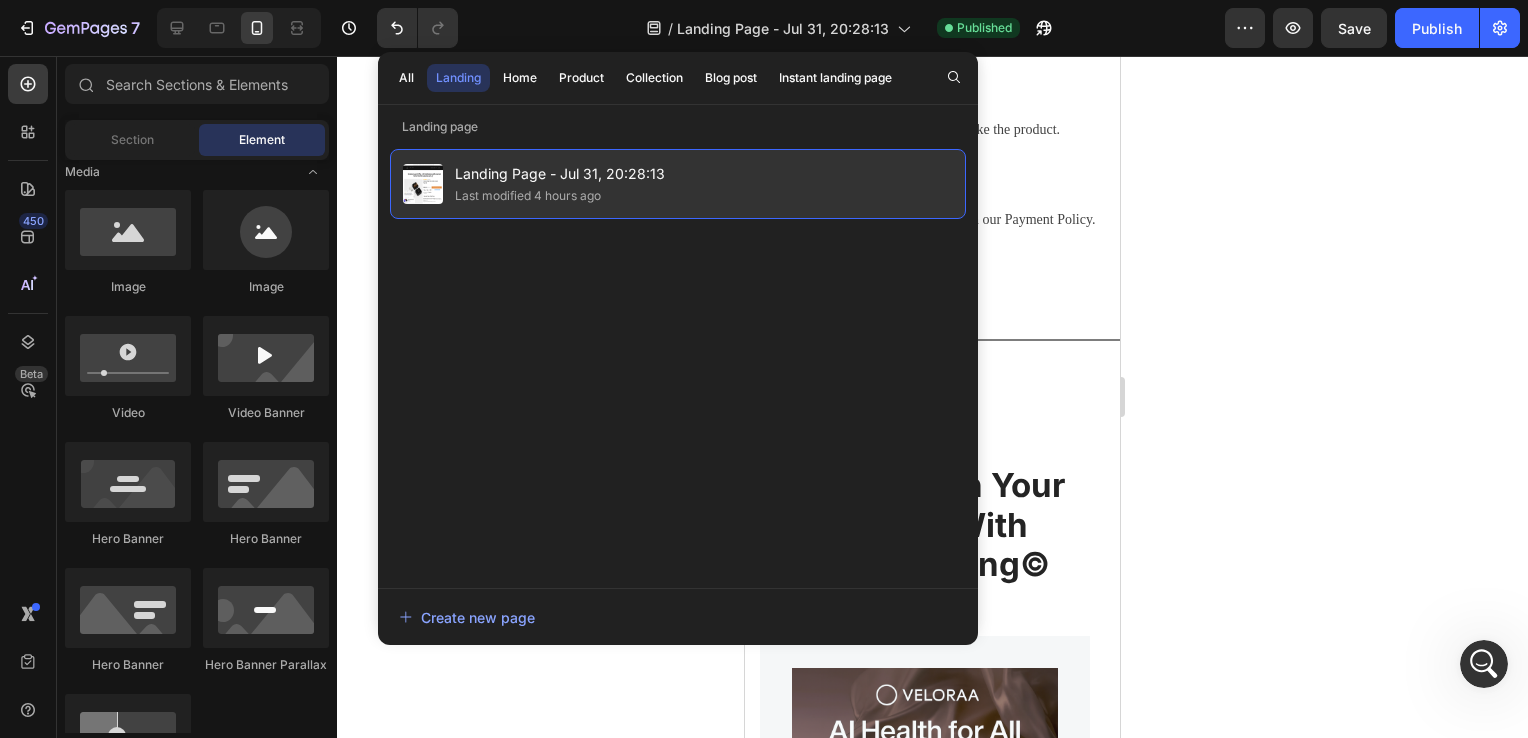 click on "Landing Page - Jul 31, 20:28:13" at bounding box center (560, 174) 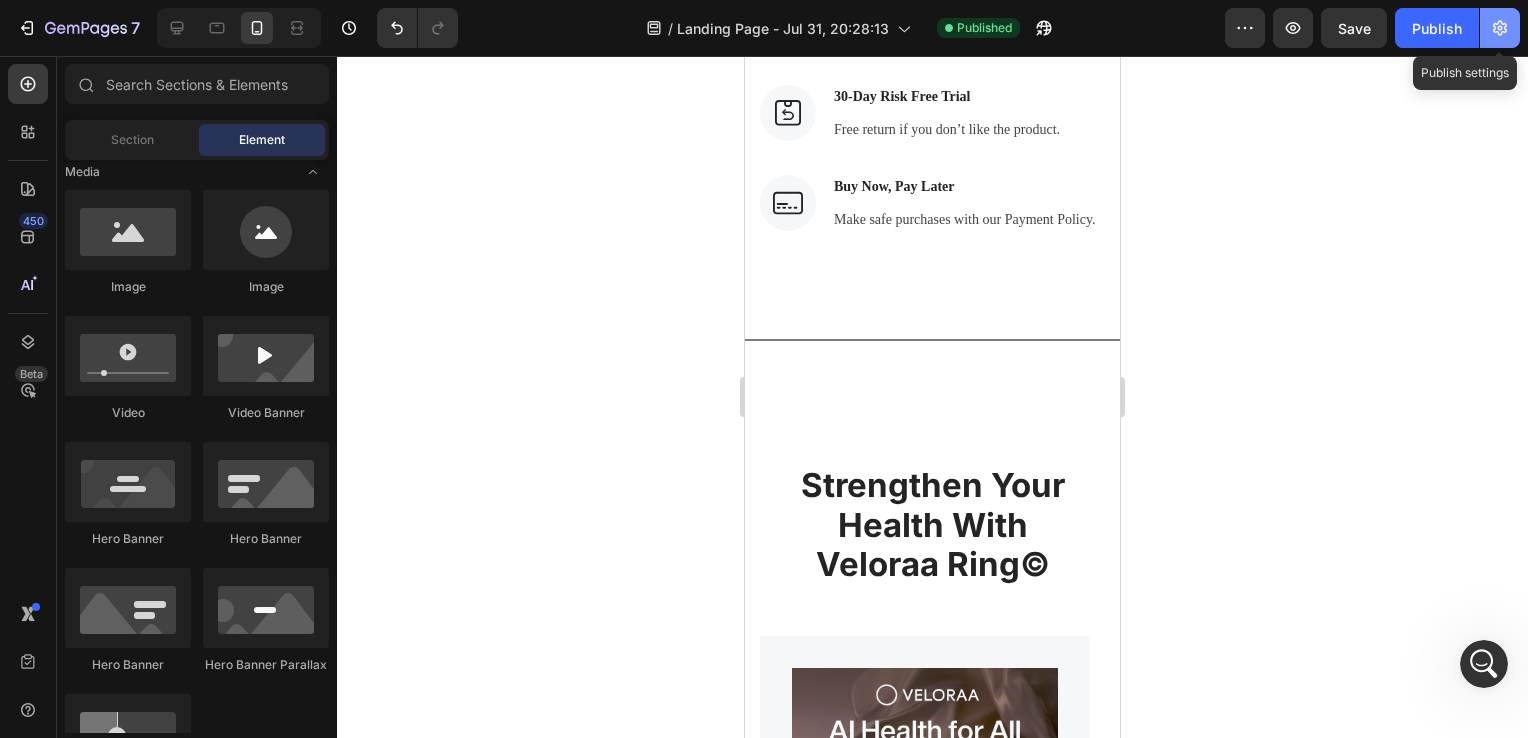 click 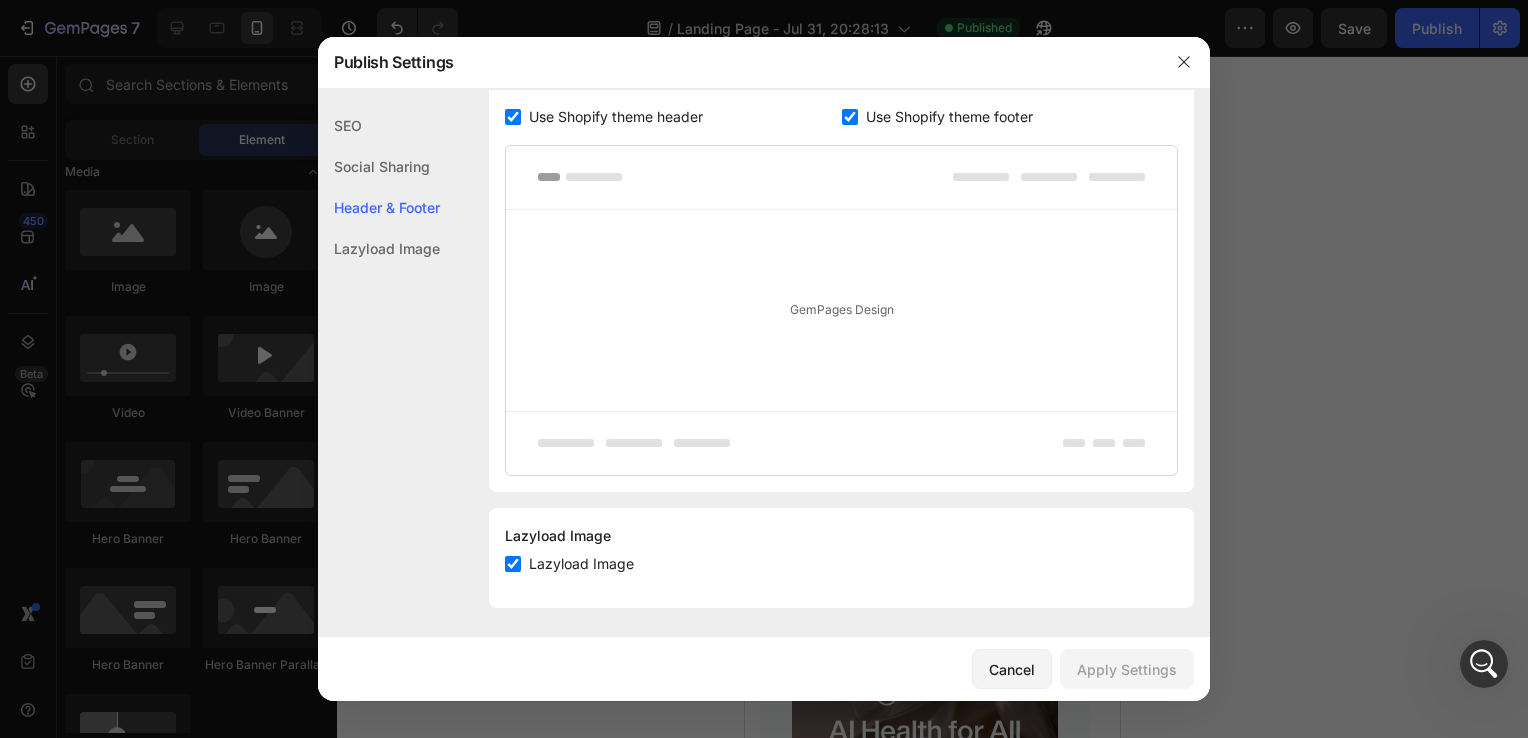 scroll, scrollTop: 0, scrollLeft: 0, axis: both 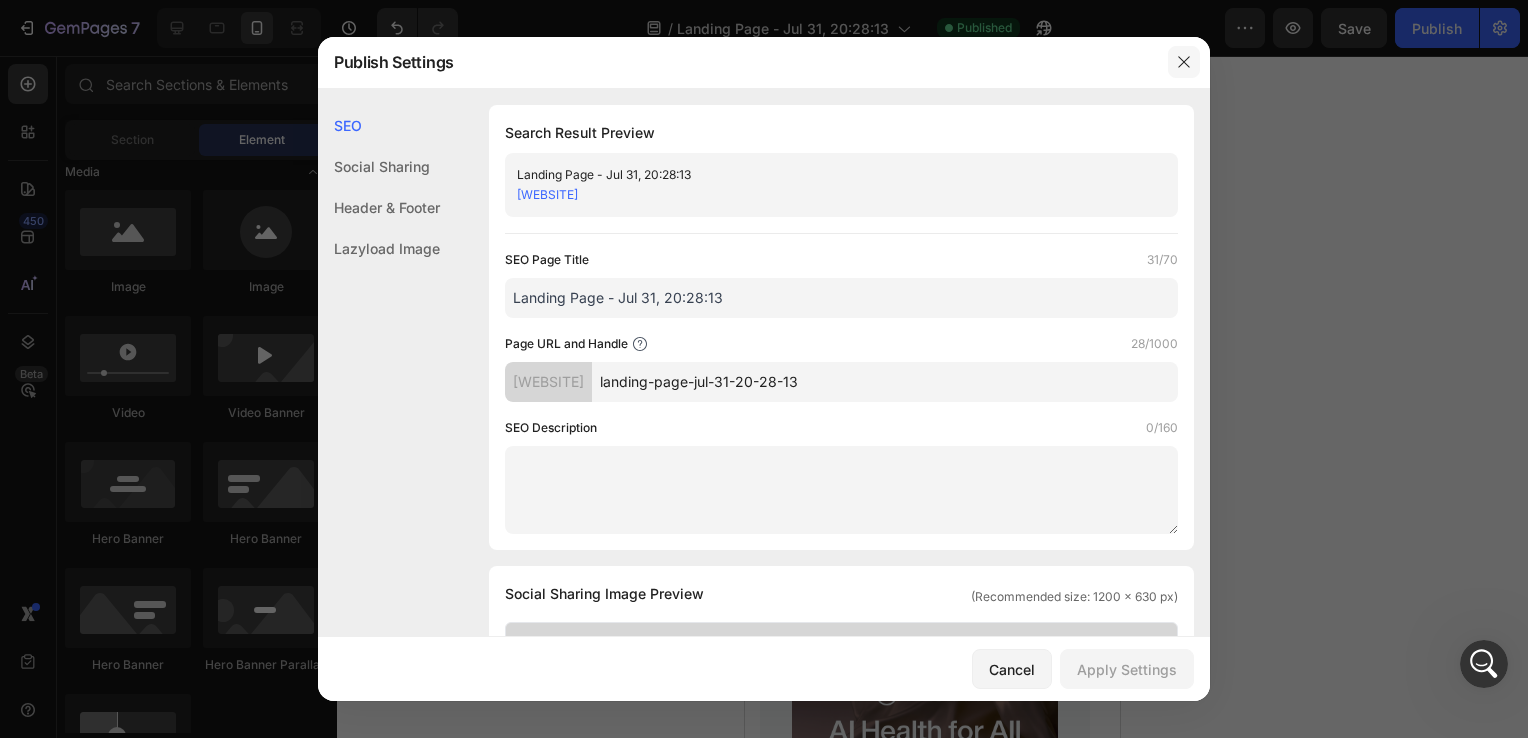 click at bounding box center (1184, 62) 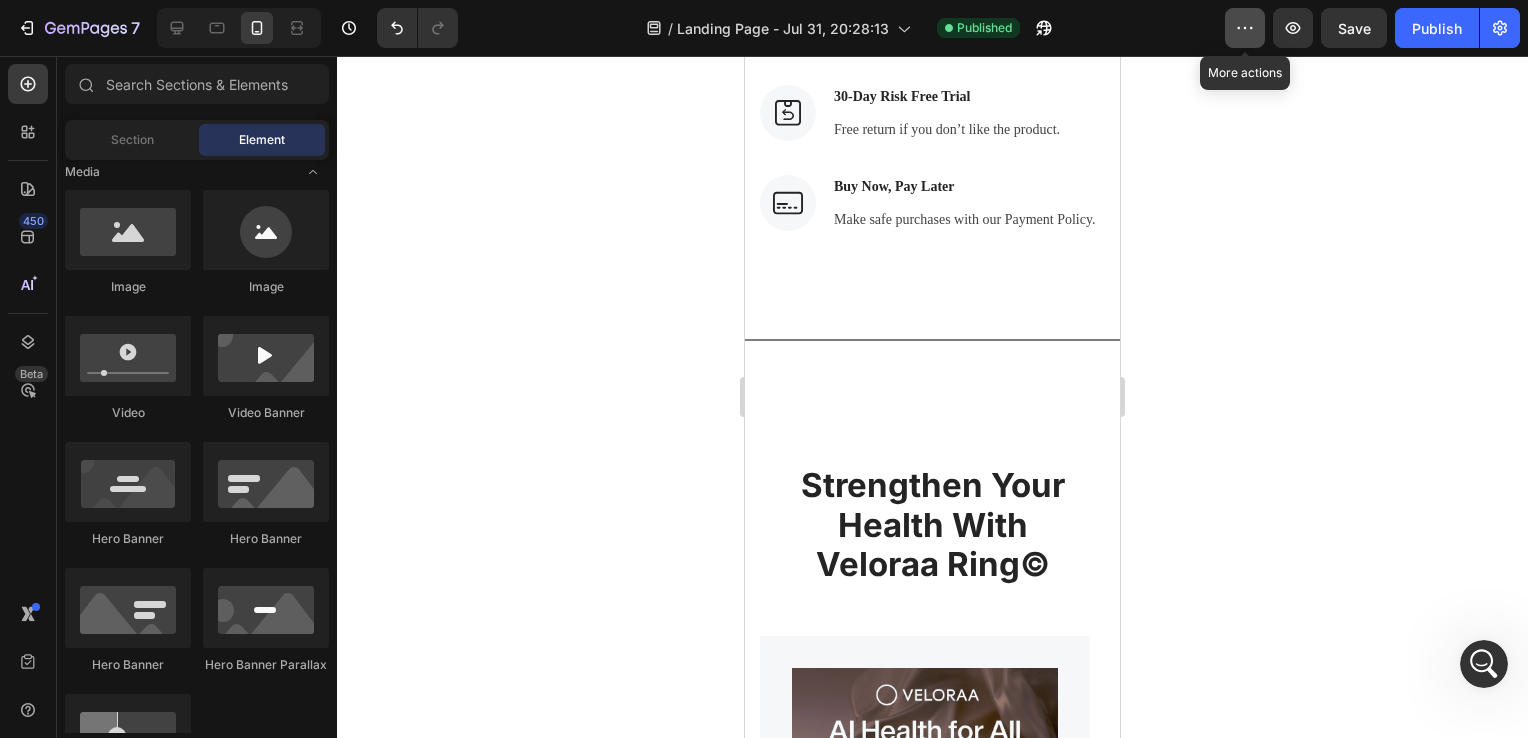 click 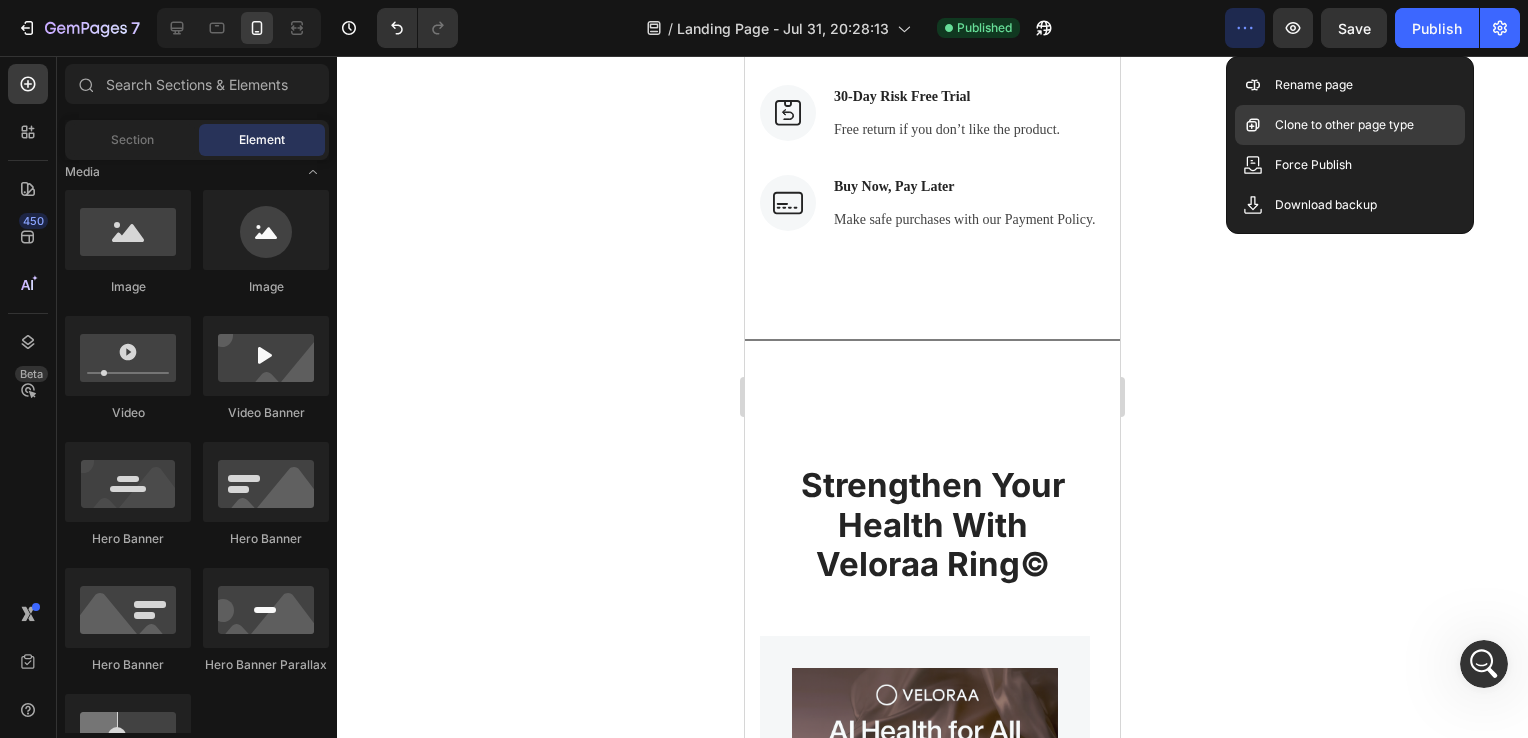 click on "Clone to other page type" at bounding box center (1344, 125) 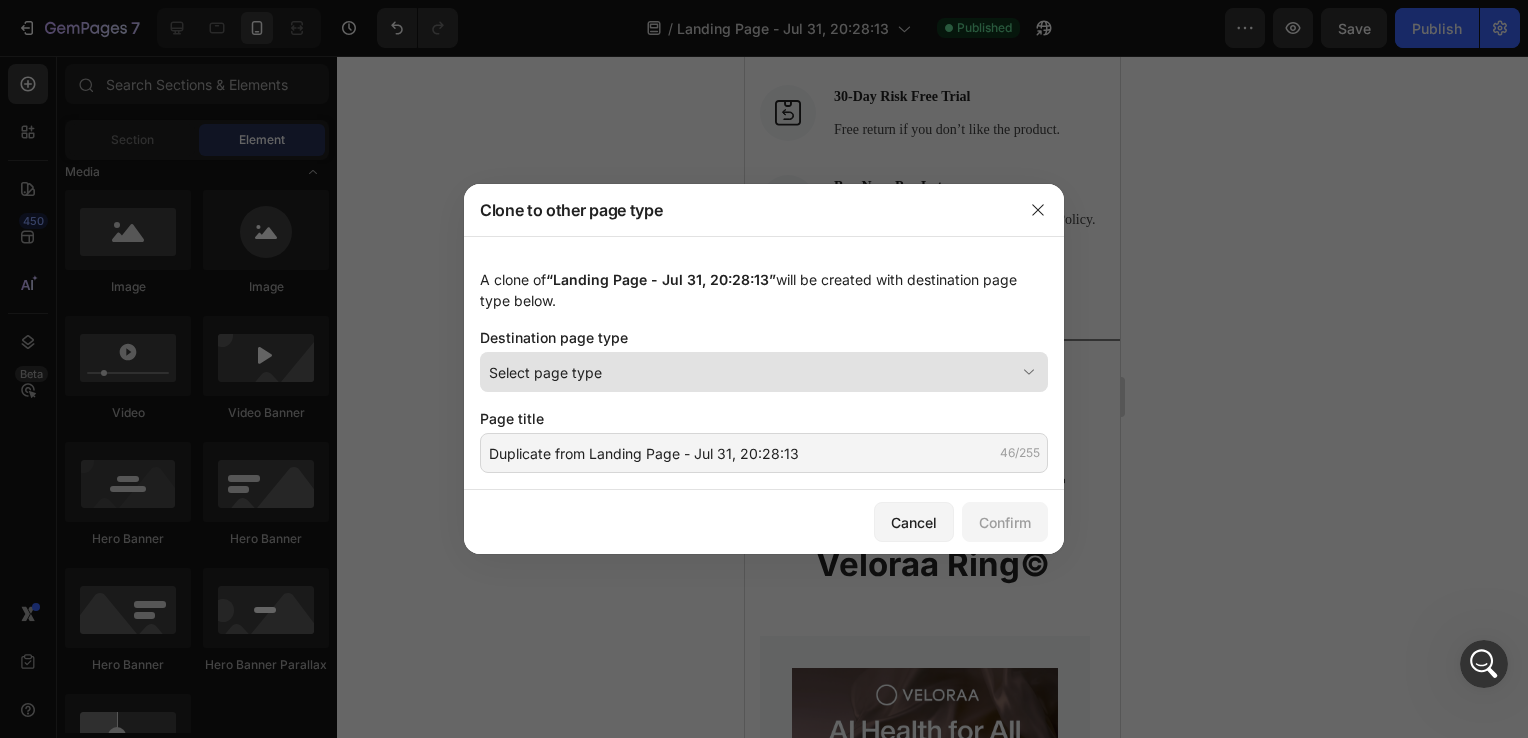 click on "Select page type" at bounding box center (752, 372) 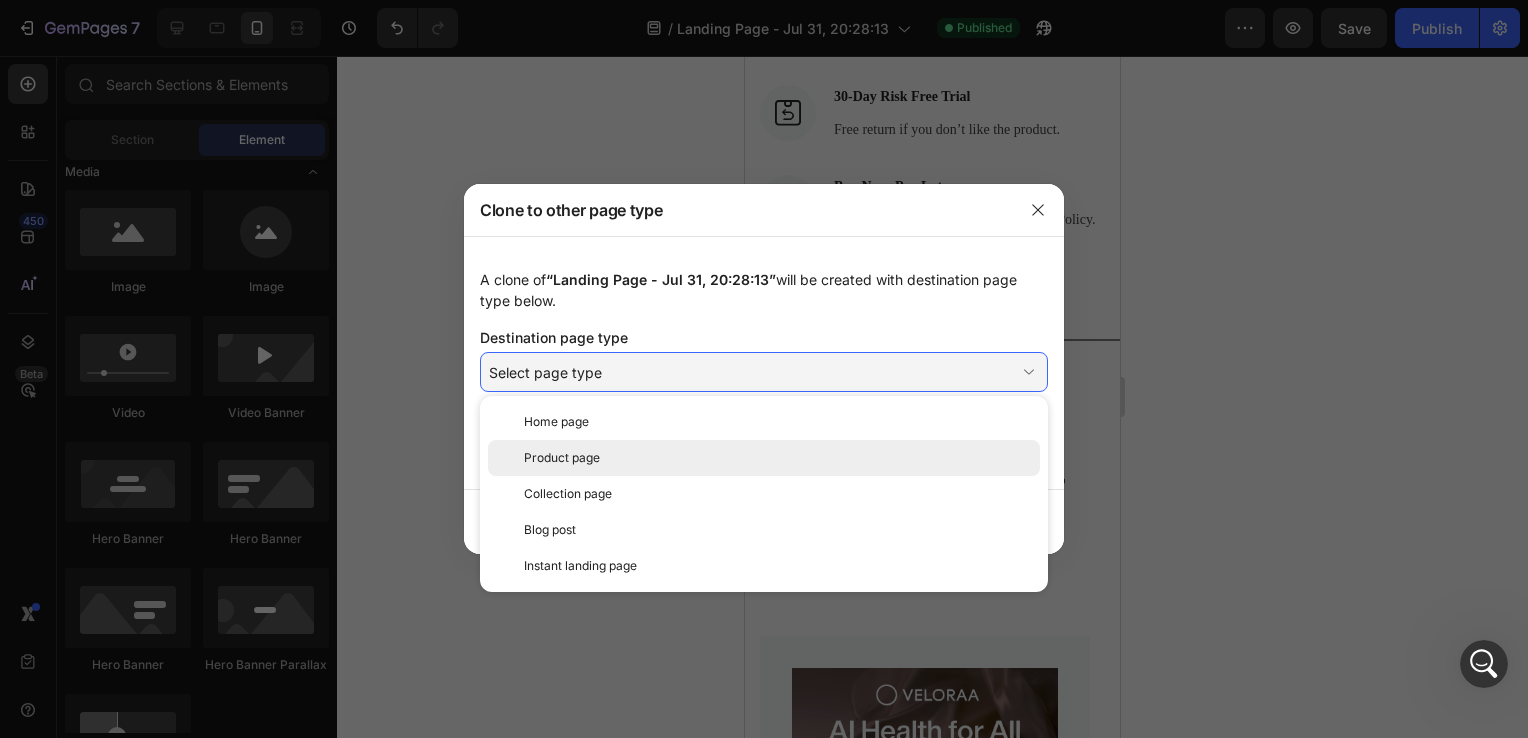 click on "Product page" at bounding box center (778, 458) 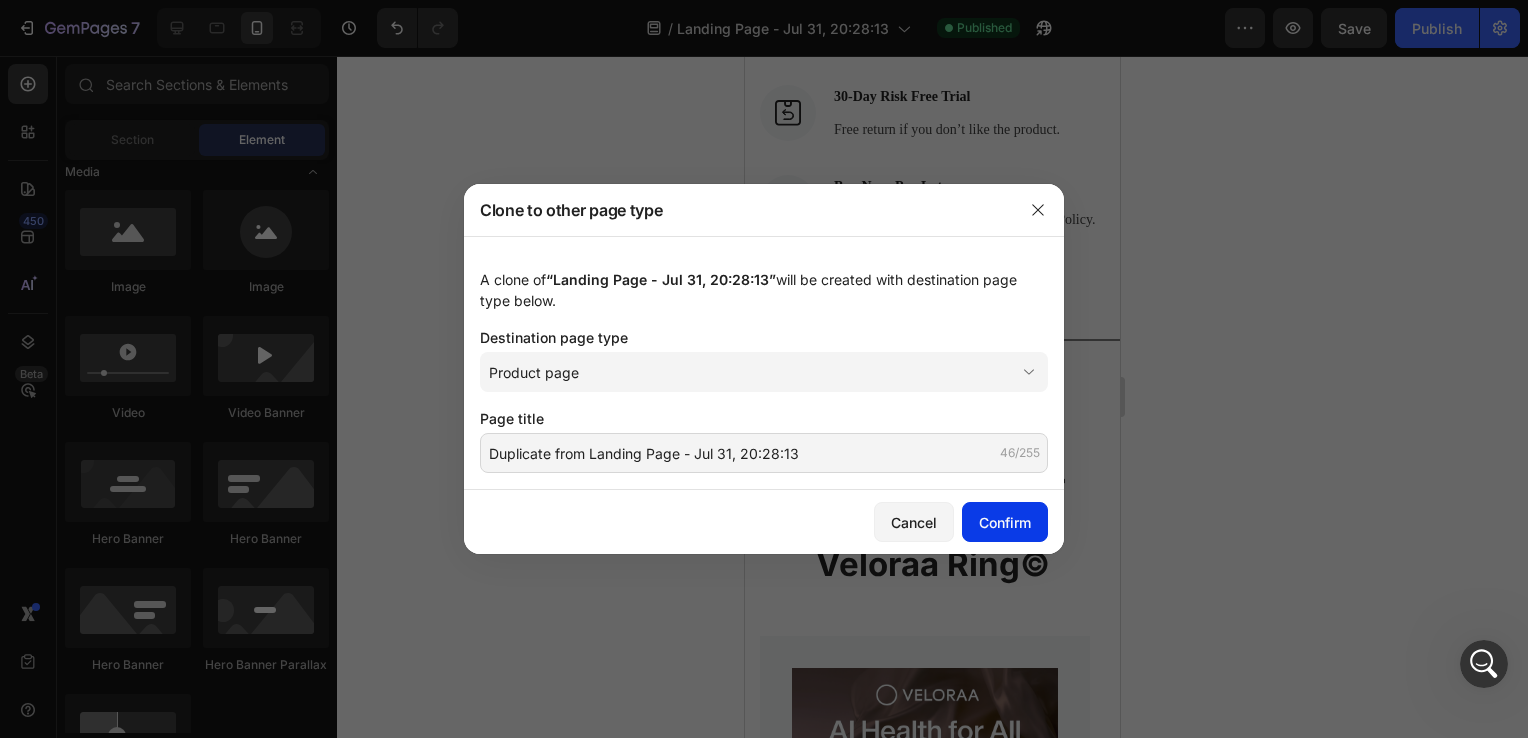 click on "Confirm" at bounding box center [1005, 522] 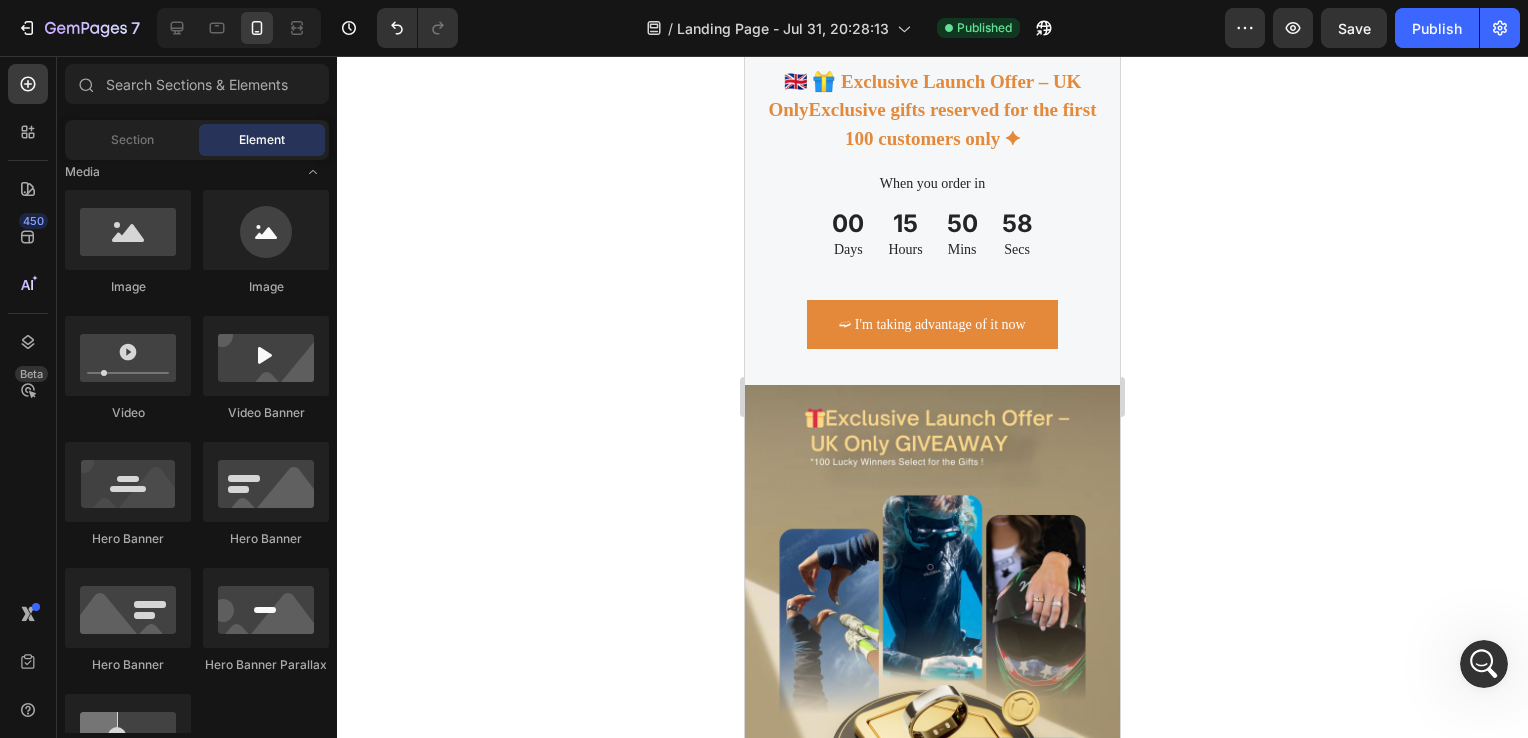 scroll, scrollTop: 6839, scrollLeft: 0, axis: vertical 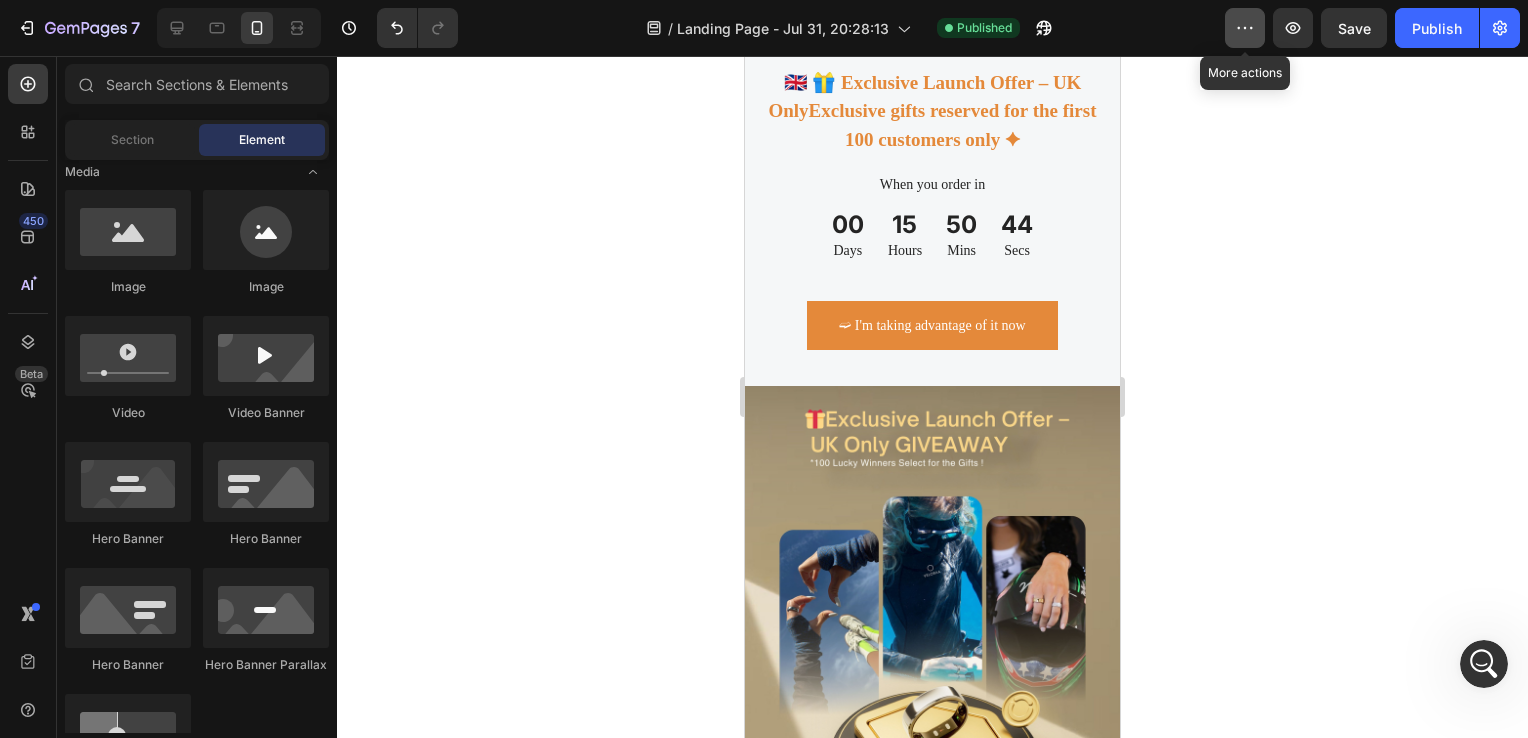 click 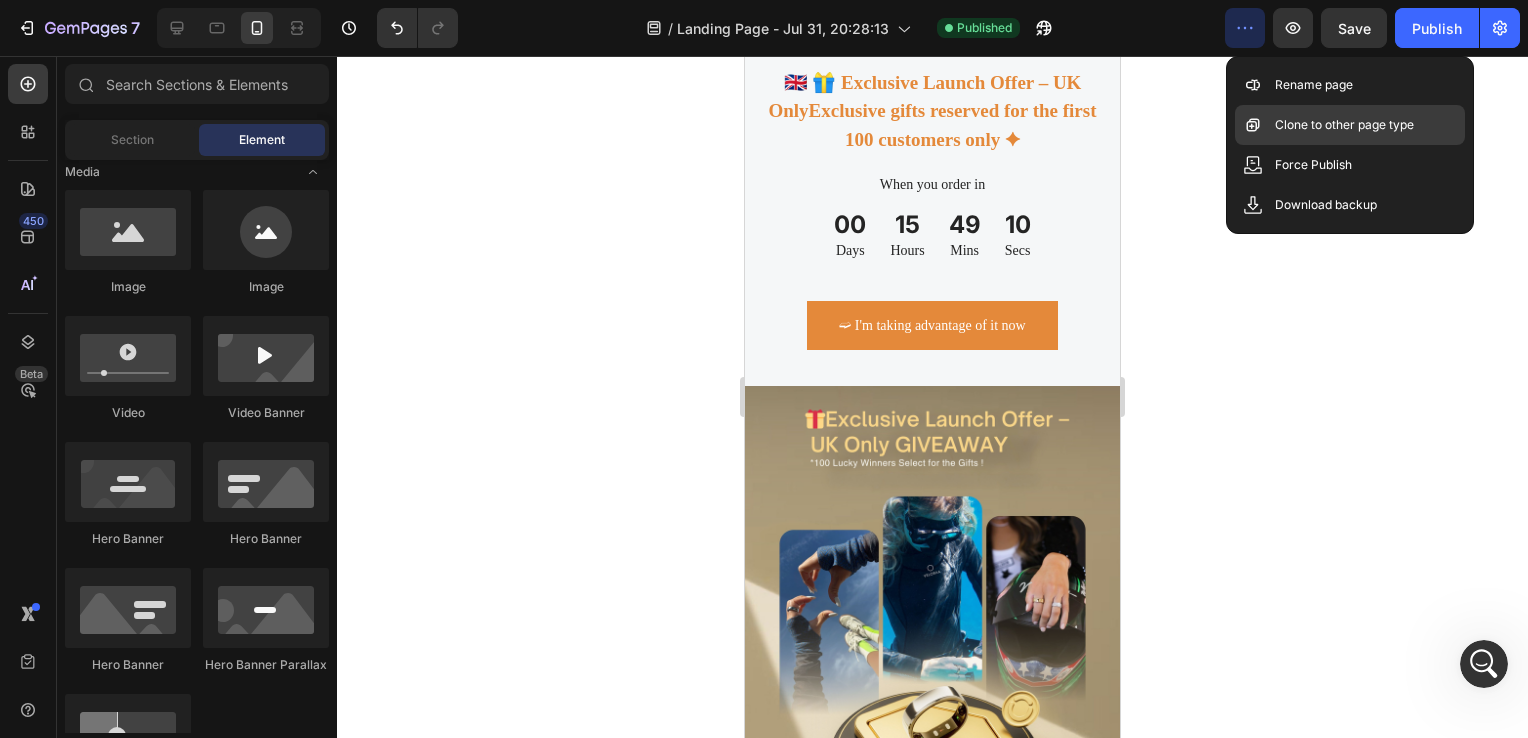 click on "Clone to other page type" at bounding box center [1344, 125] 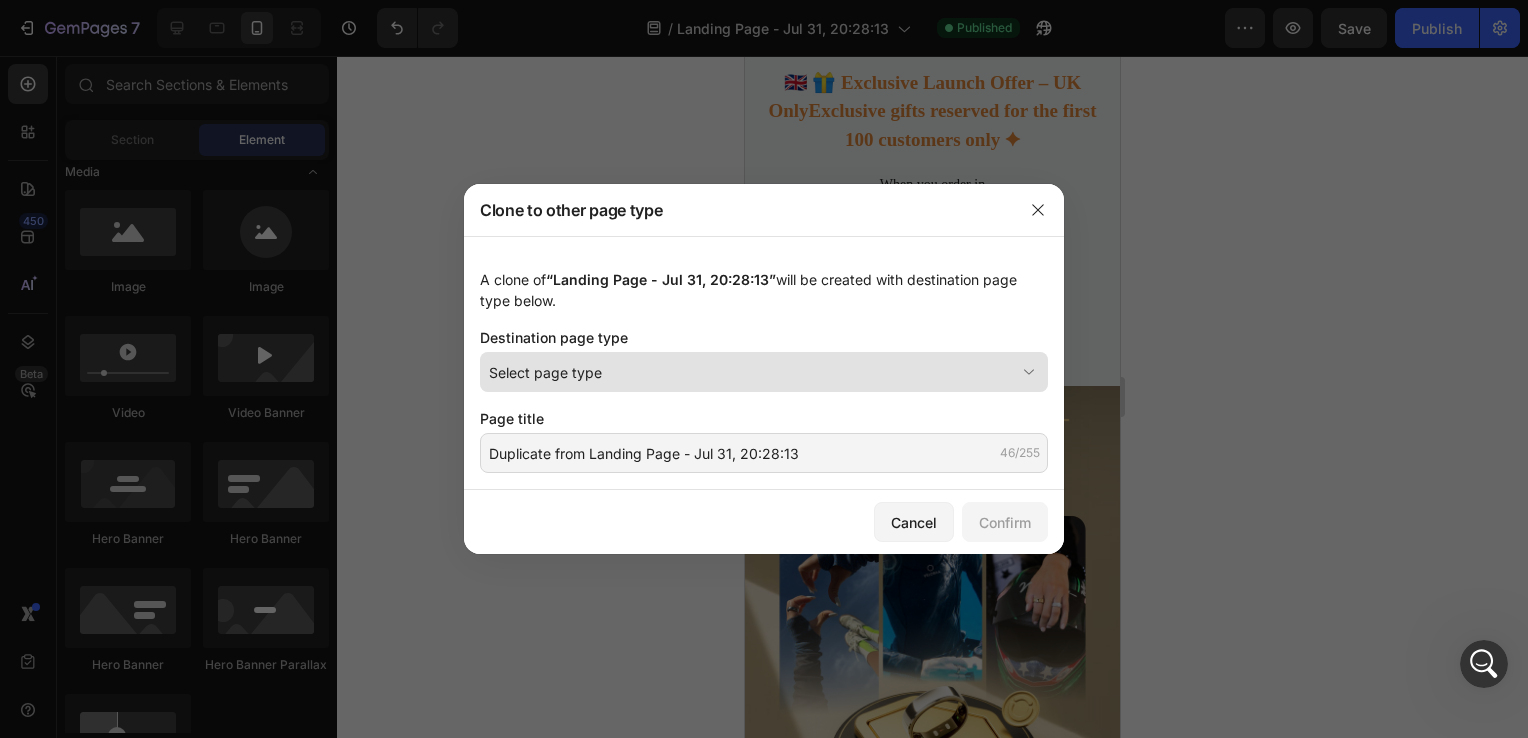 click on "Select page type" at bounding box center (752, 372) 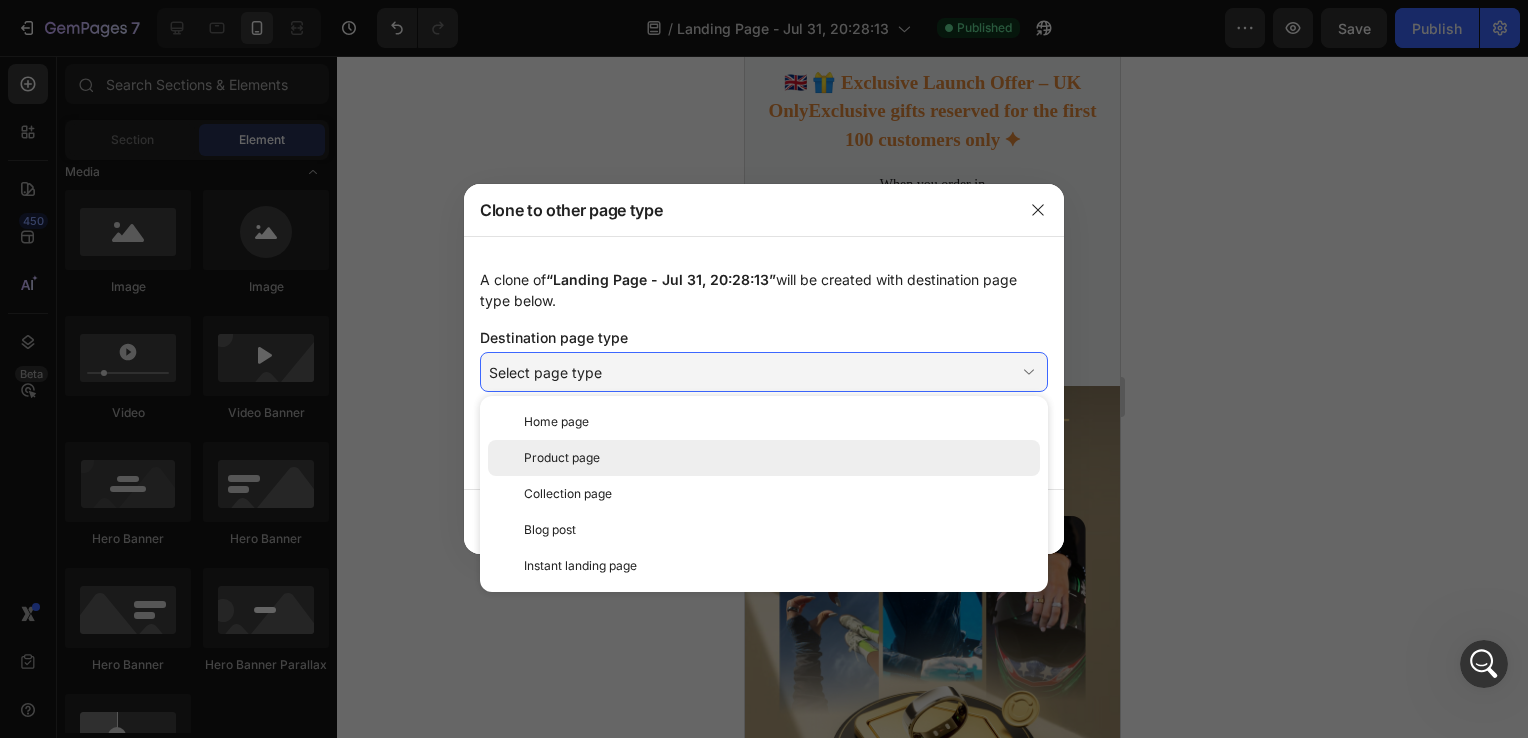 click on "Product page" 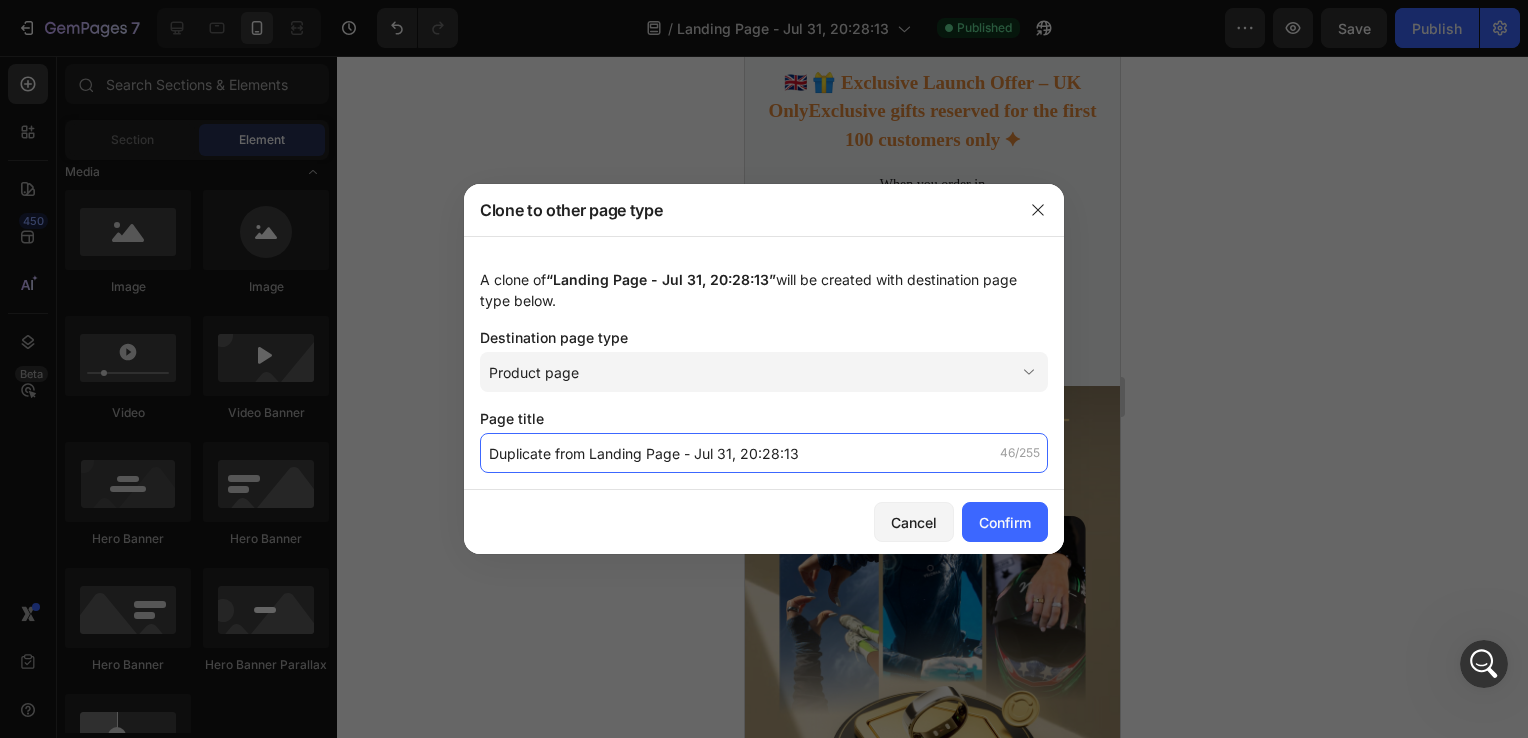 click on "Duplicate from Landing Page - Jul 31, 20:28:13" 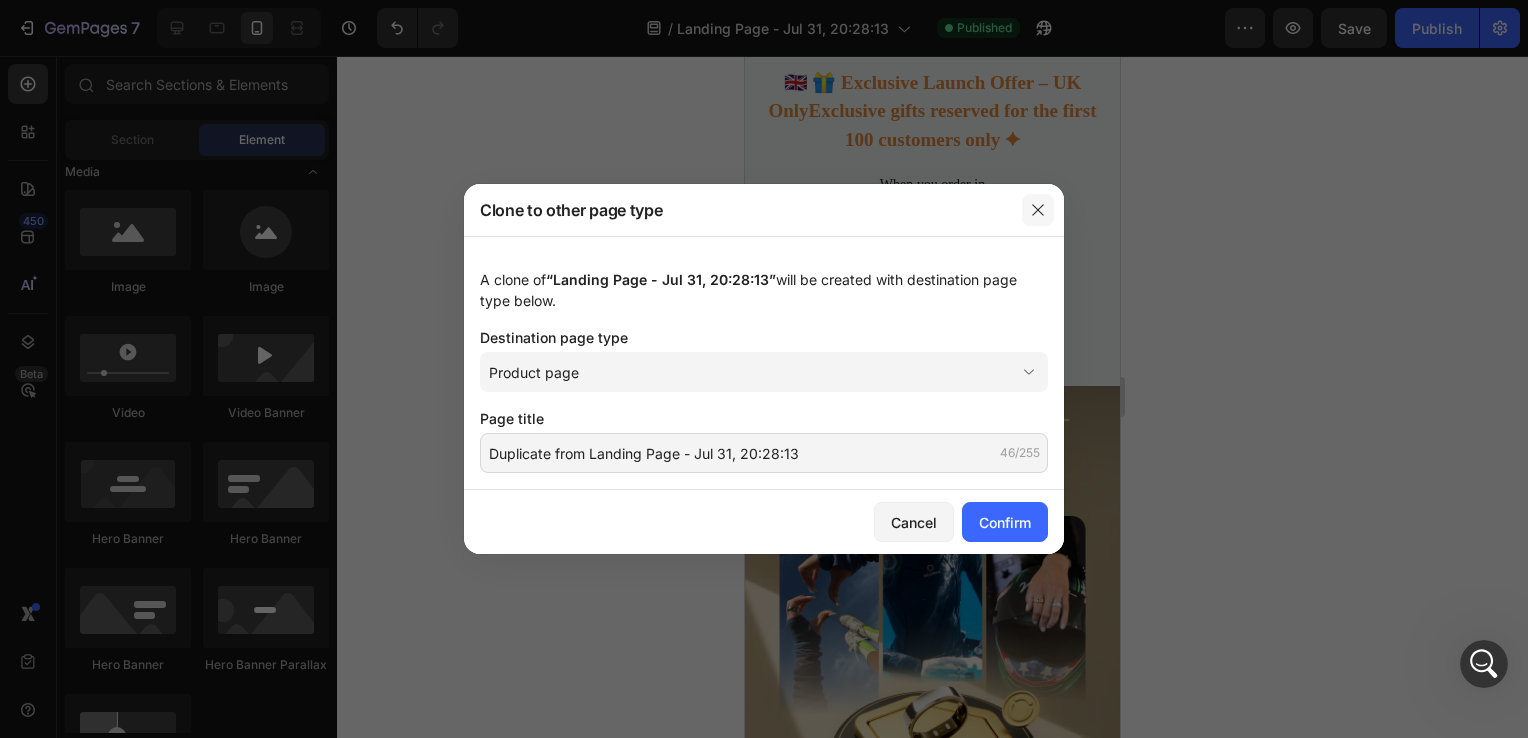 click 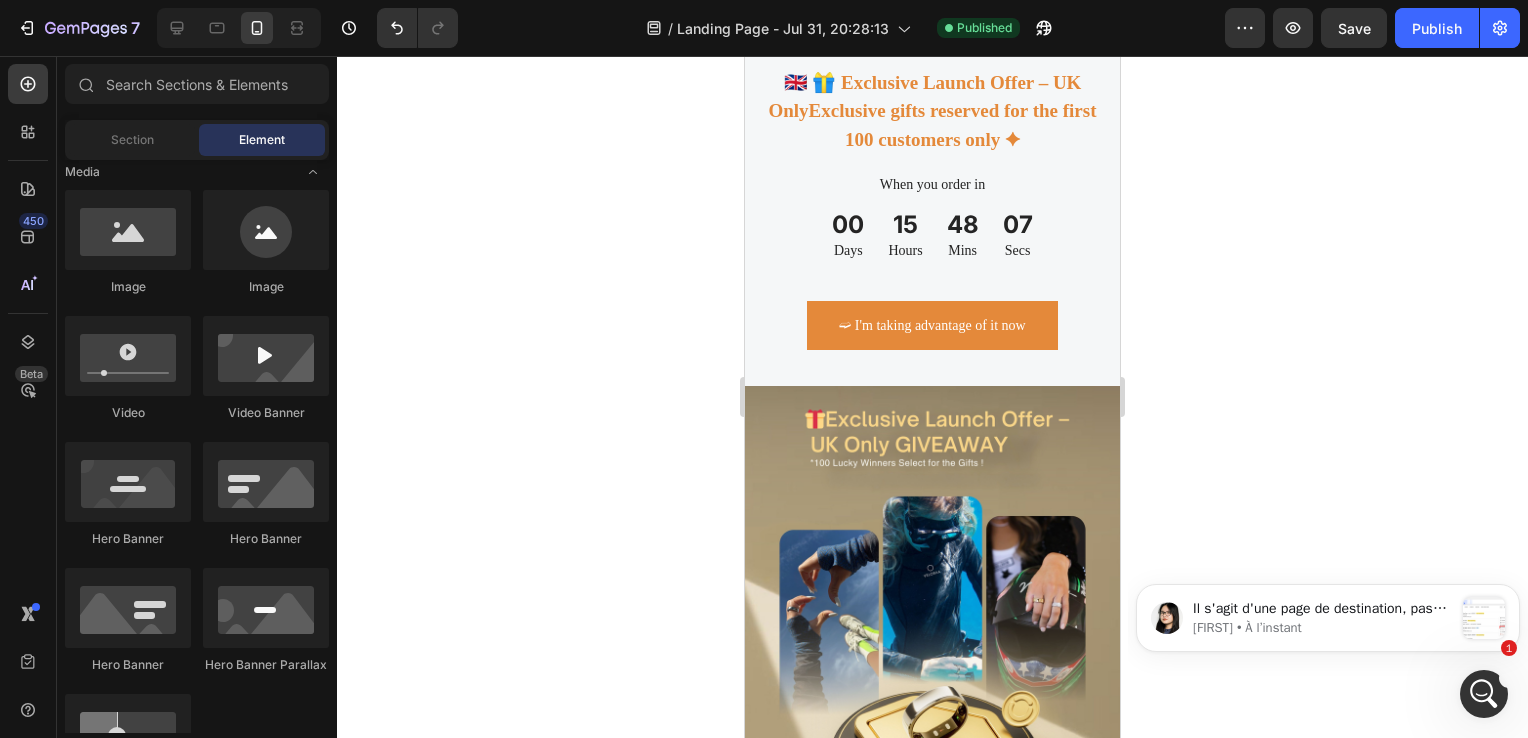 scroll, scrollTop: 0, scrollLeft: 0, axis: both 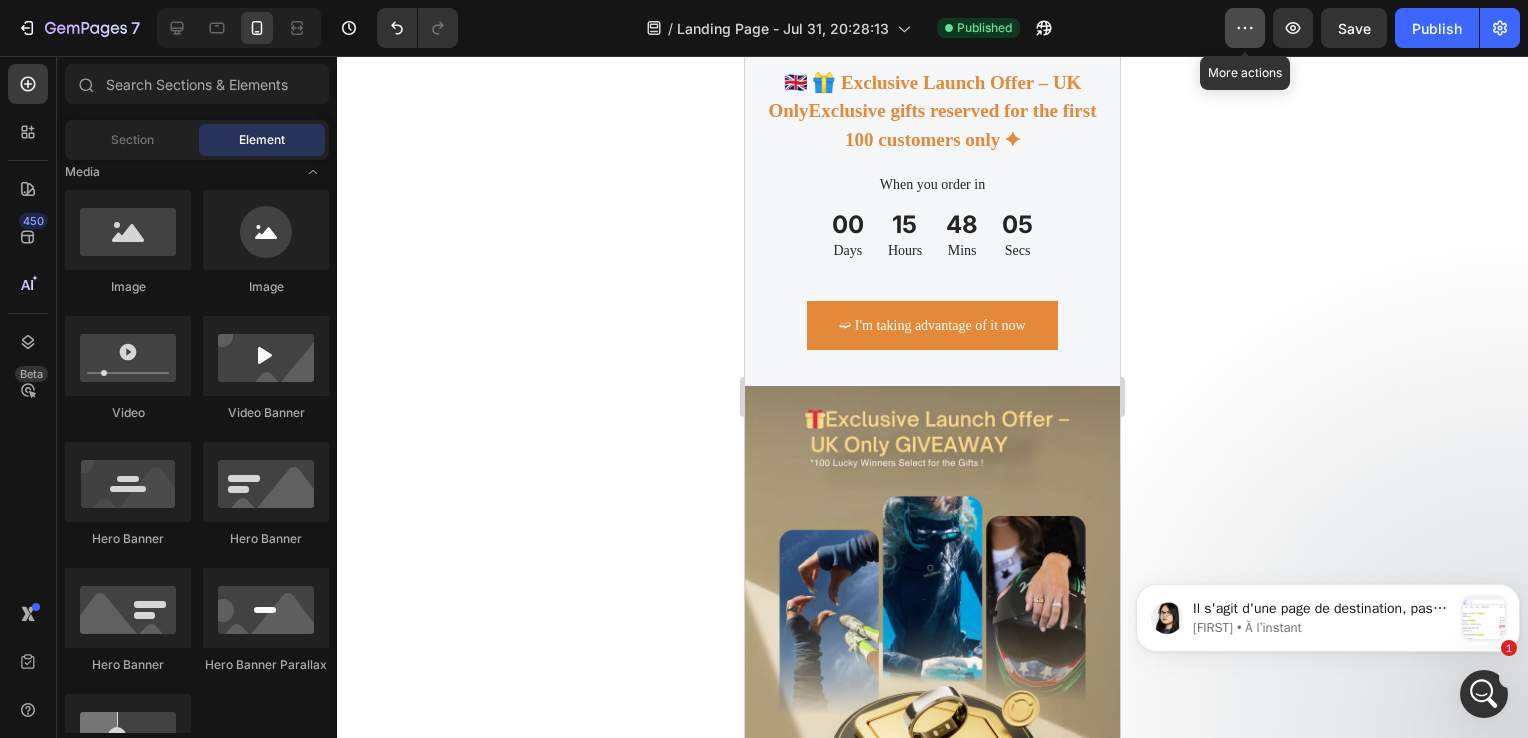 click 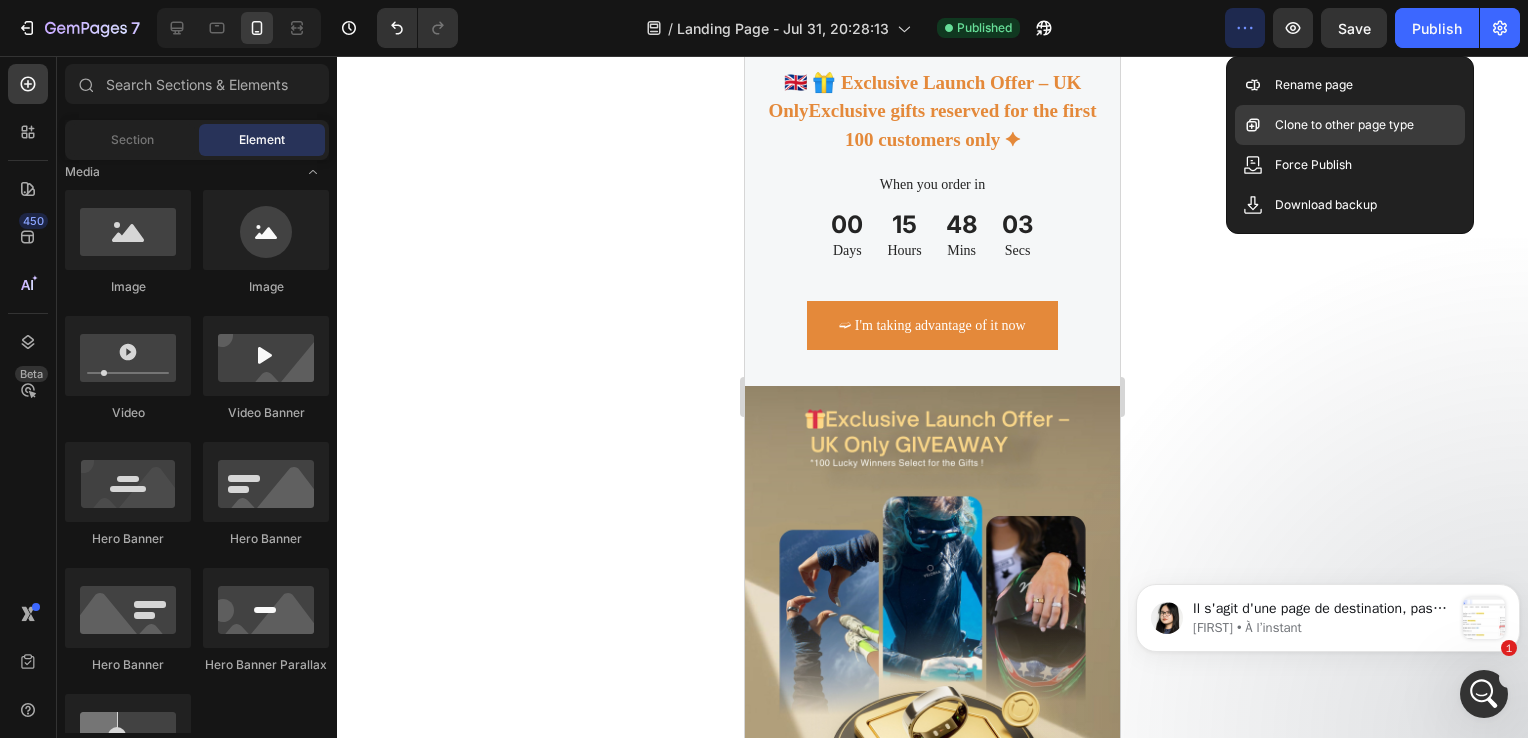 click on "Clone to other page type" at bounding box center (1344, 125) 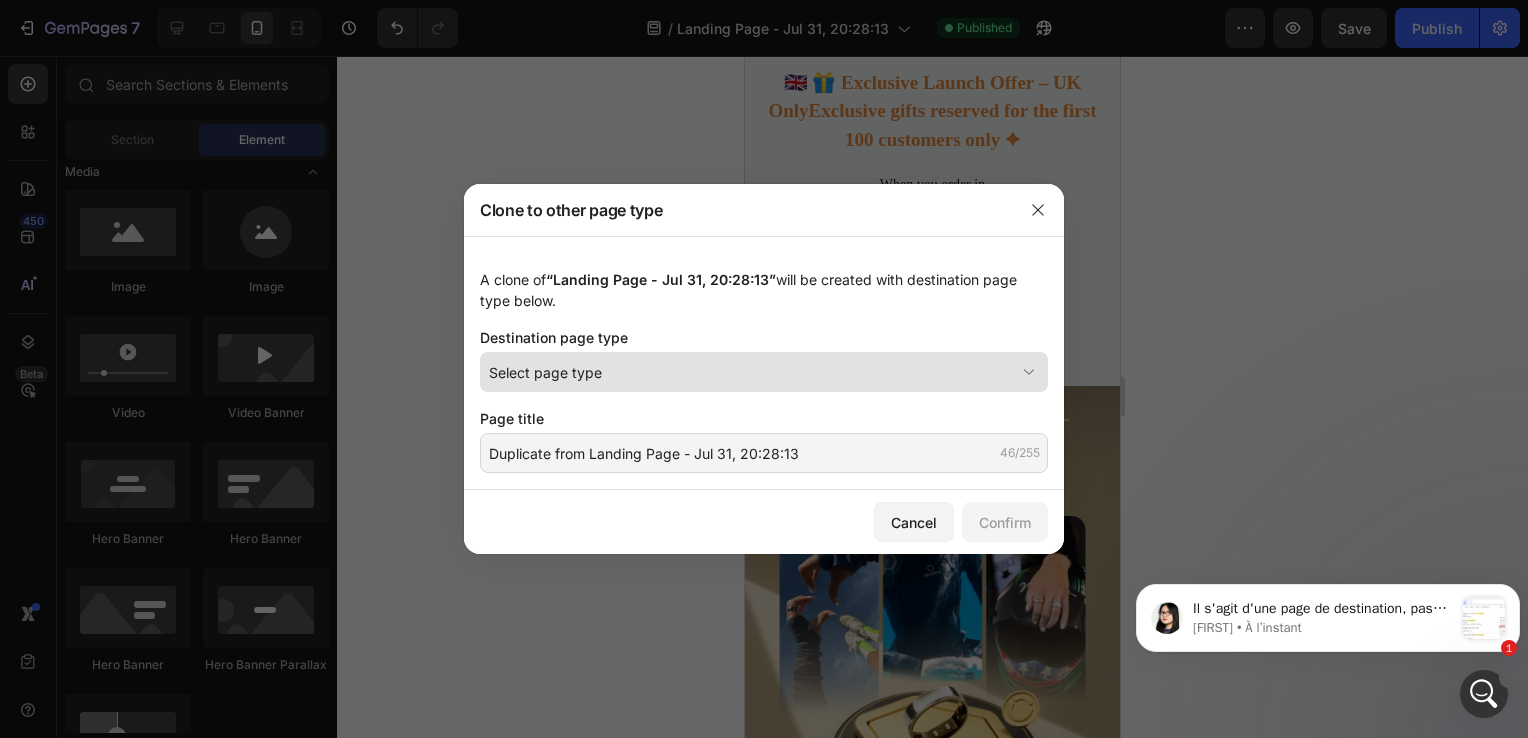 click on "Select page type" at bounding box center (752, 372) 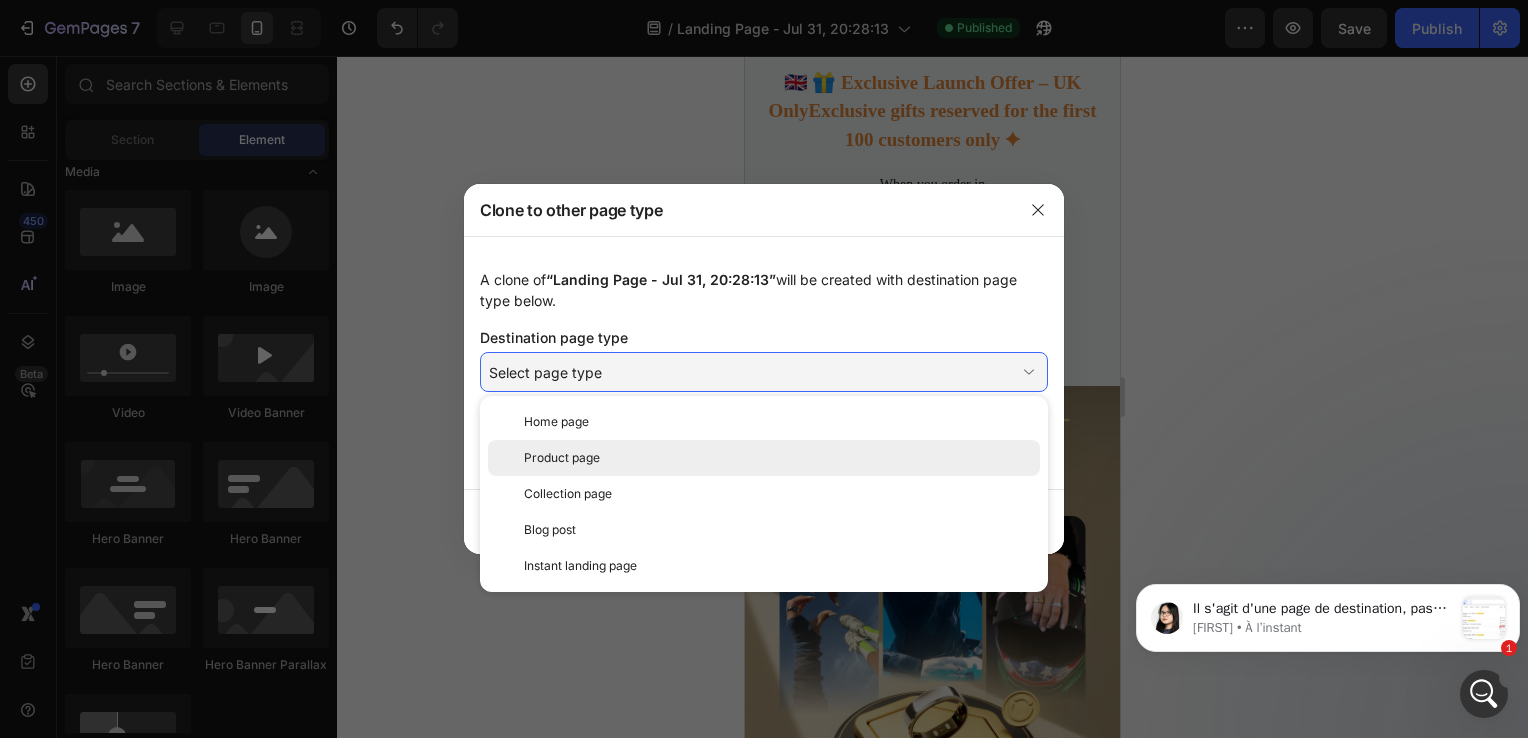 click on "Product page" at bounding box center [778, 458] 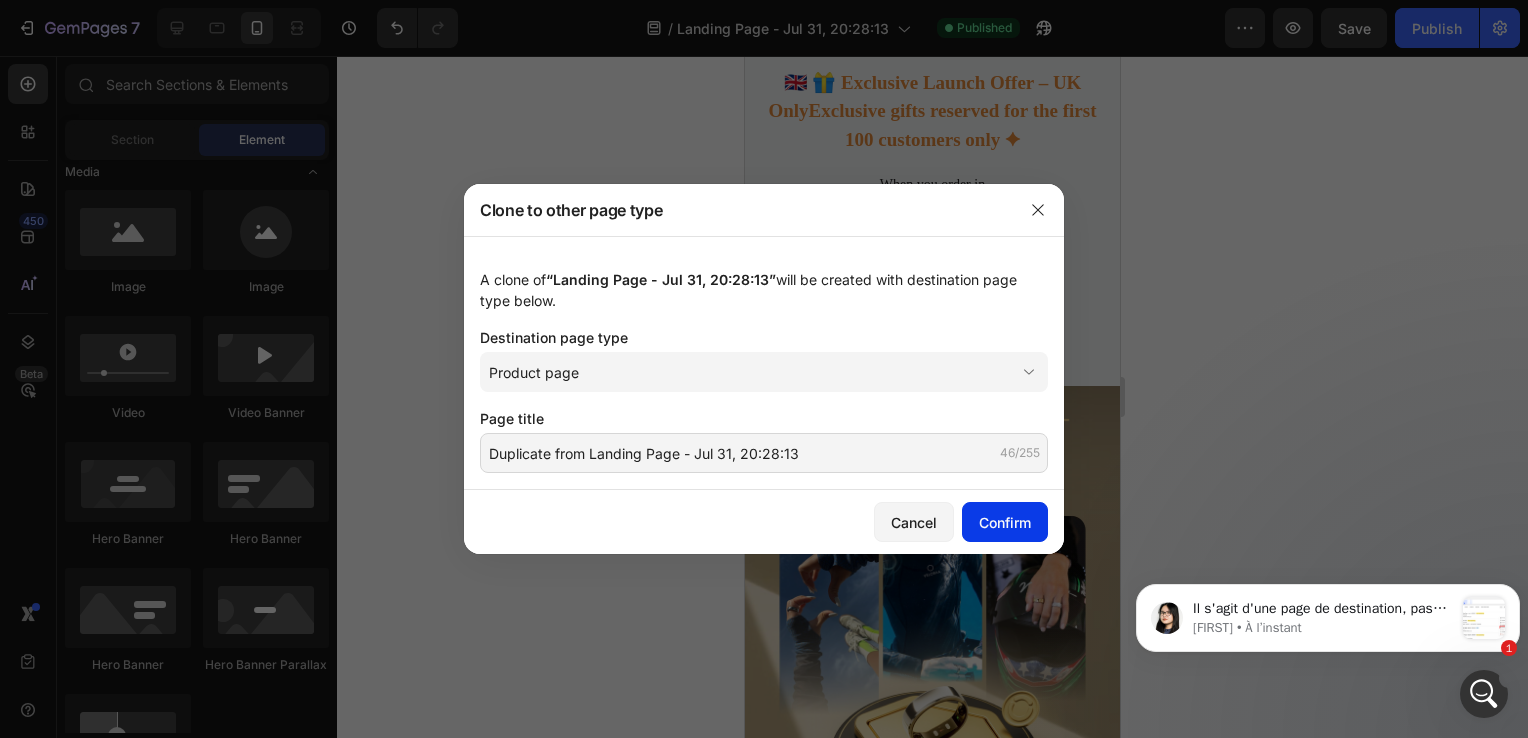 click on "Confirm" at bounding box center (1005, 522) 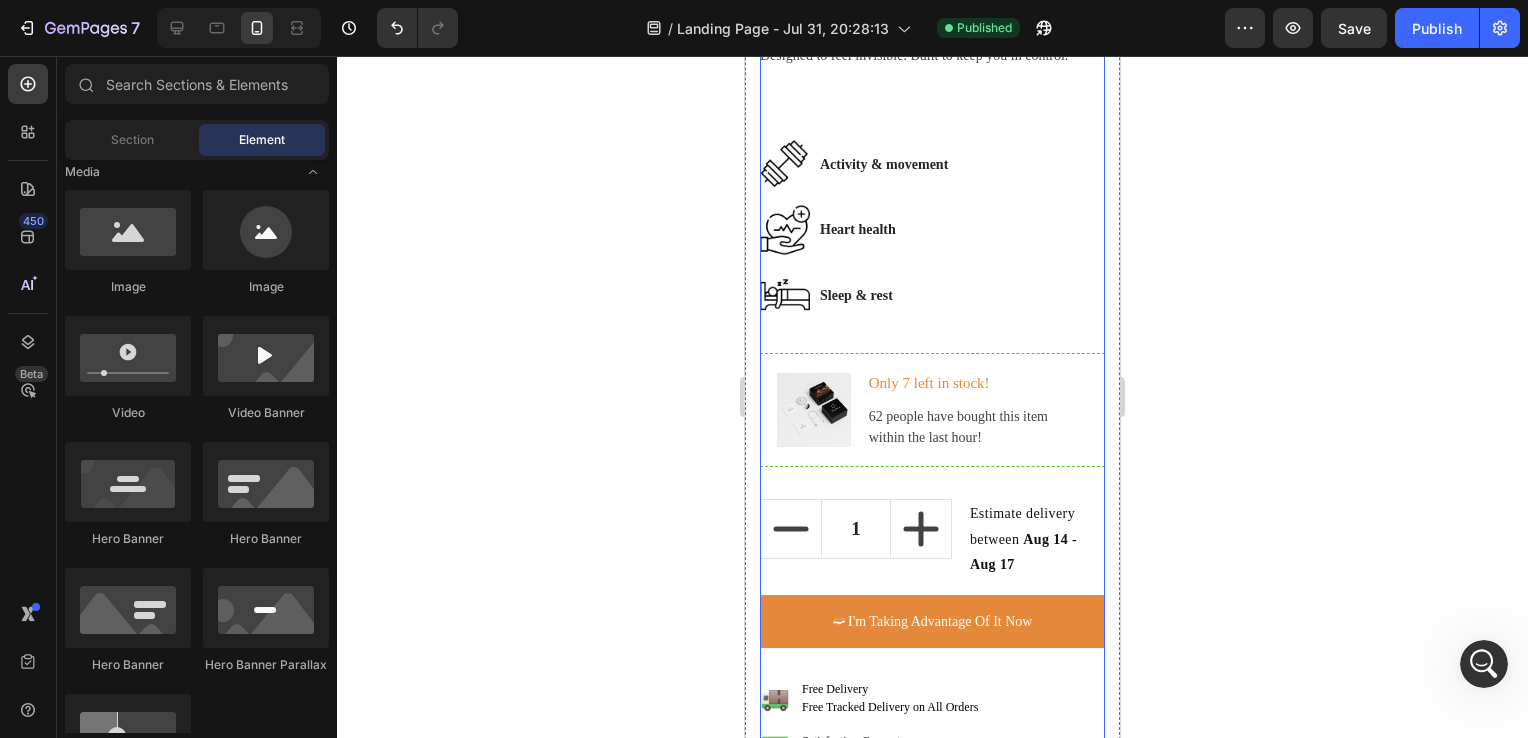 scroll, scrollTop: 1453, scrollLeft: 0, axis: vertical 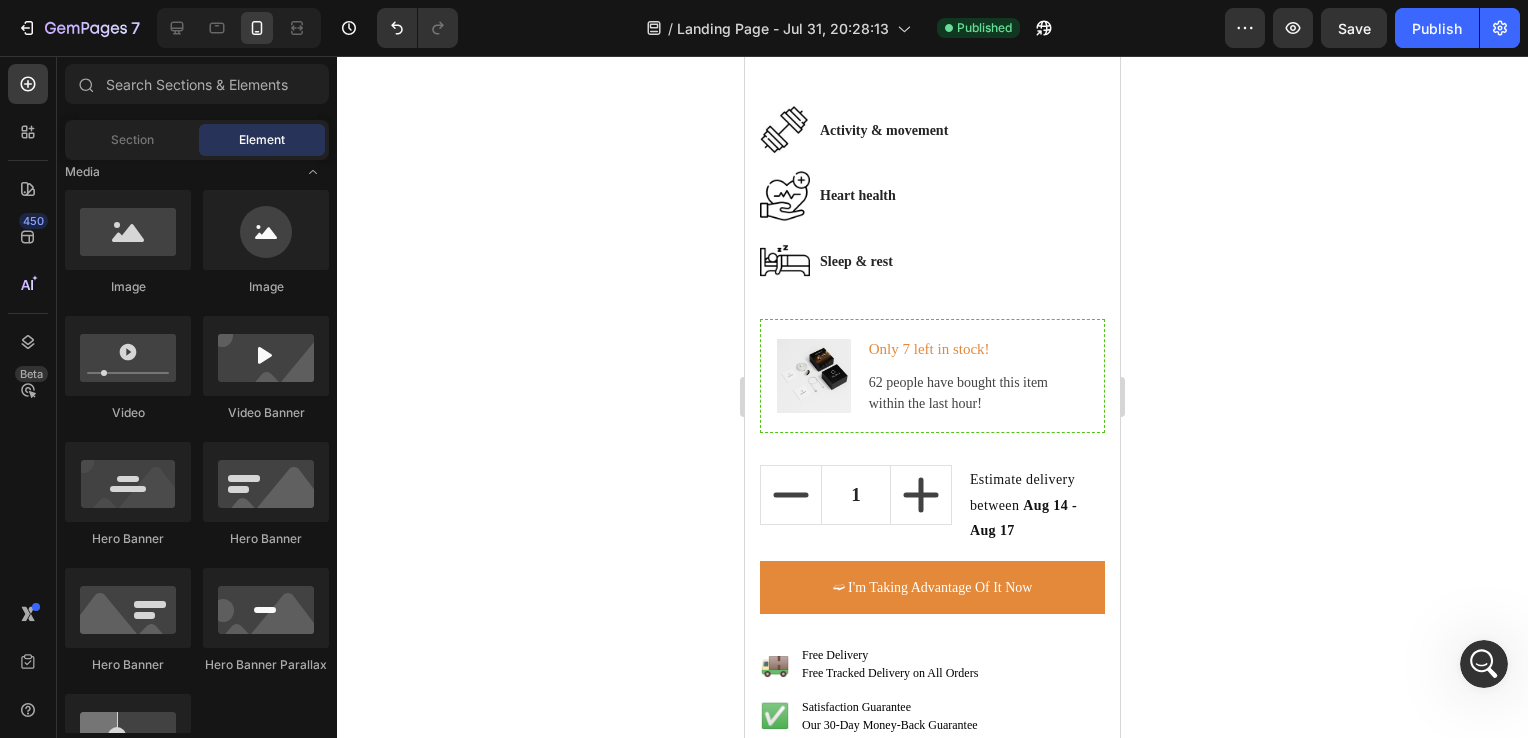 click 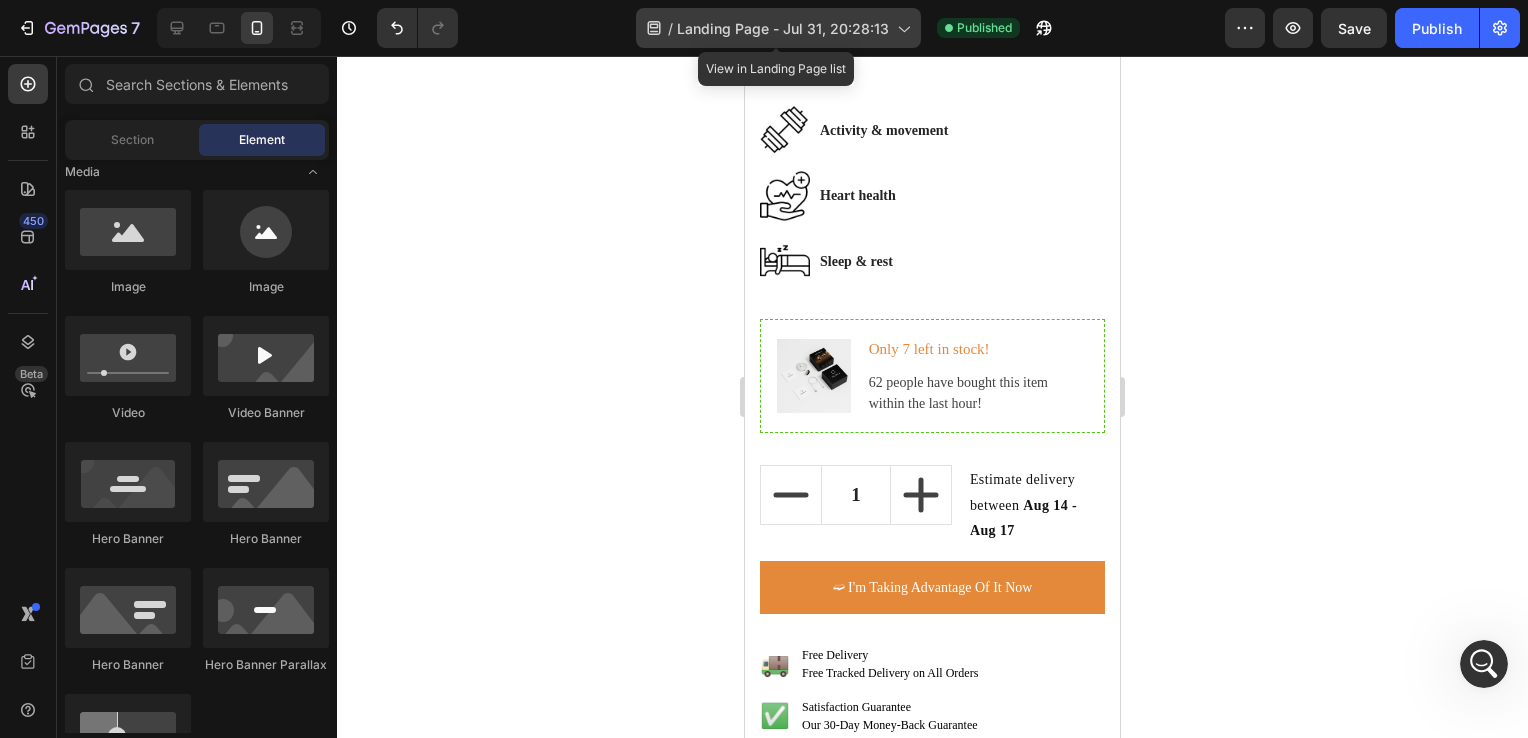 click on "Landing Page - Jul 31, 20:28:13" at bounding box center [783, 28] 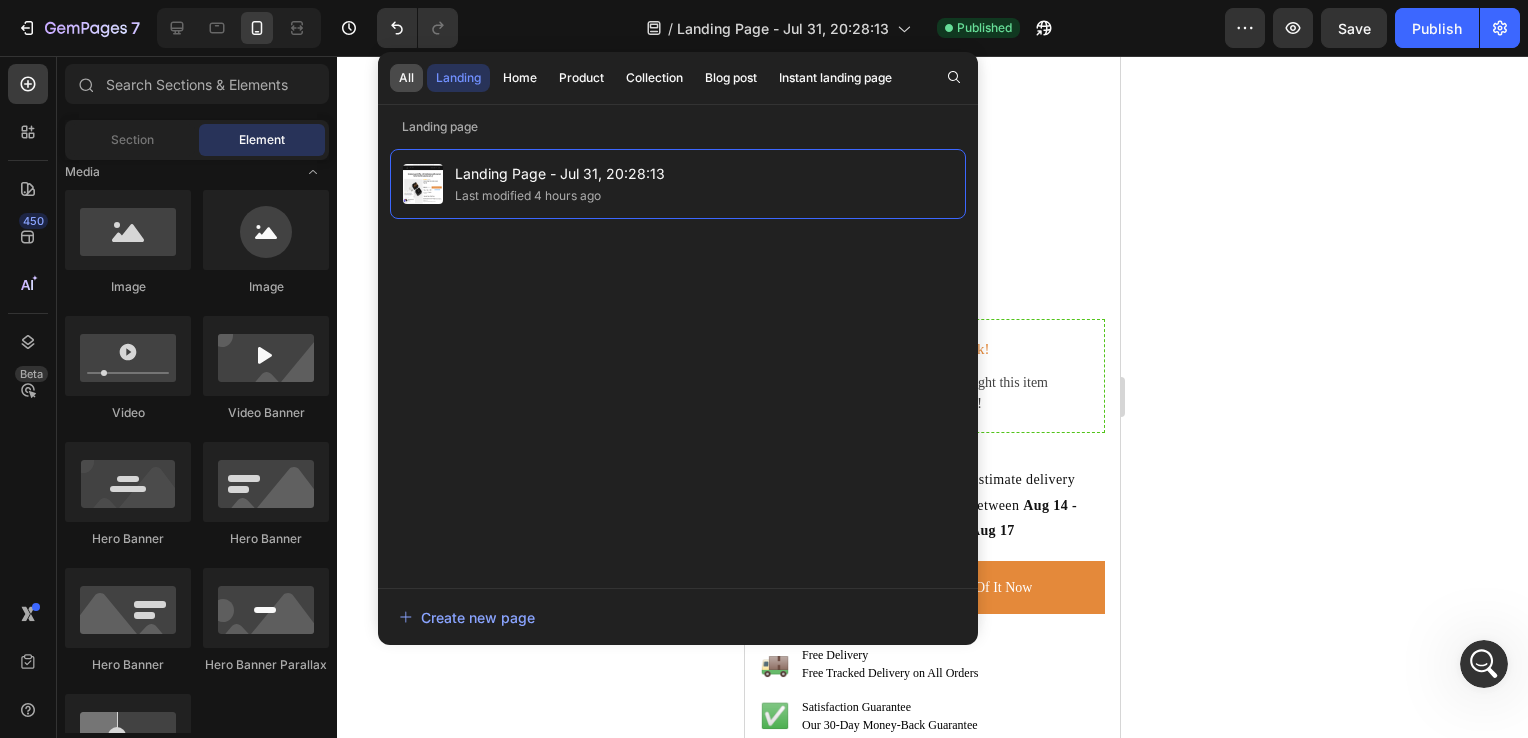 click on "All" at bounding box center (406, 78) 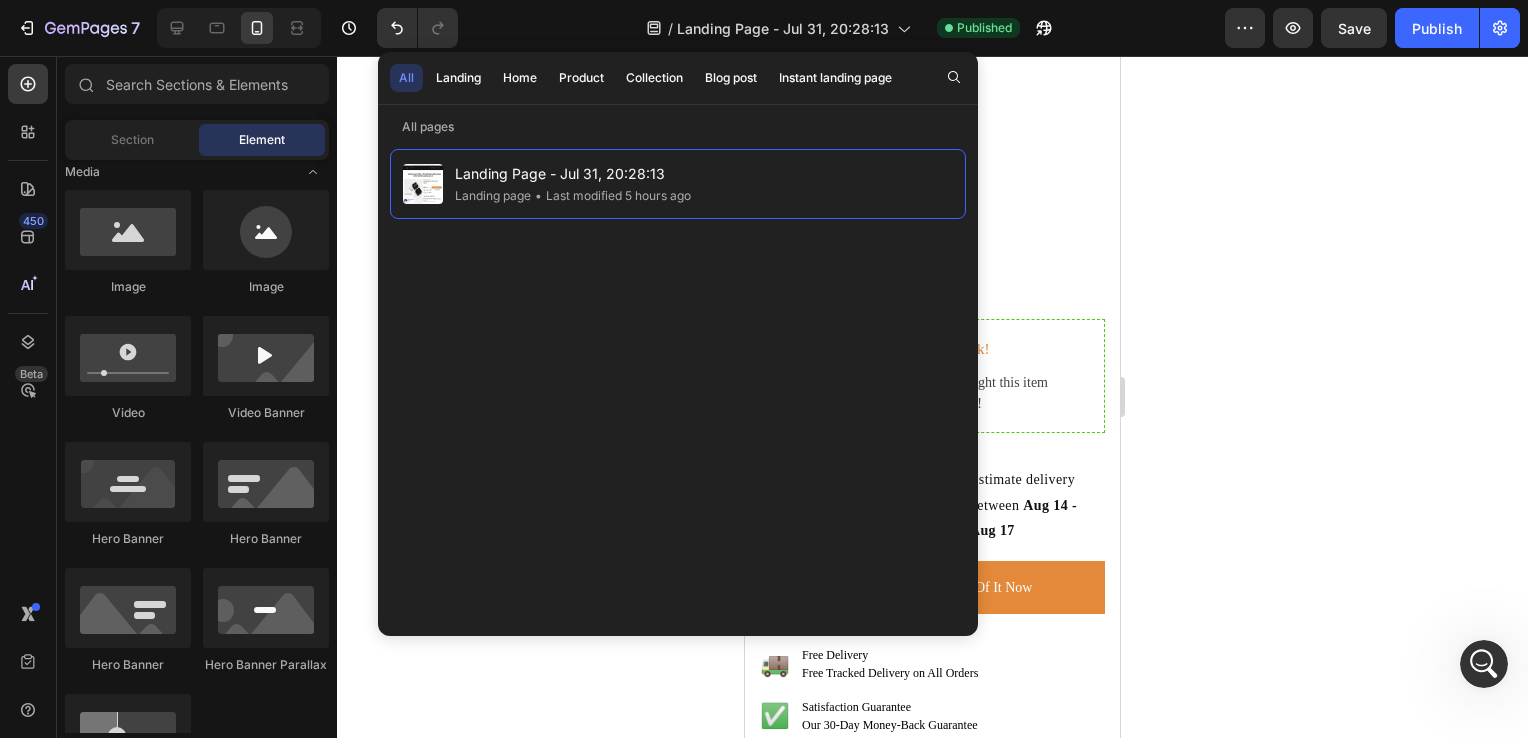 click on "Landing Page - Jul 31, 20:28:13 Landing page • Last modified [TIME]" at bounding box center (678, 387) 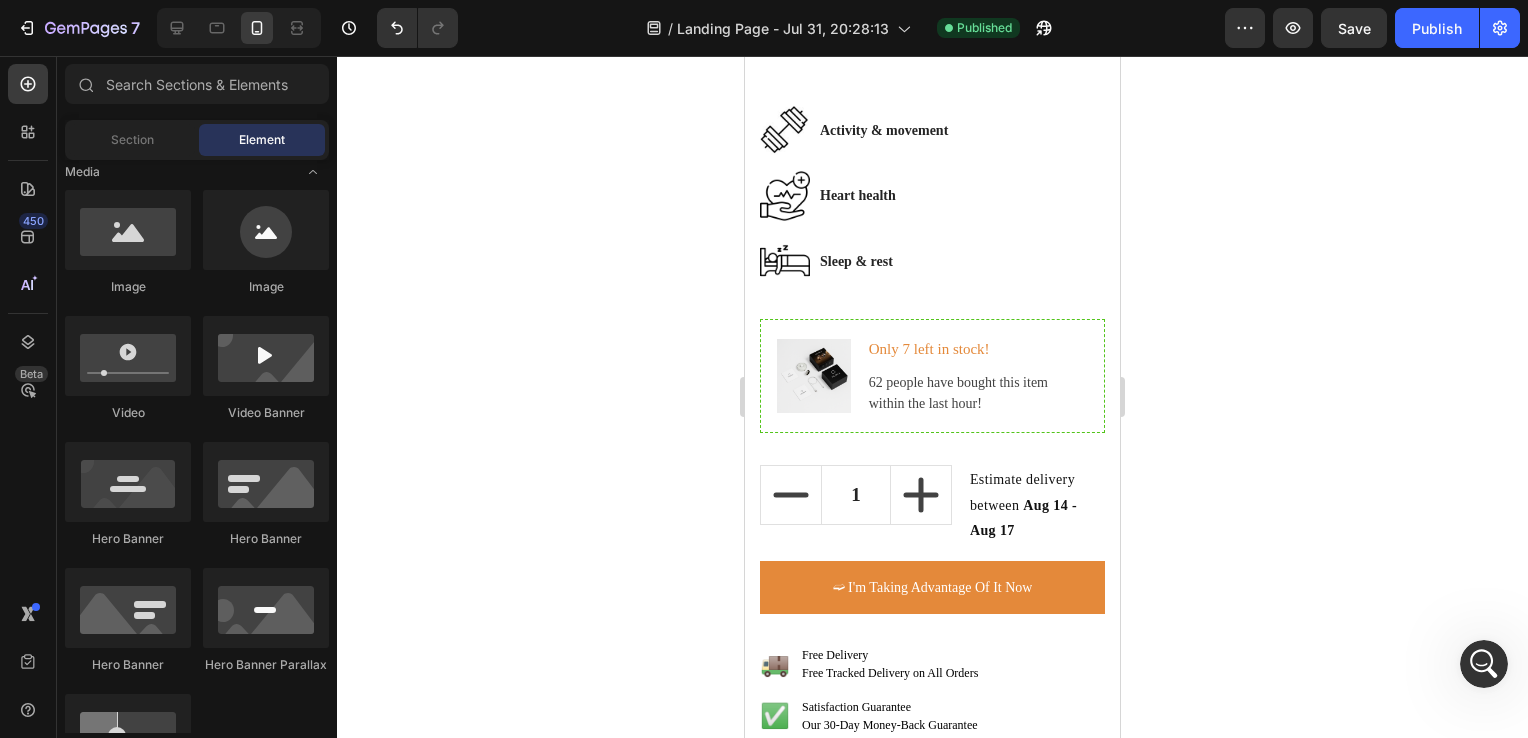 click 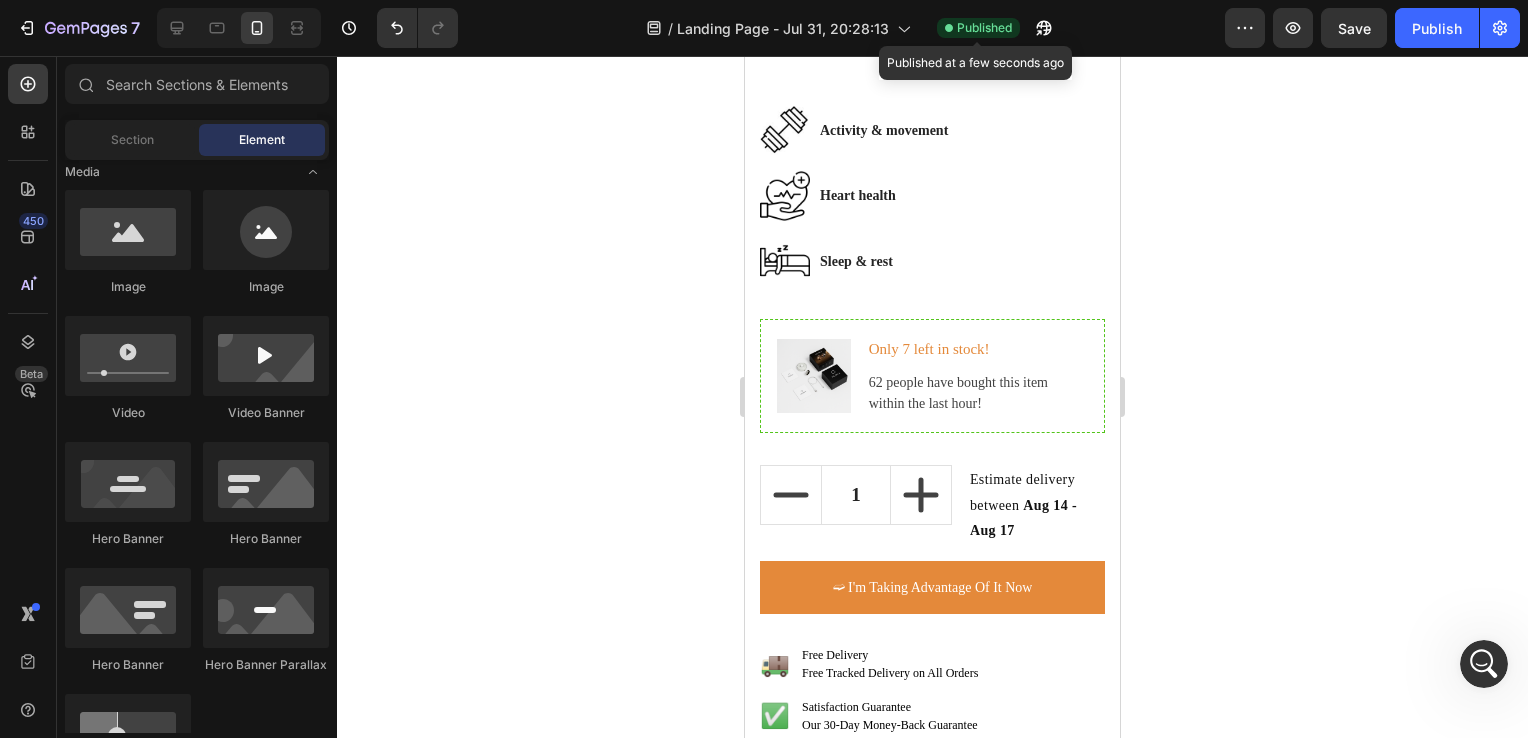 click on "Published" at bounding box center (984, 28) 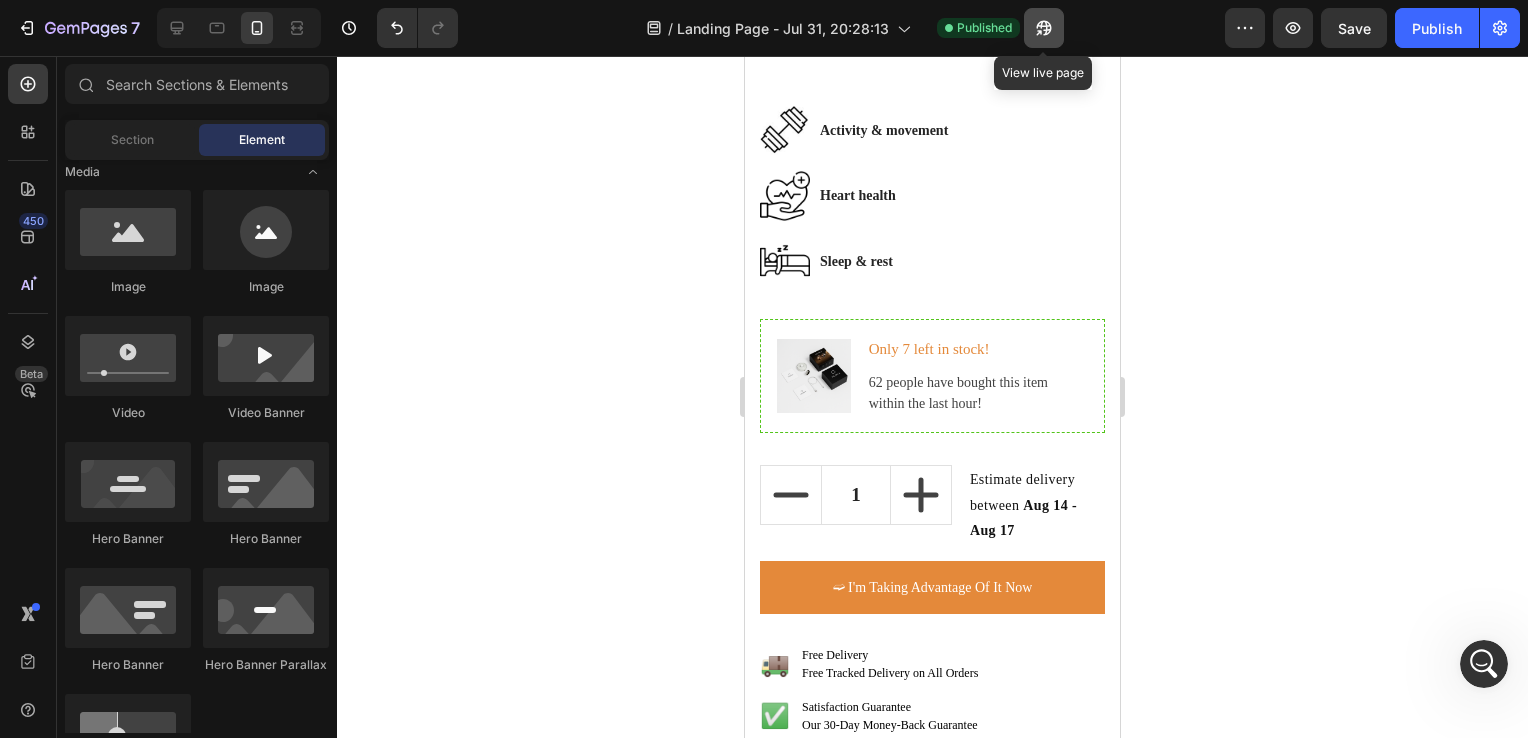 click 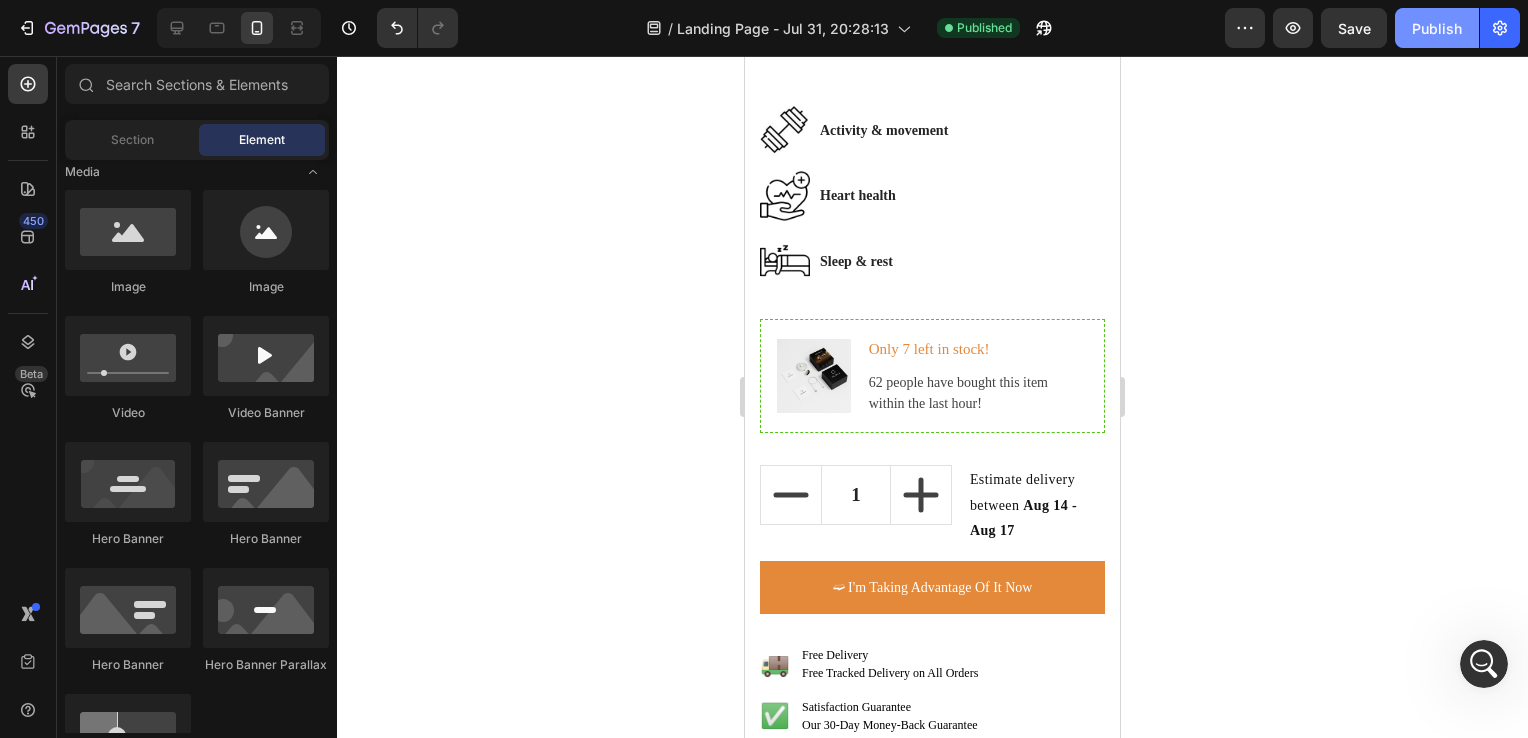 click on "Publish" at bounding box center [1437, 28] 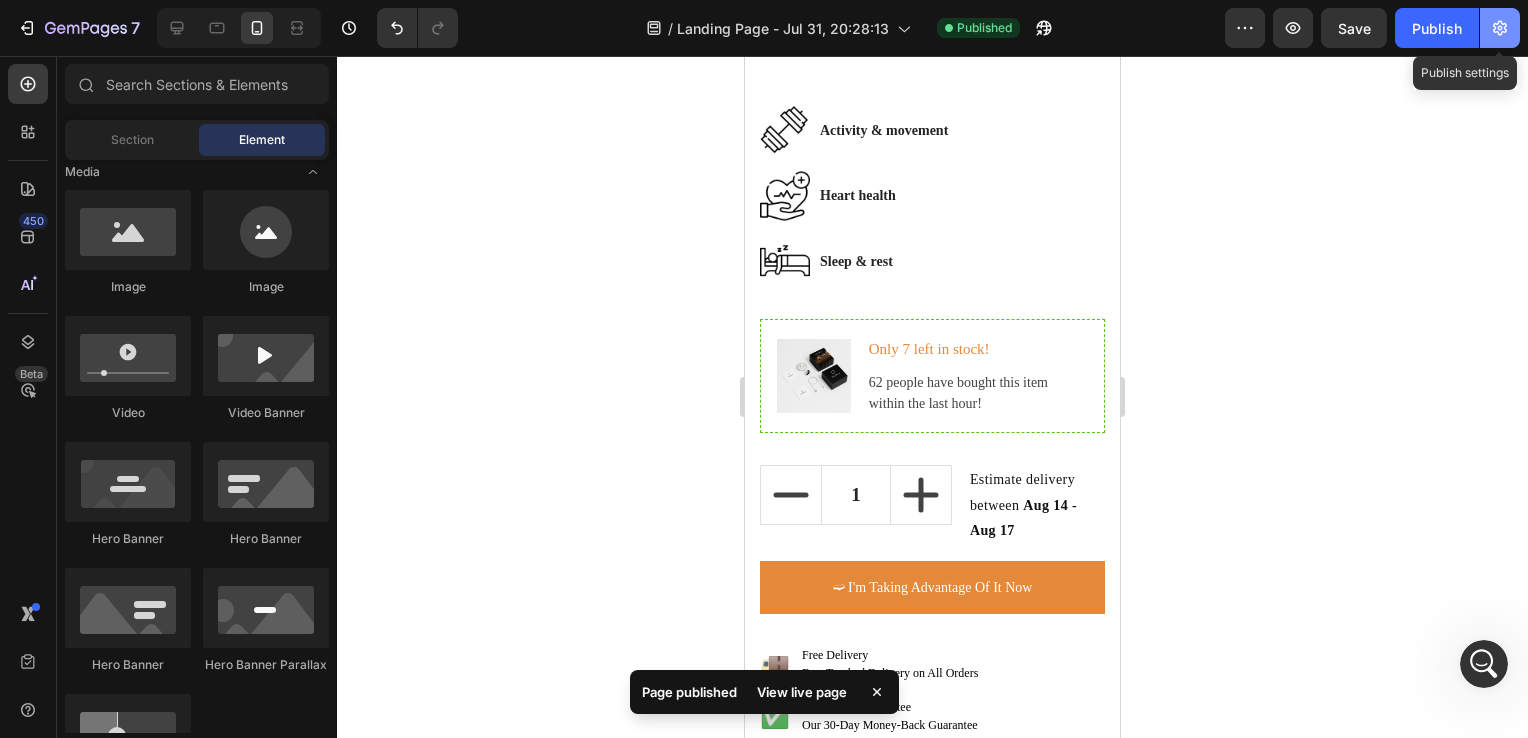 click 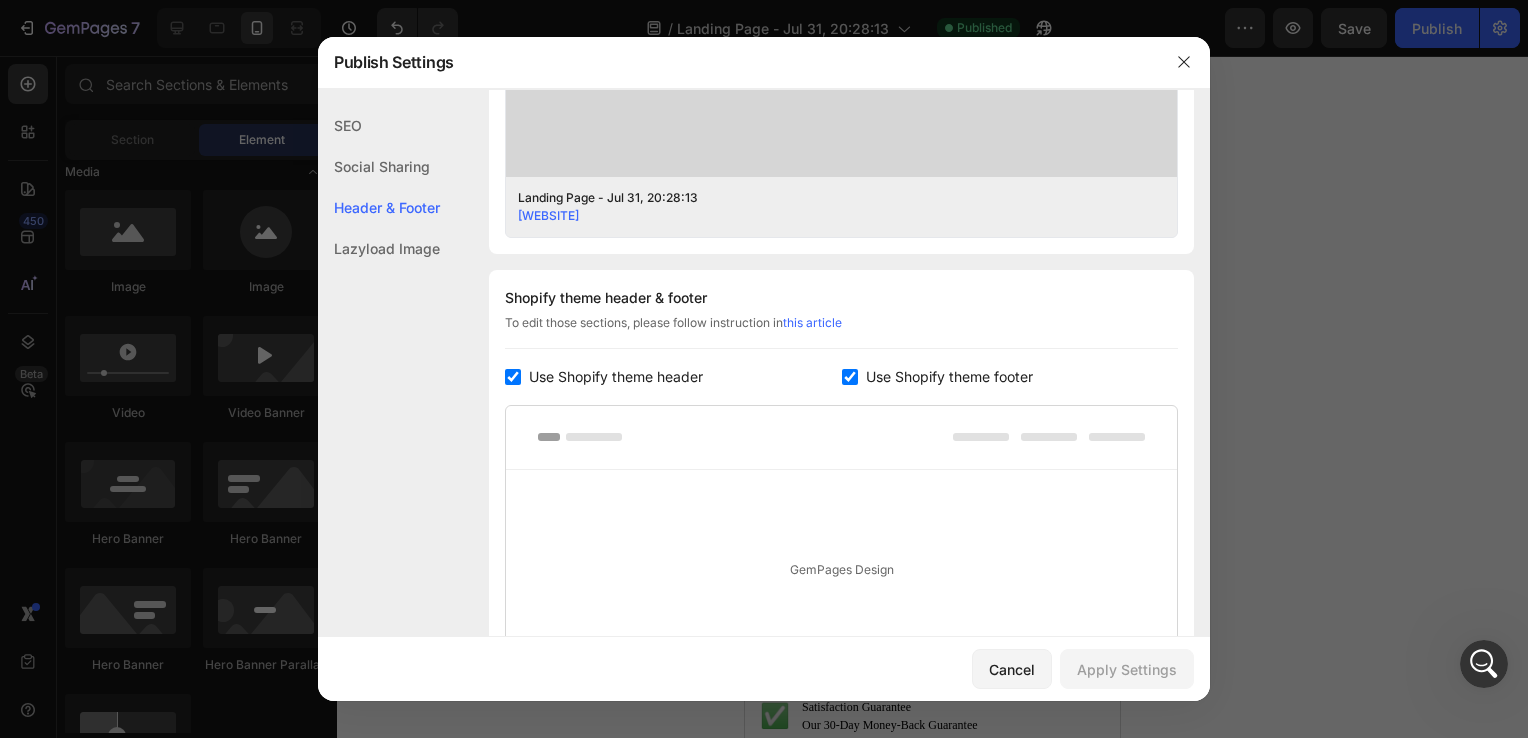 scroll, scrollTop: 1036, scrollLeft: 0, axis: vertical 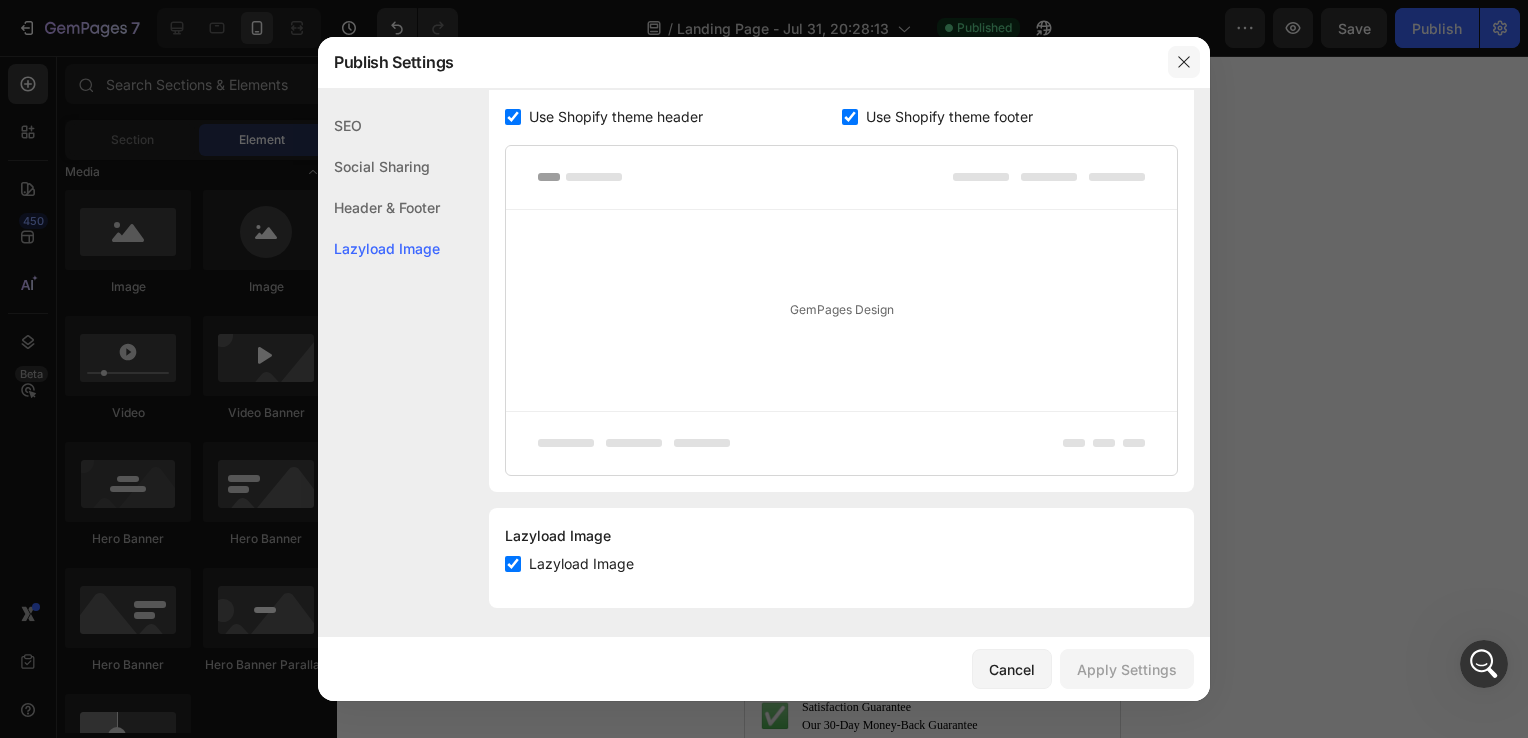 click at bounding box center [1184, 62] 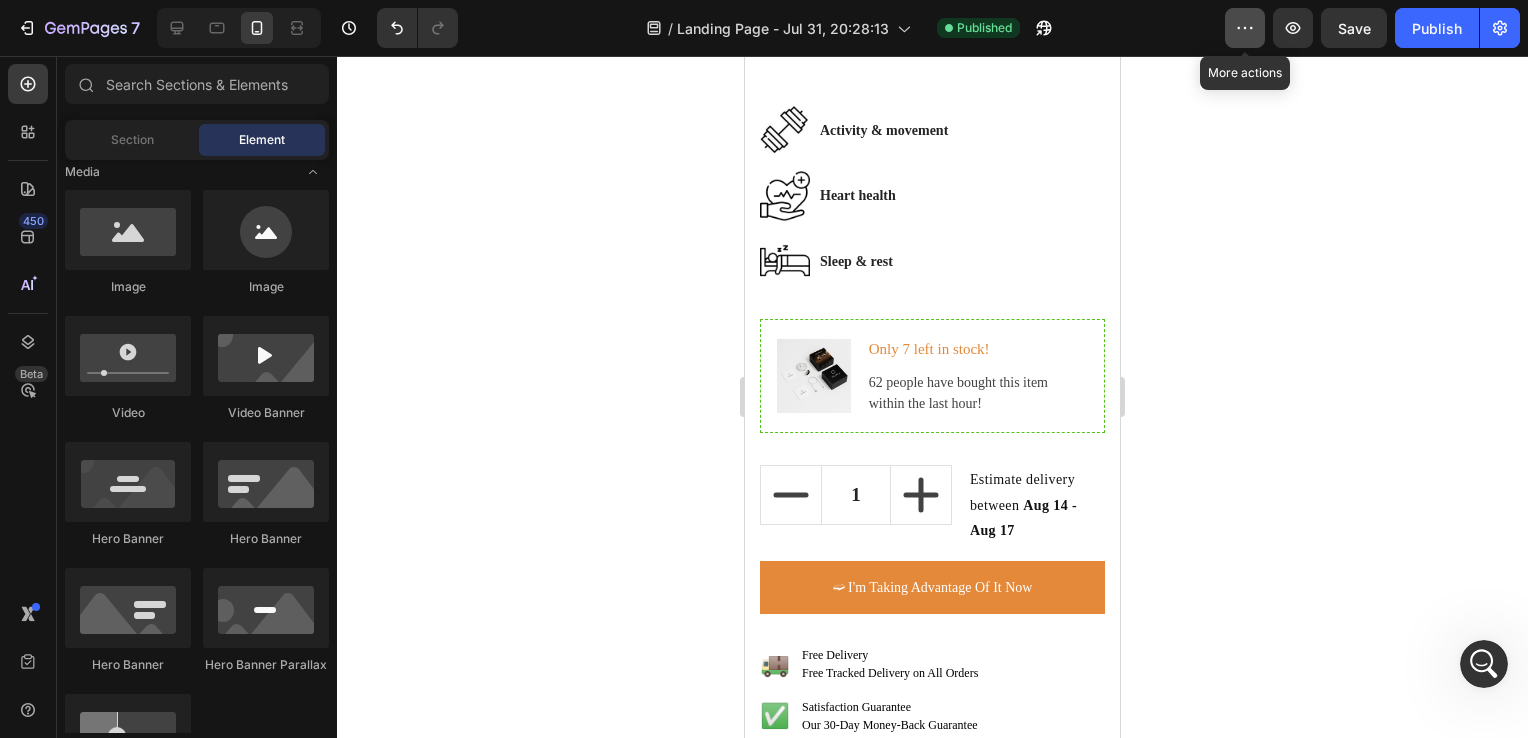 click 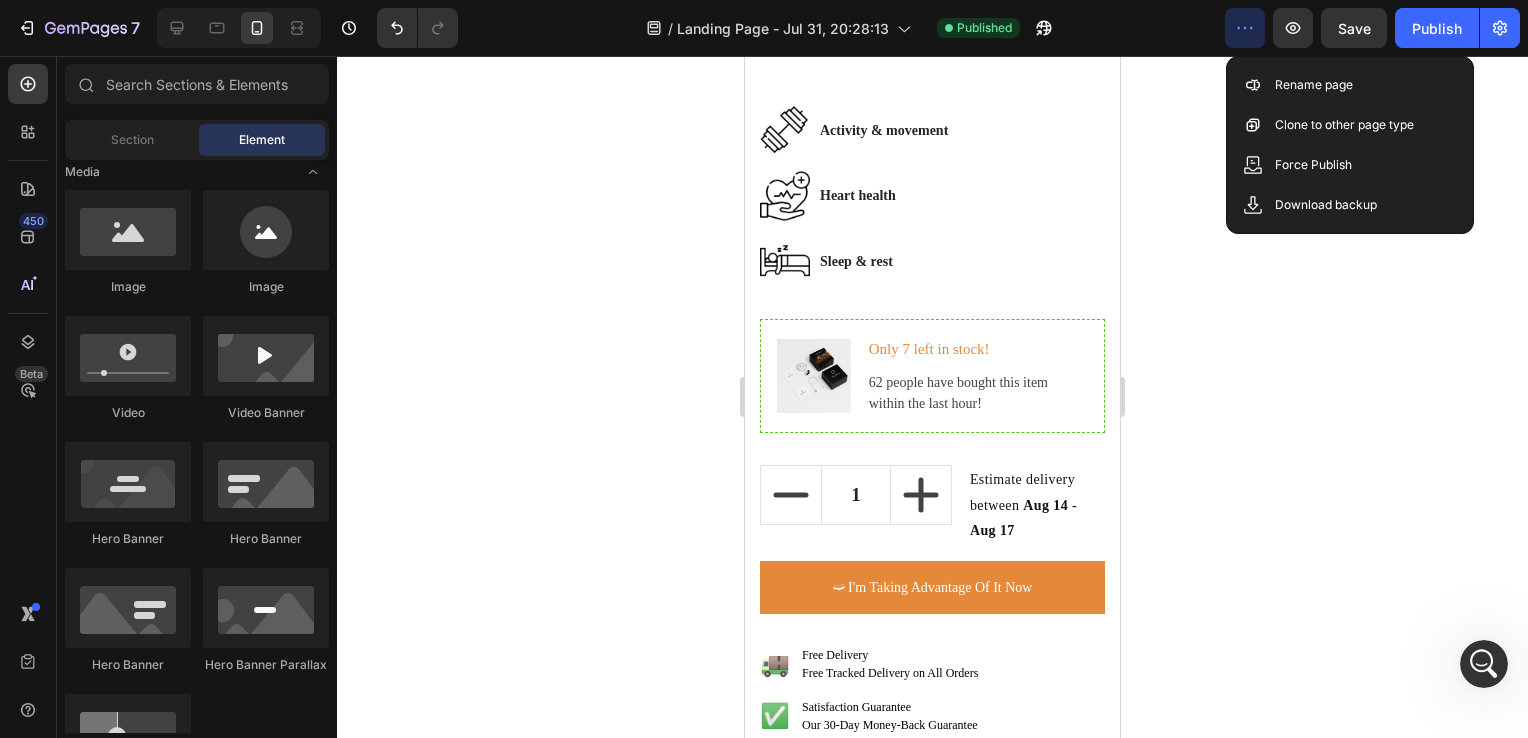 click 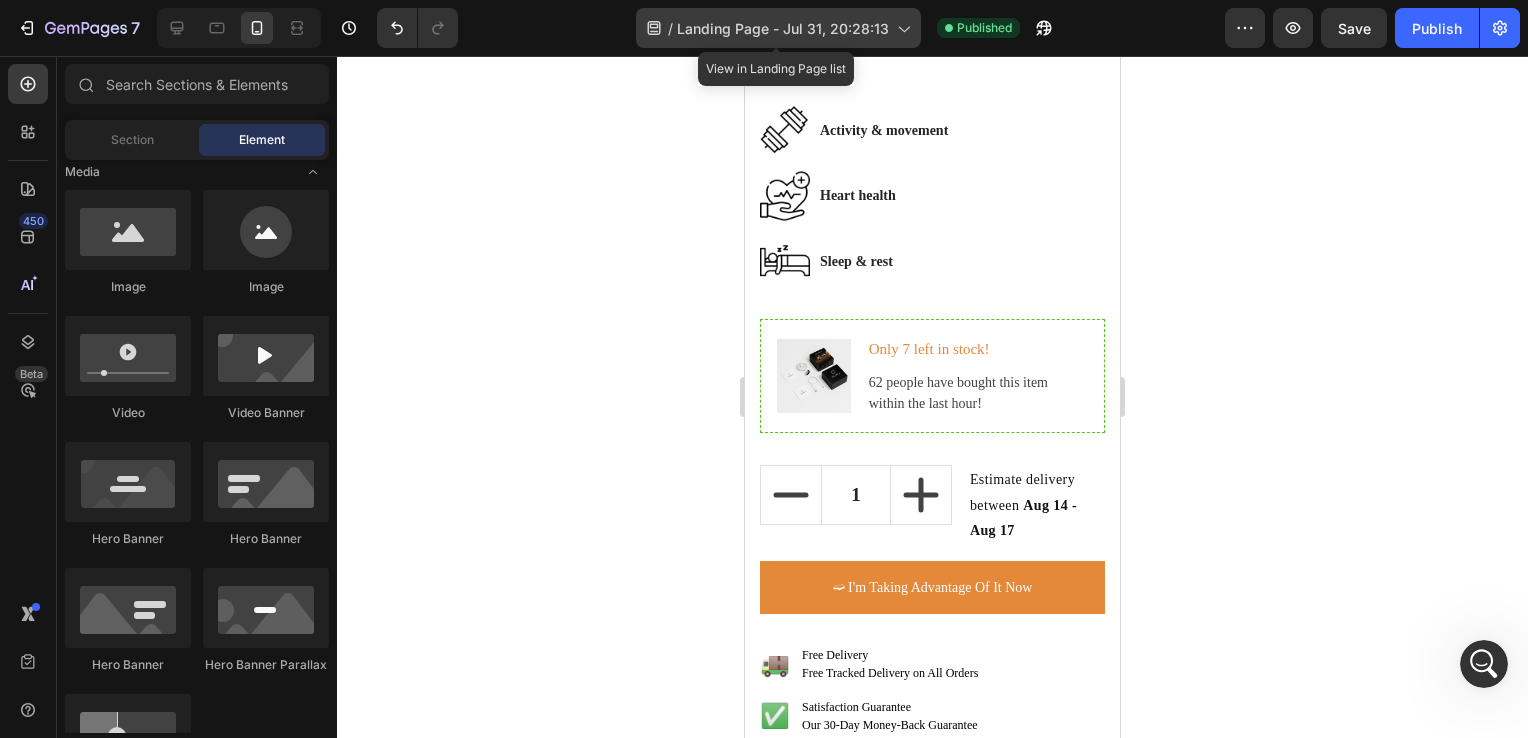 click 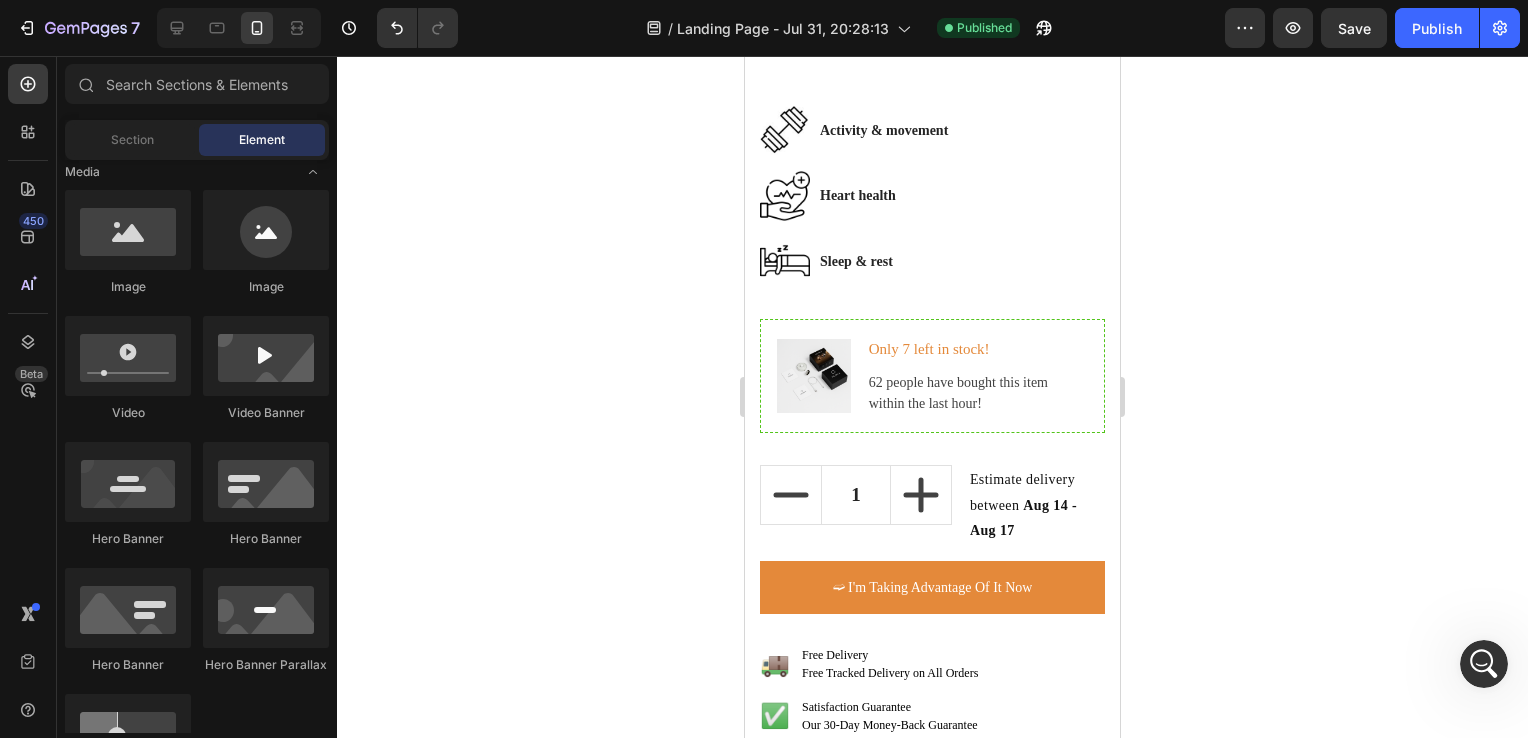 click 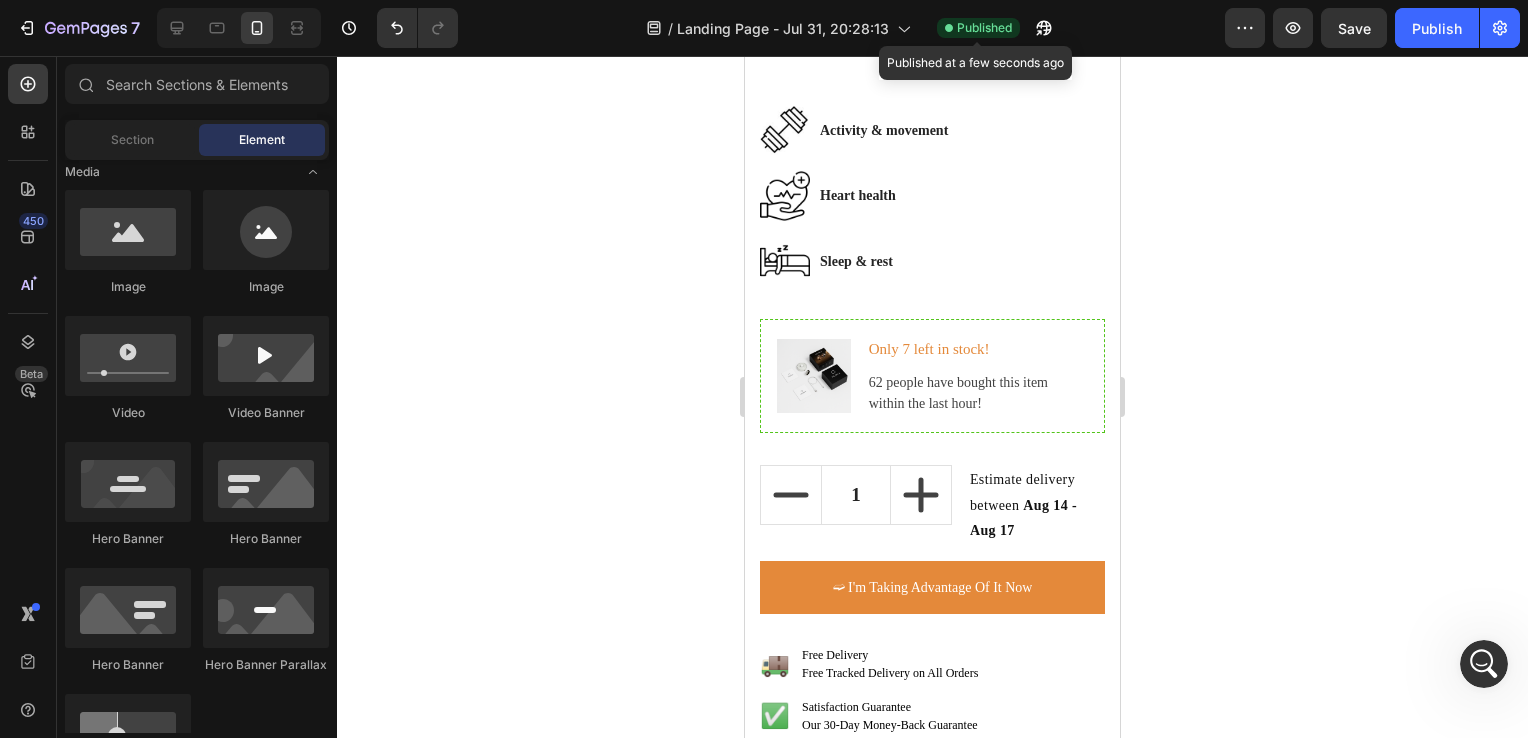 click on "Published" at bounding box center (984, 28) 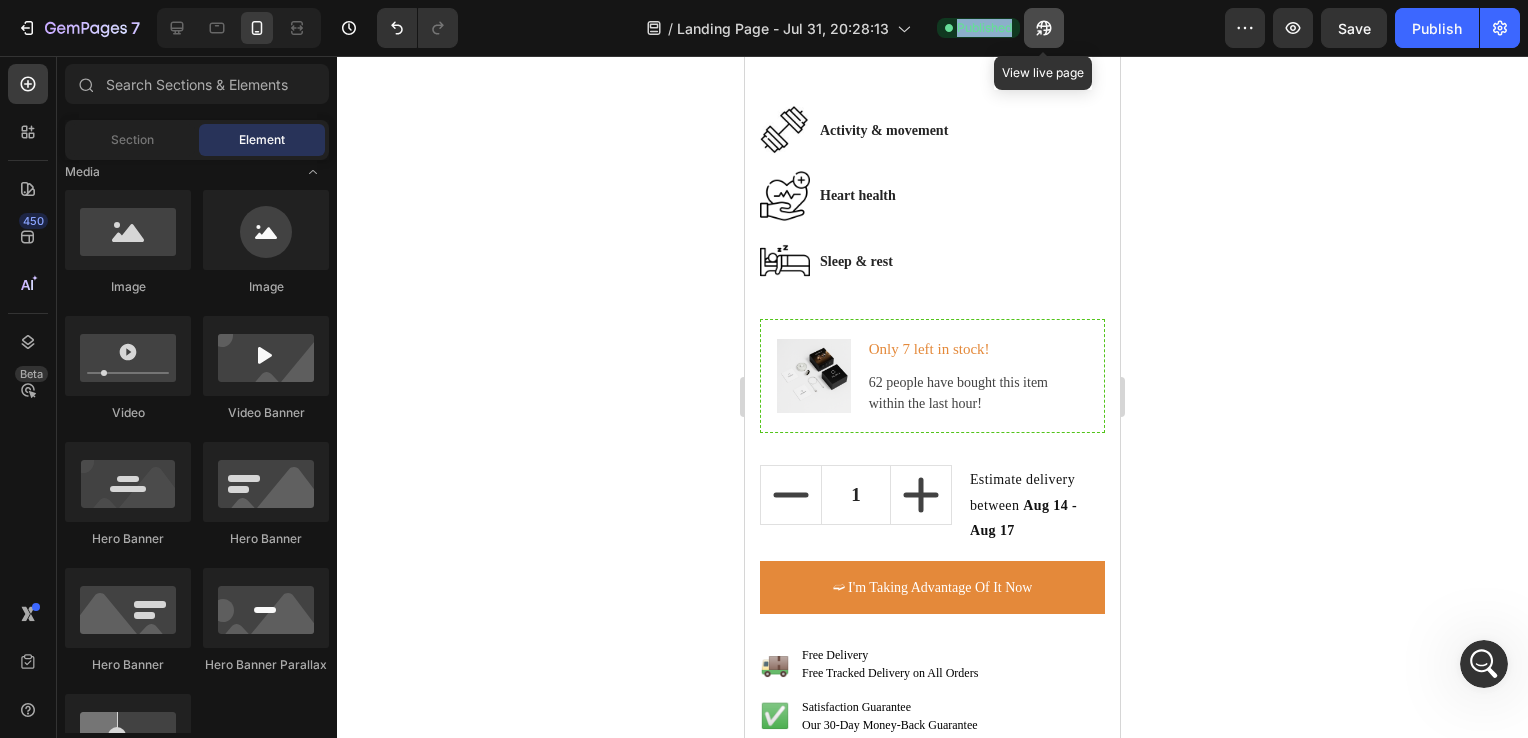 drag, startPoint x: 974, startPoint y: 24, endPoint x: 1040, endPoint y: 30, distance: 66.27216 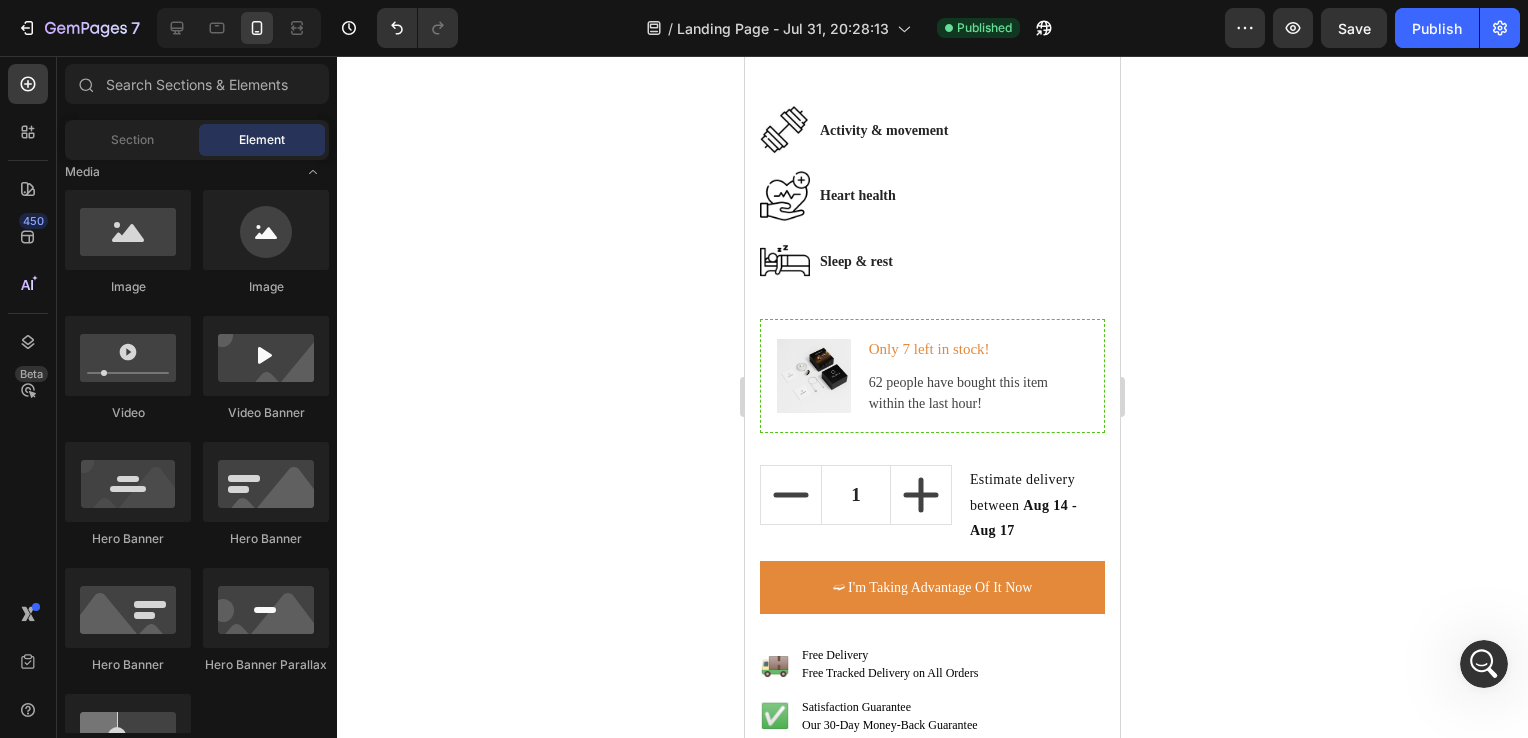 click 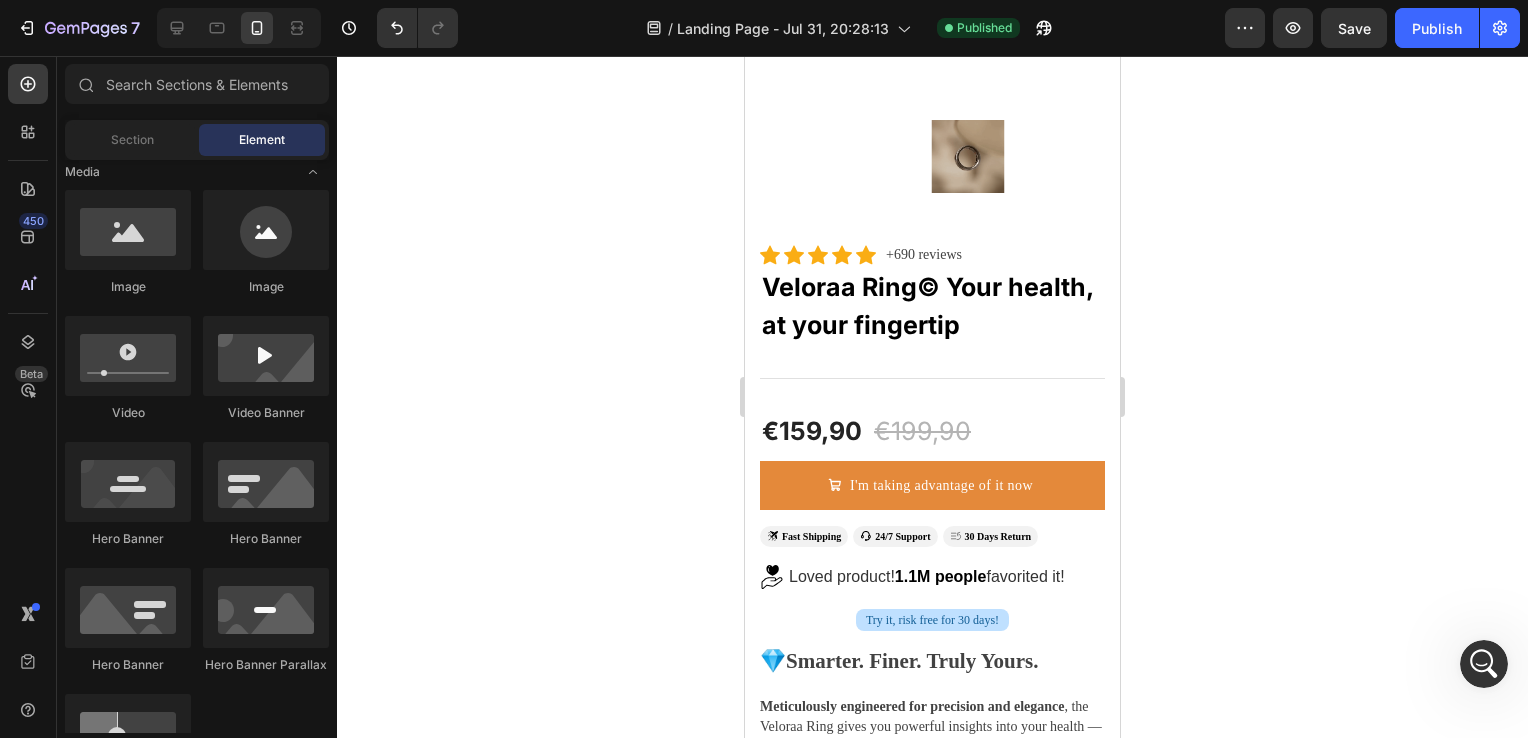 scroll, scrollTop: 680, scrollLeft: 0, axis: vertical 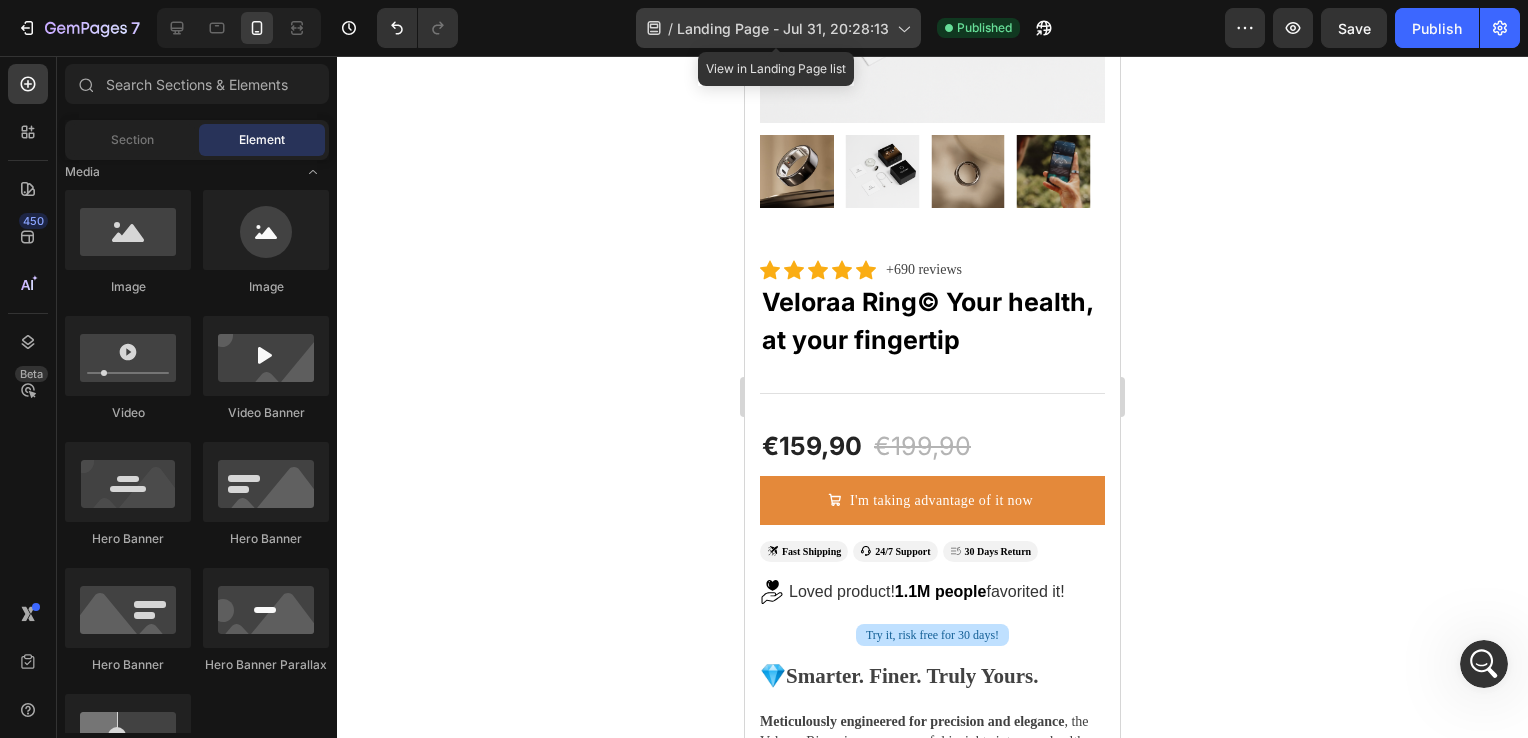click 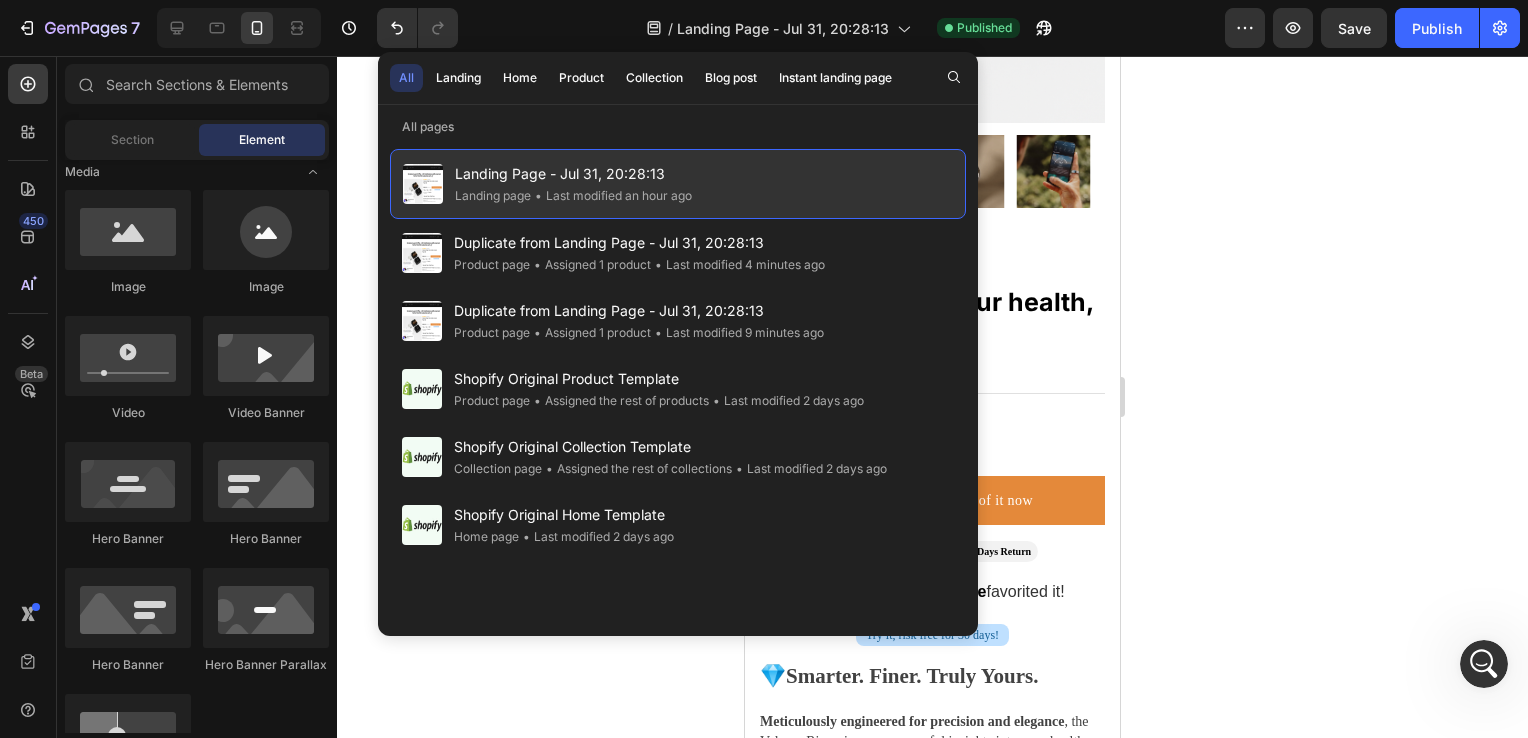 click on "• Last modified an hour ago" 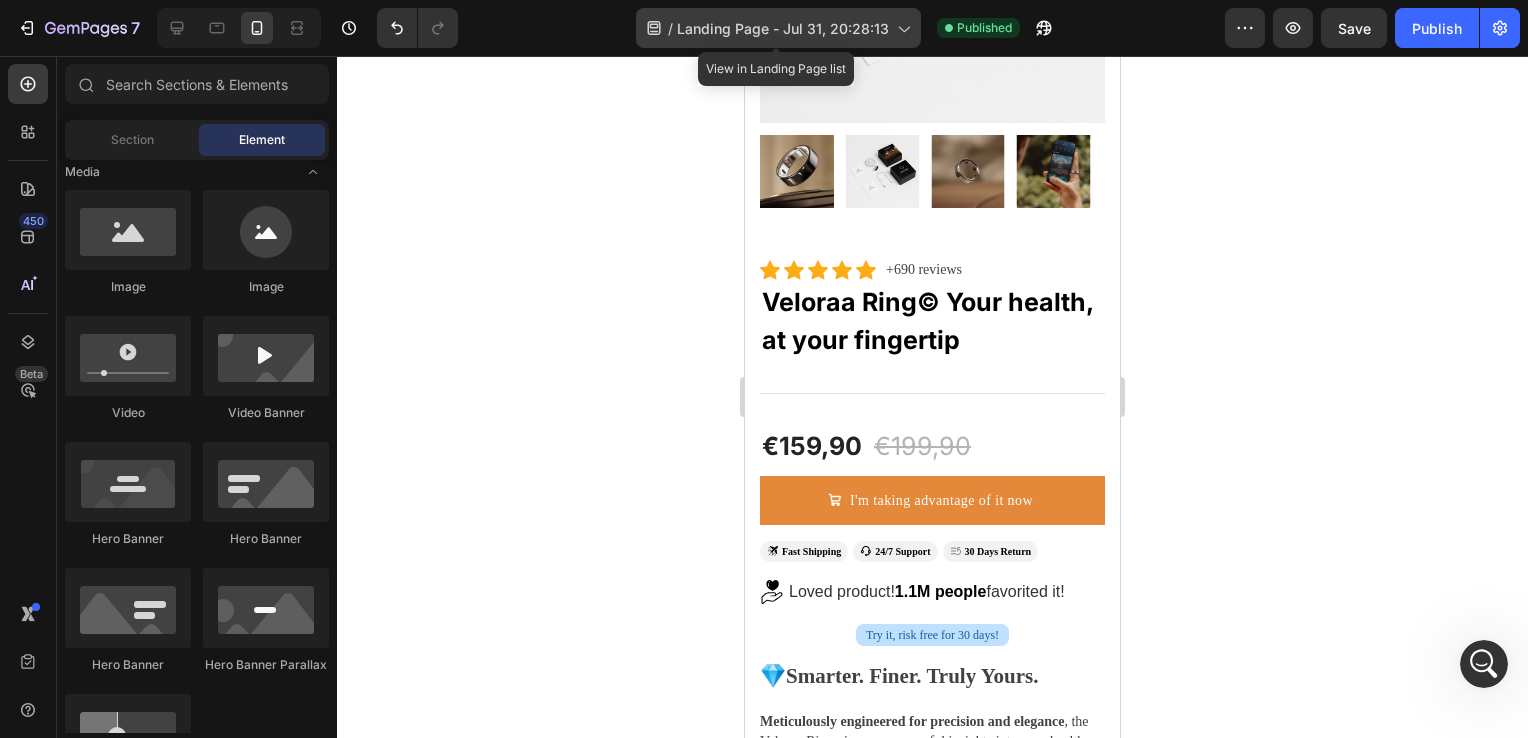 click 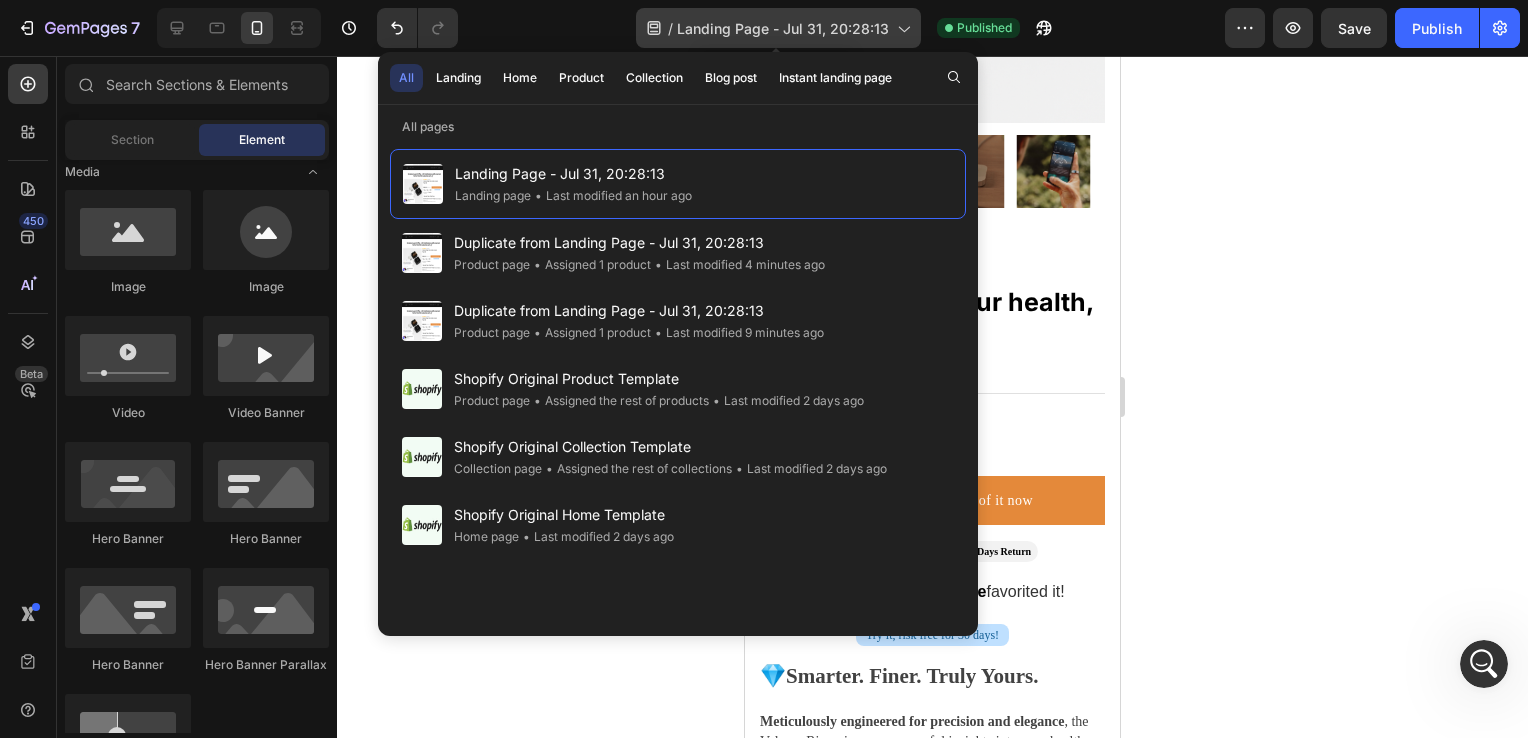click 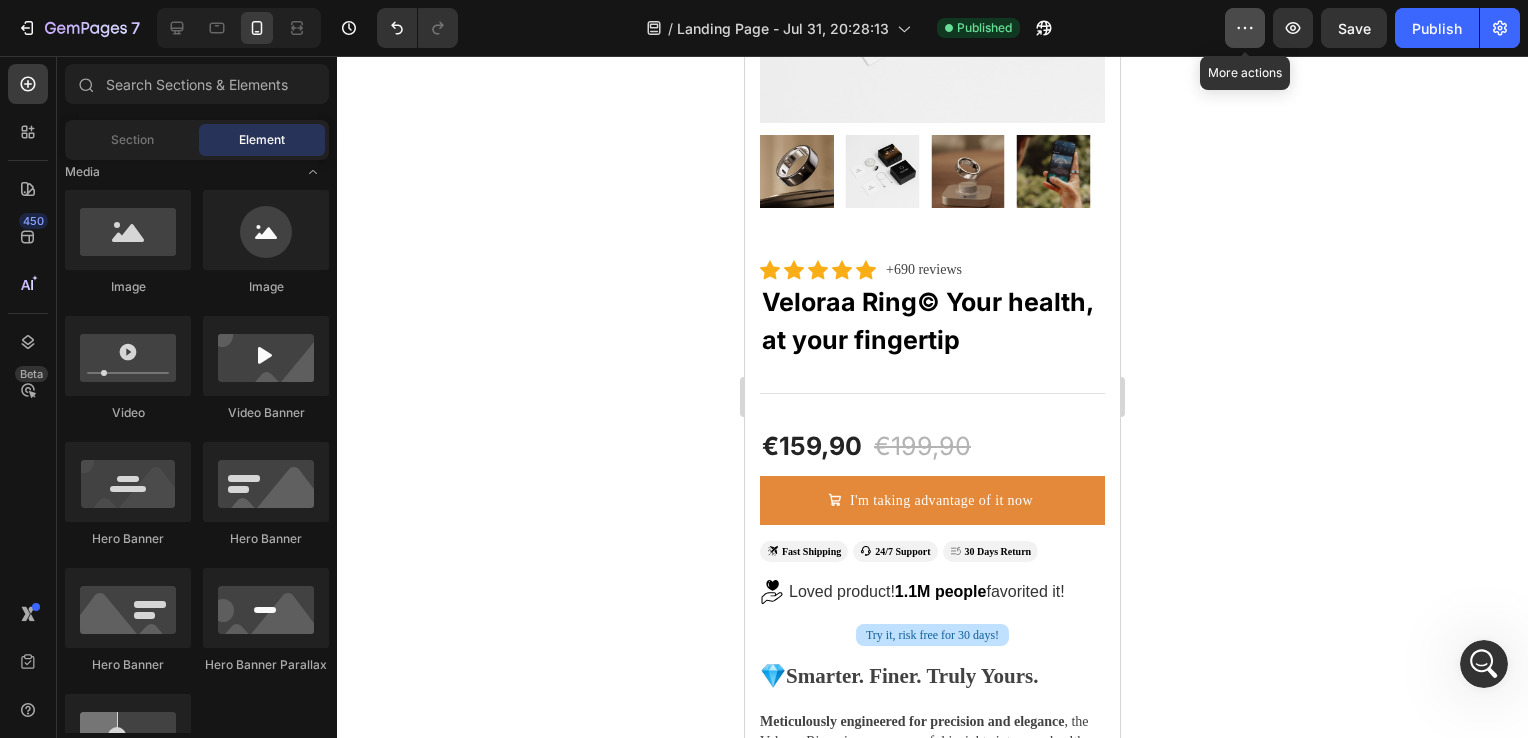 click 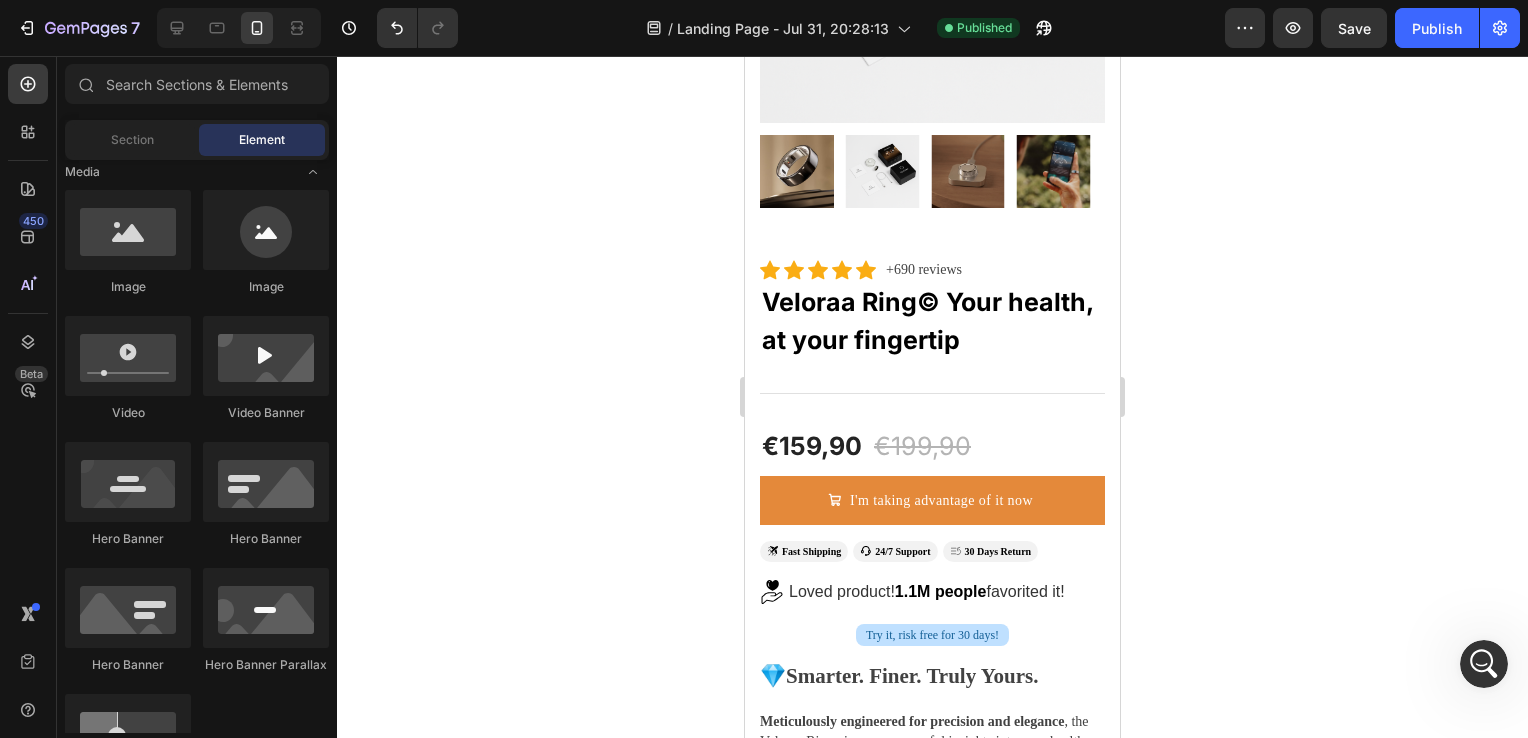 click 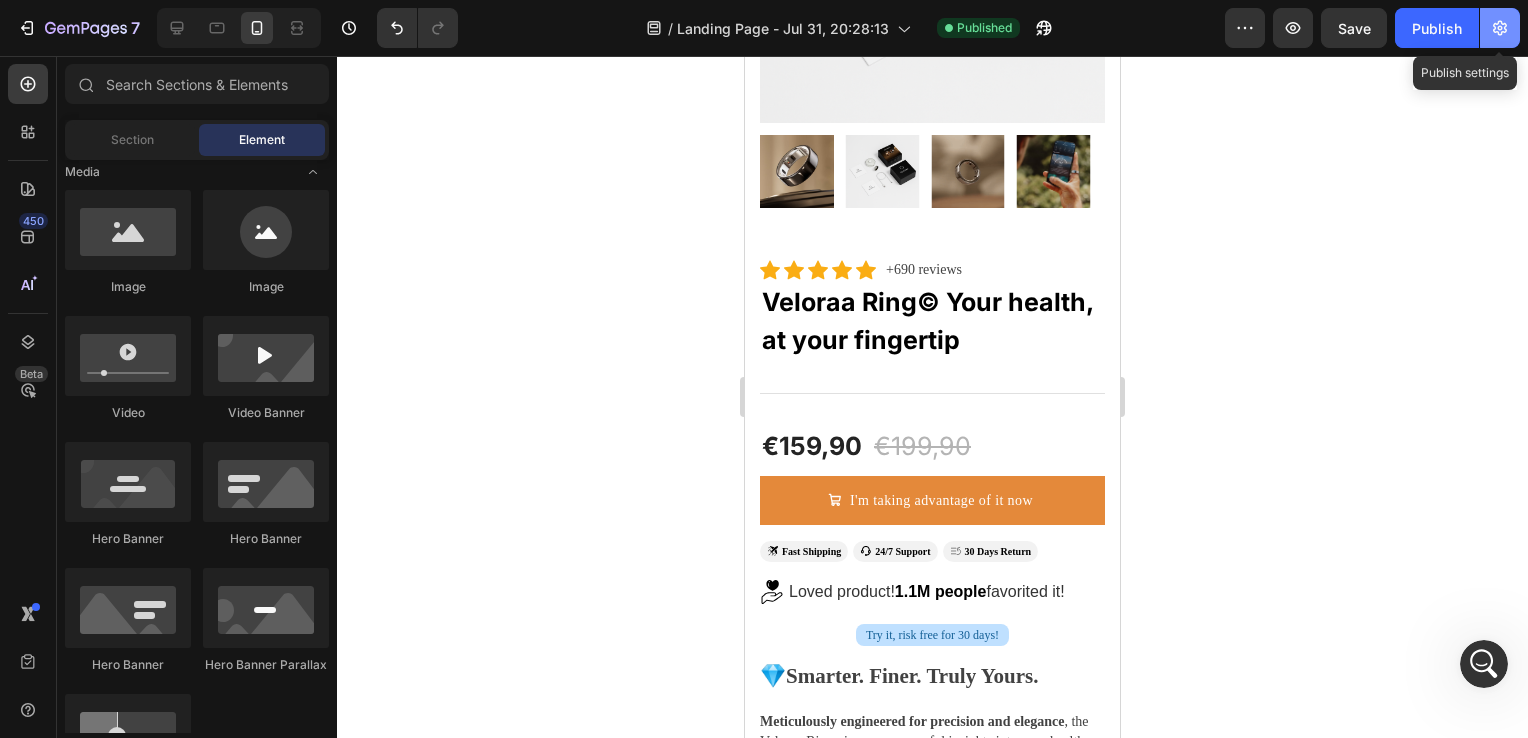 click 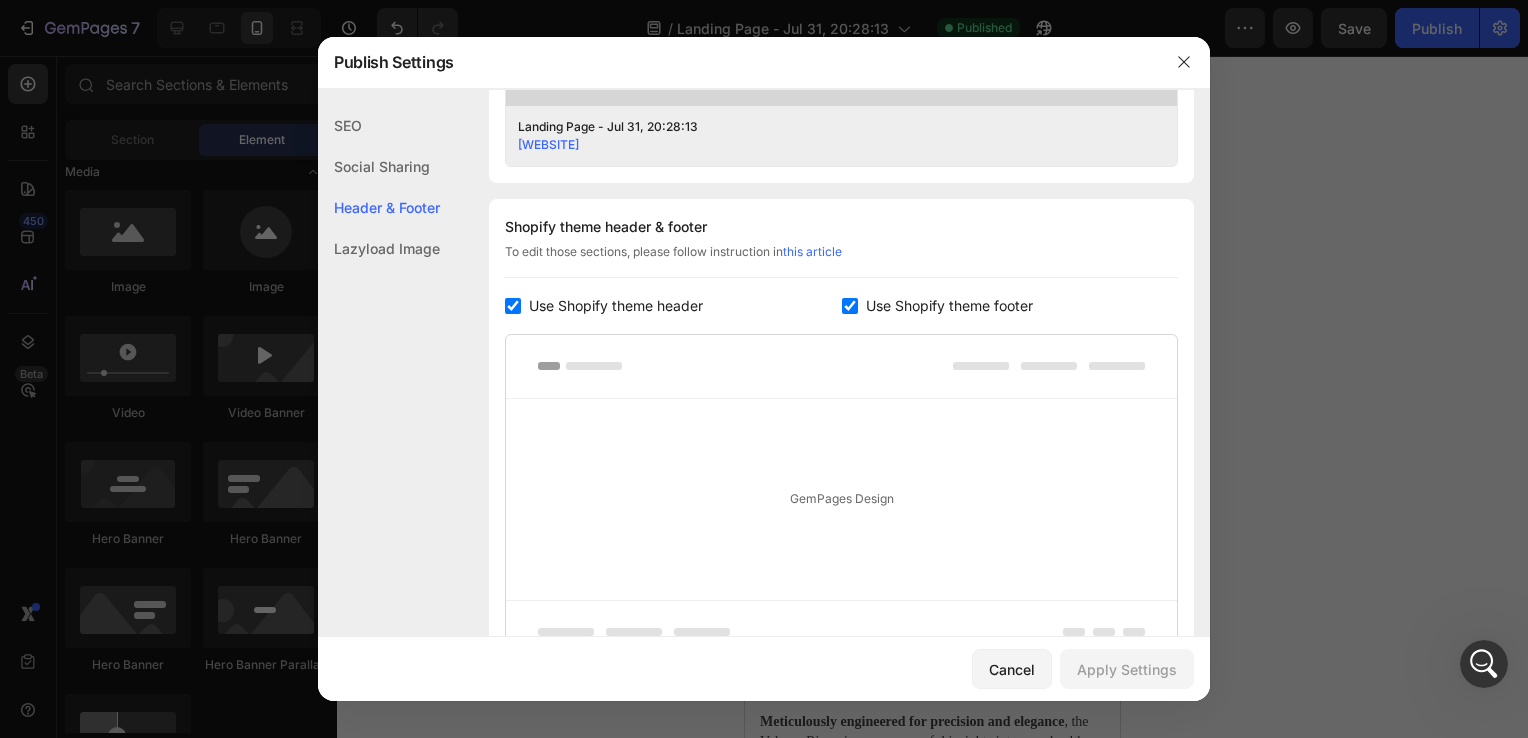 scroll, scrollTop: 874, scrollLeft: 0, axis: vertical 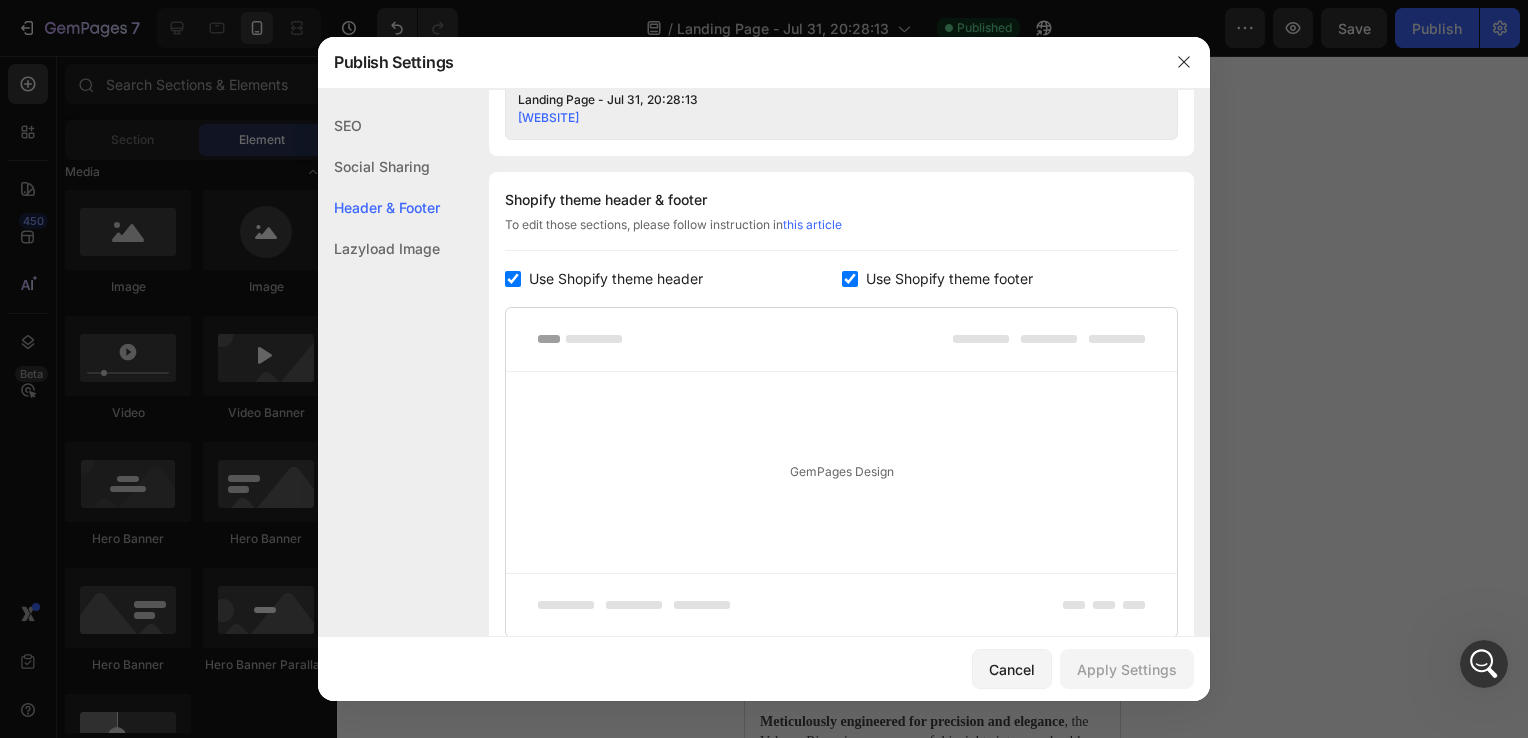 click on "Use Shopify theme header" at bounding box center [616, 279] 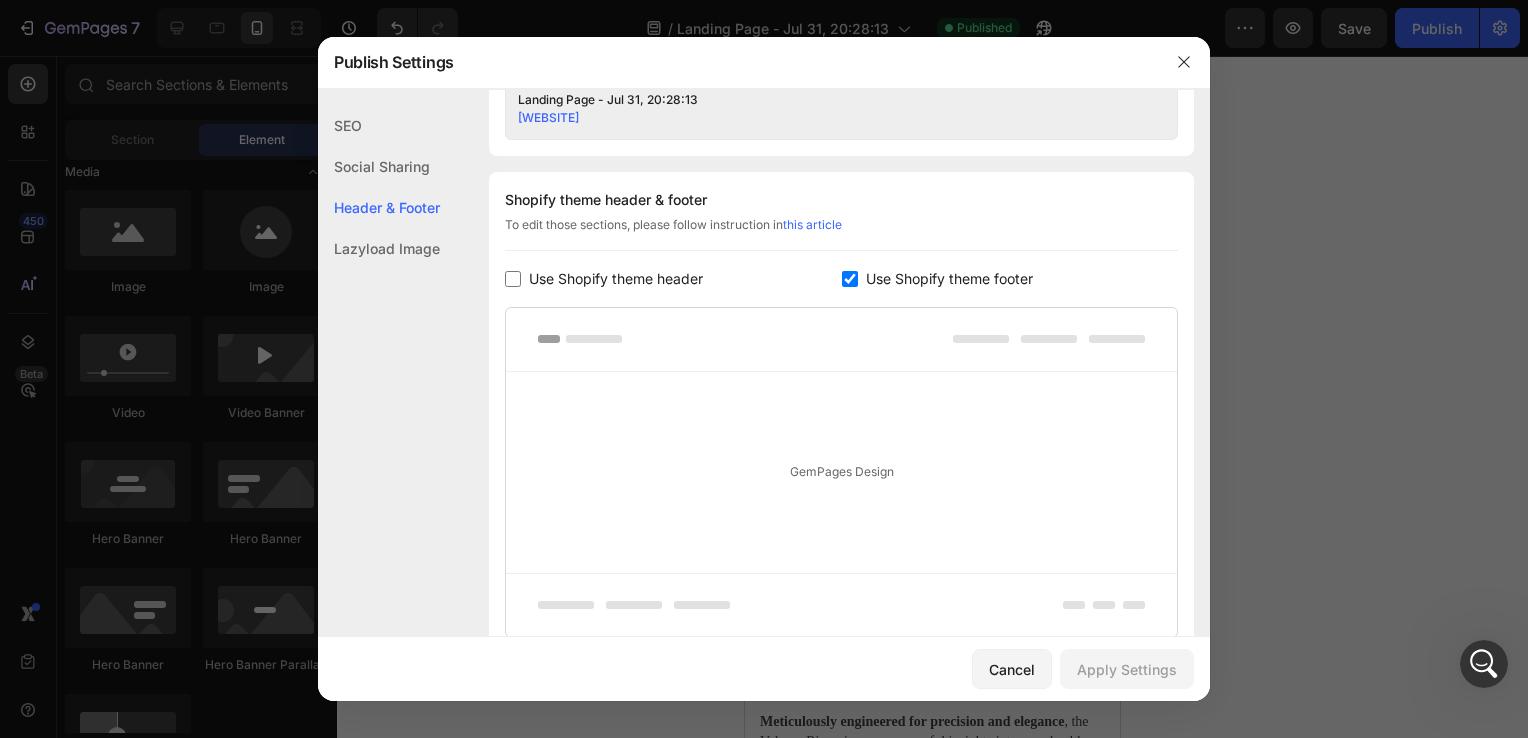 checkbox on "false" 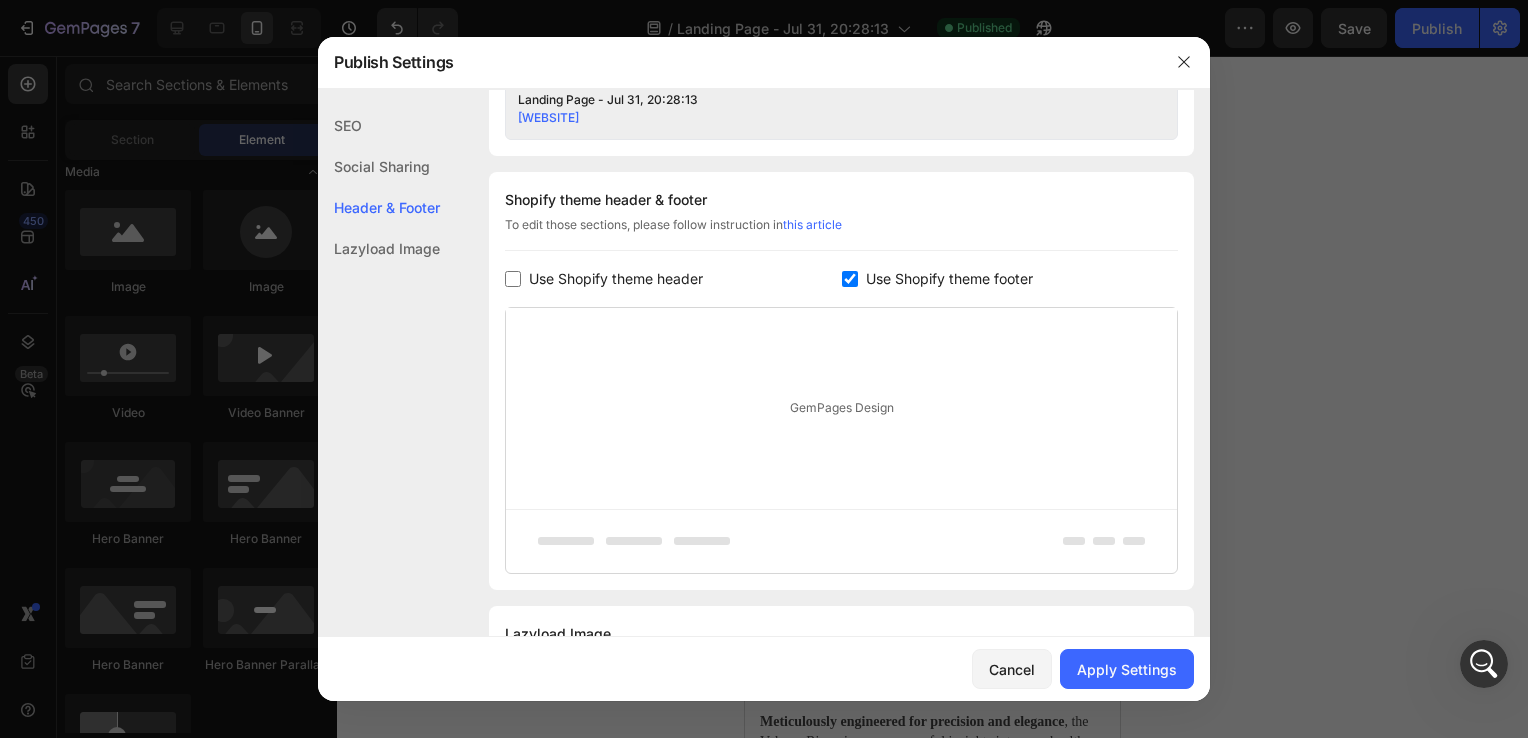 click at bounding box center [850, 279] 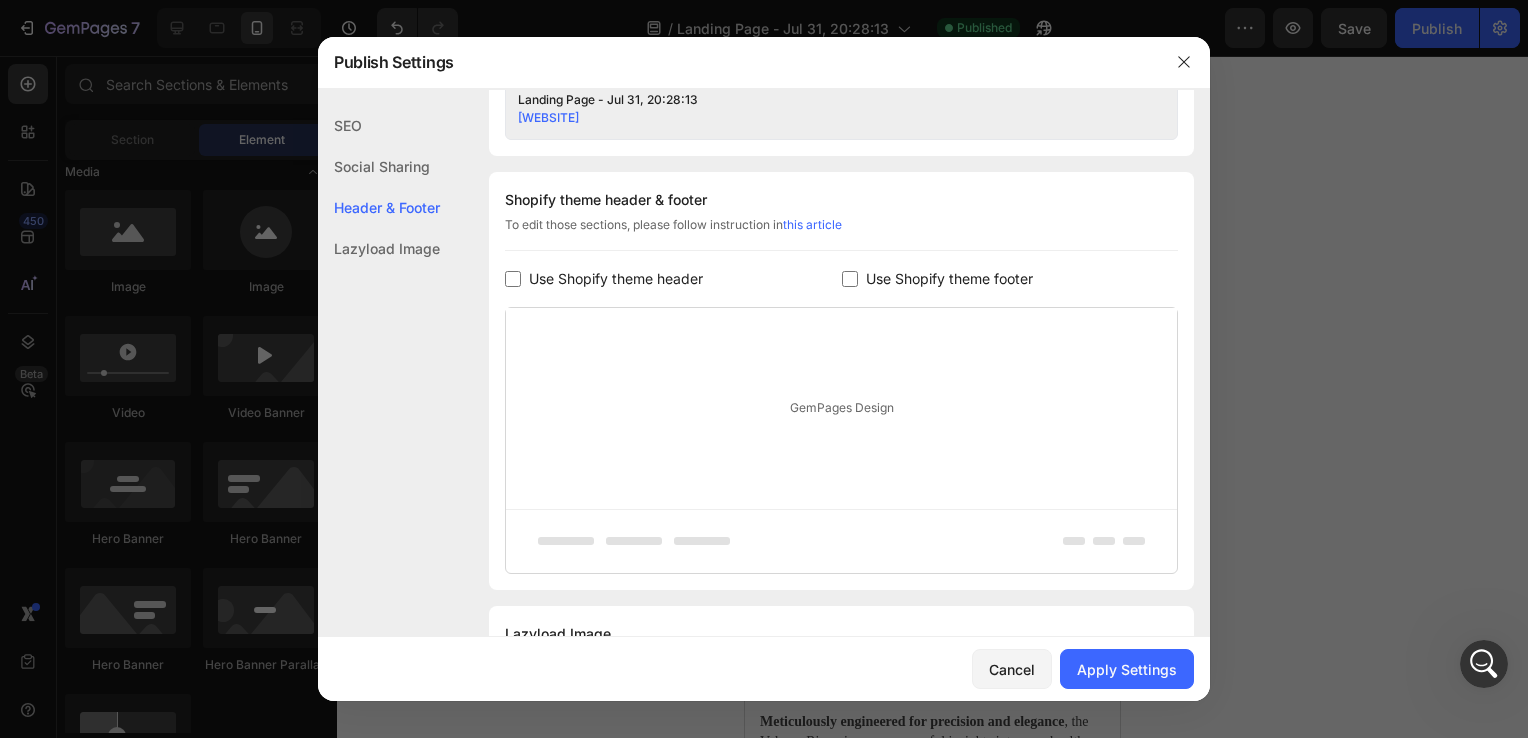 checkbox on "false" 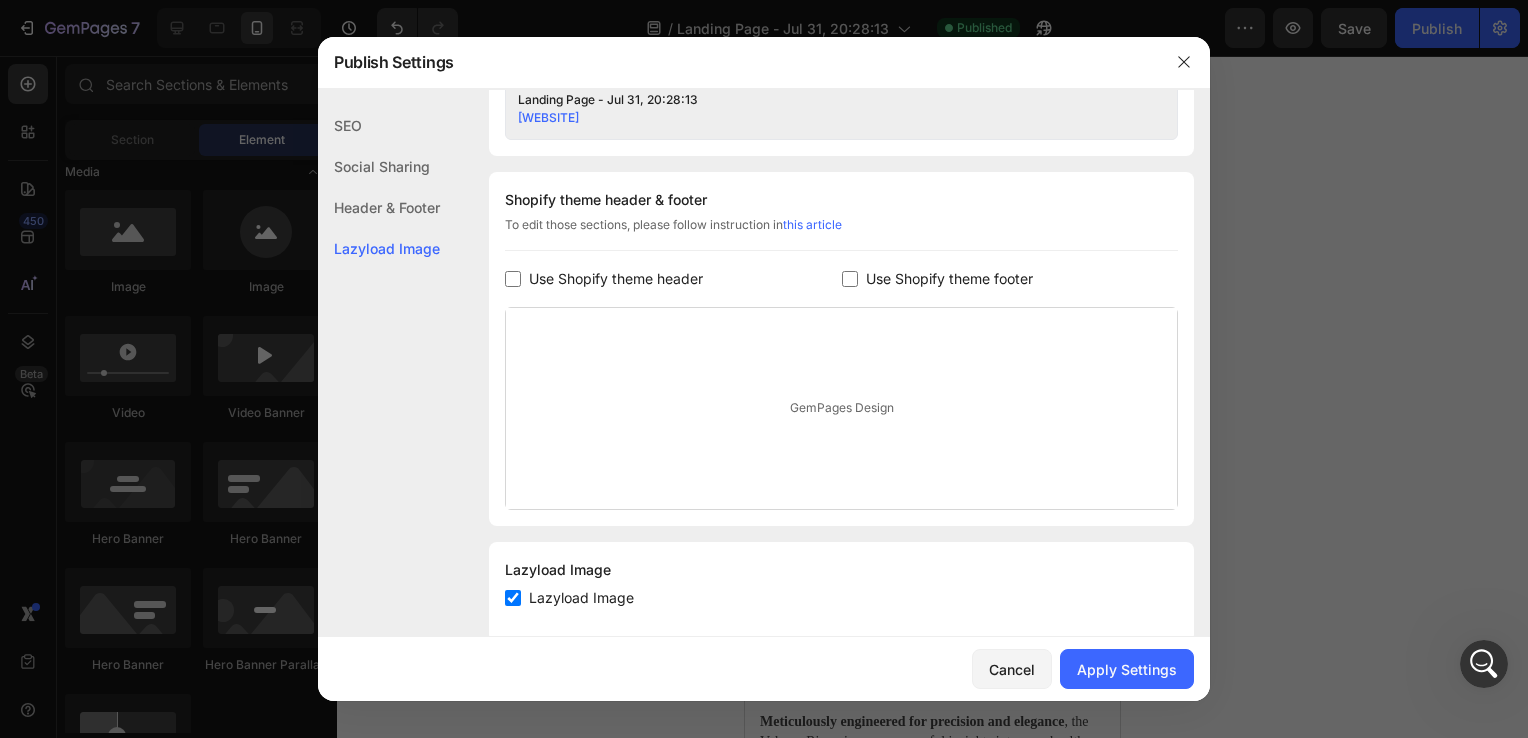 scroll, scrollTop: 908, scrollLeft: 0, axis: vertical 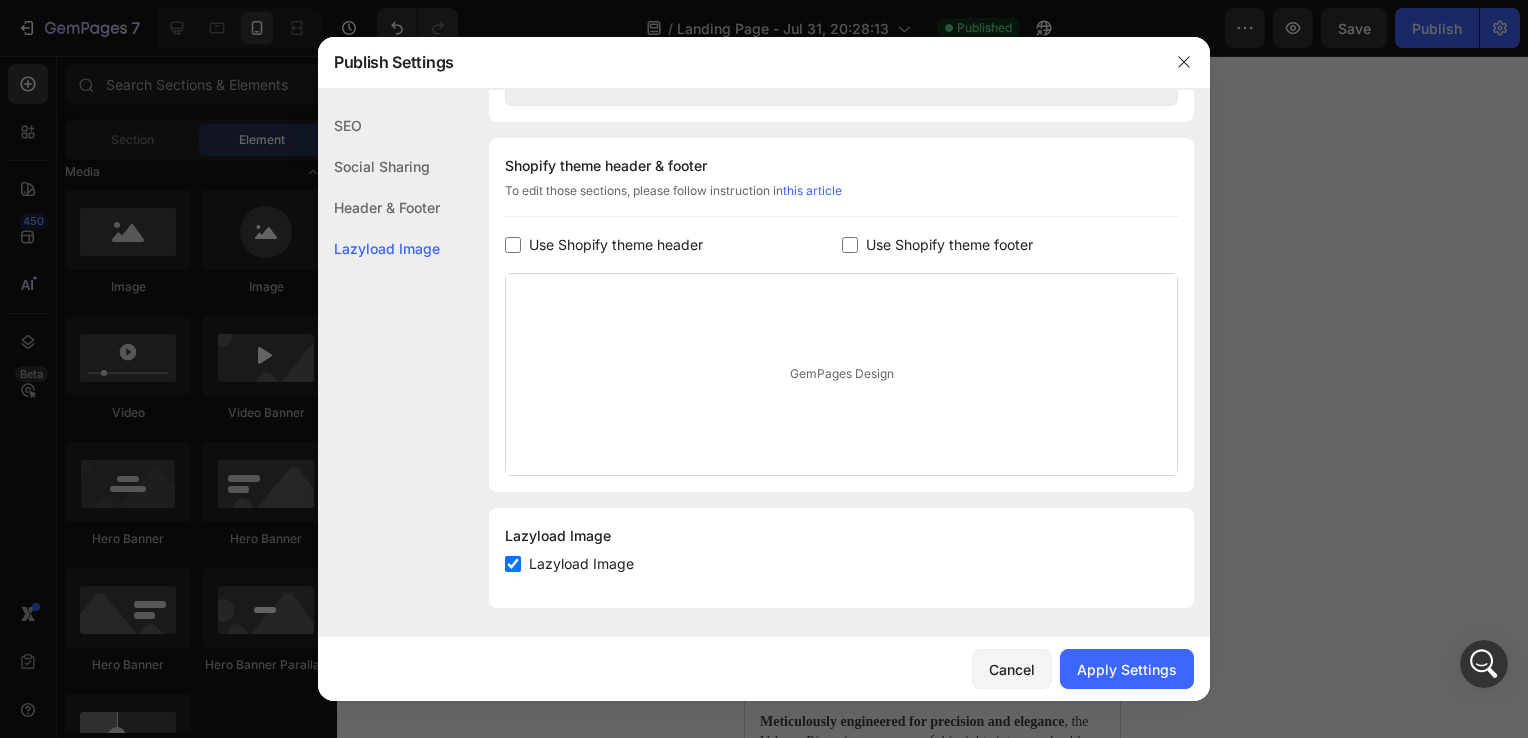 click on "Lazyload Image" at bounding box center [581, 564] 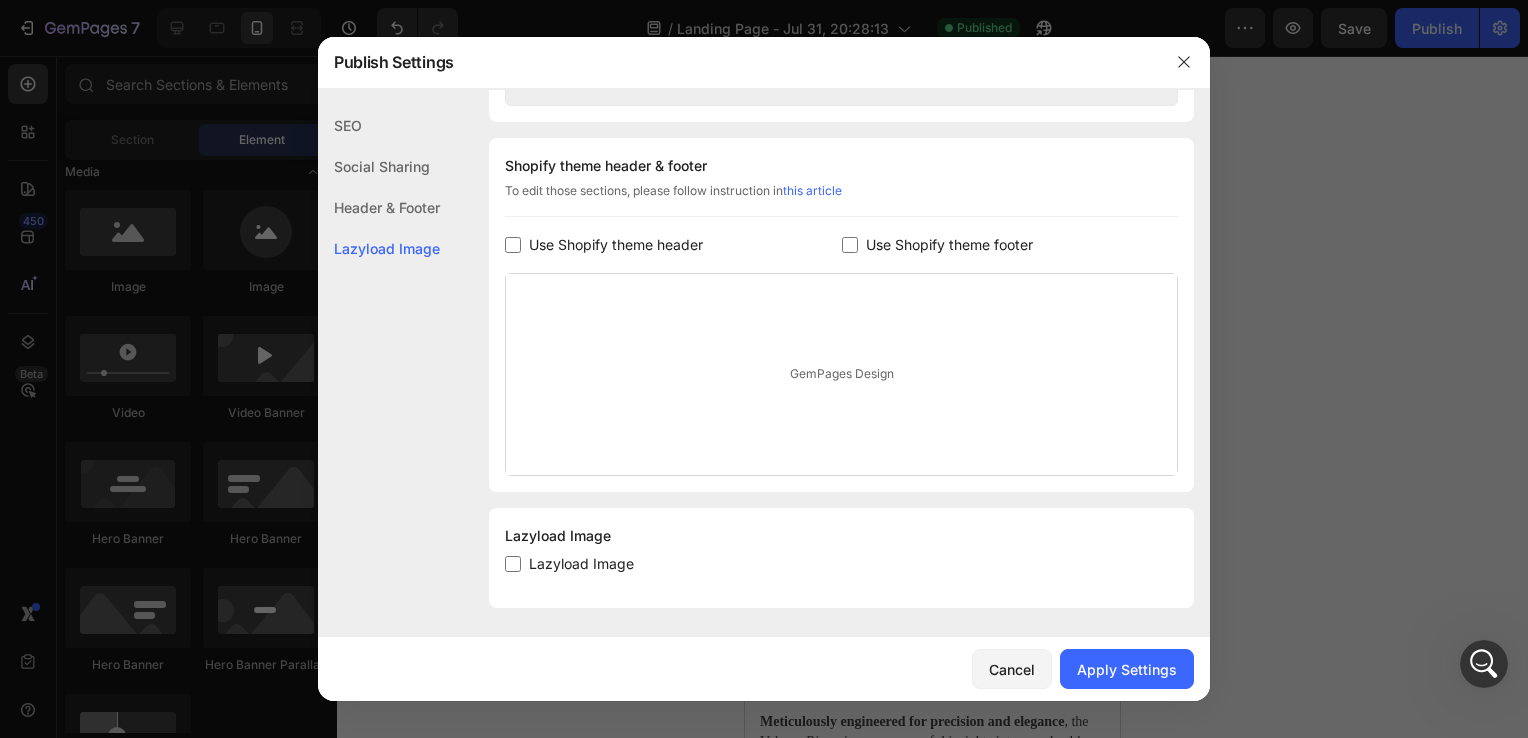 checkbox on "false" 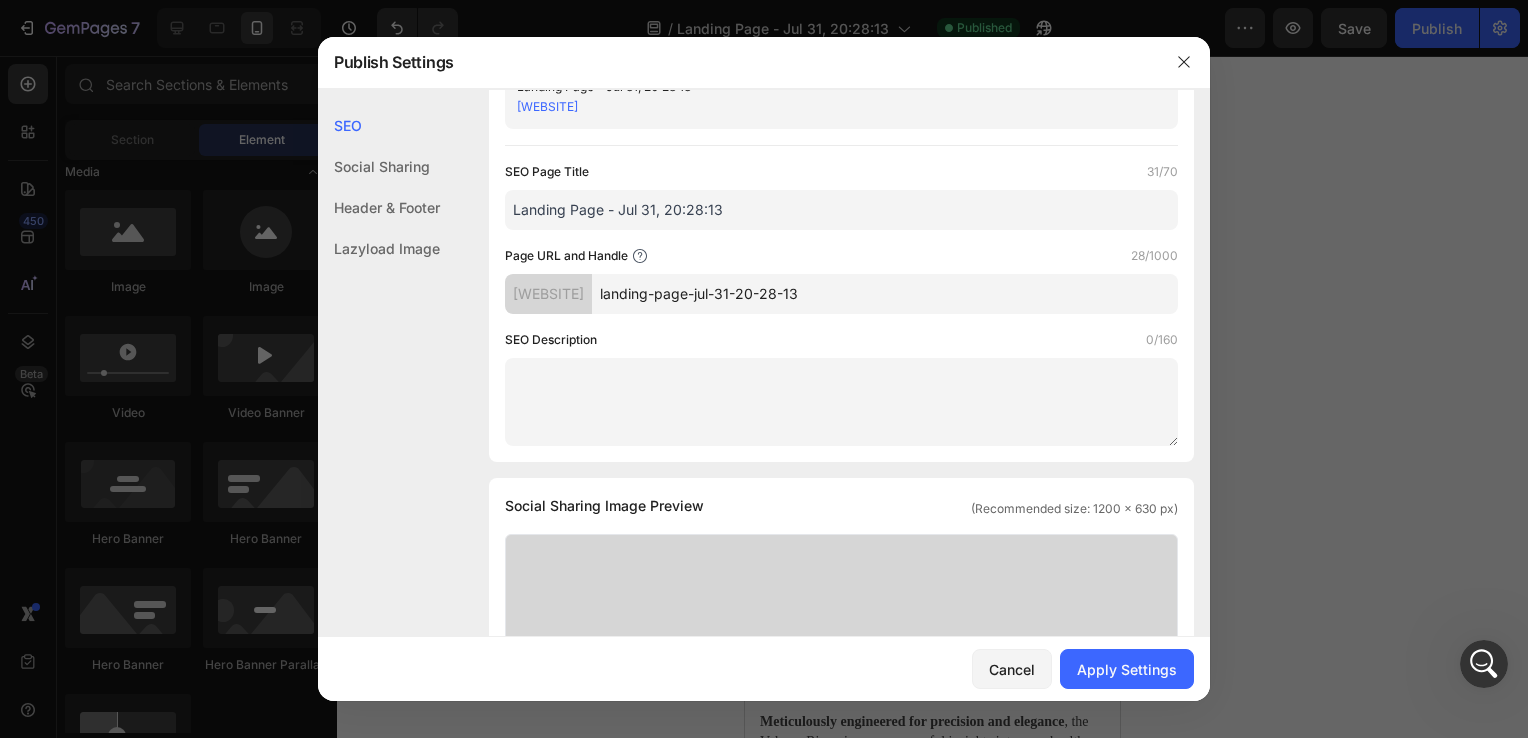 scroll, scrollTop: 0, scrollLeft: 0, axis: both 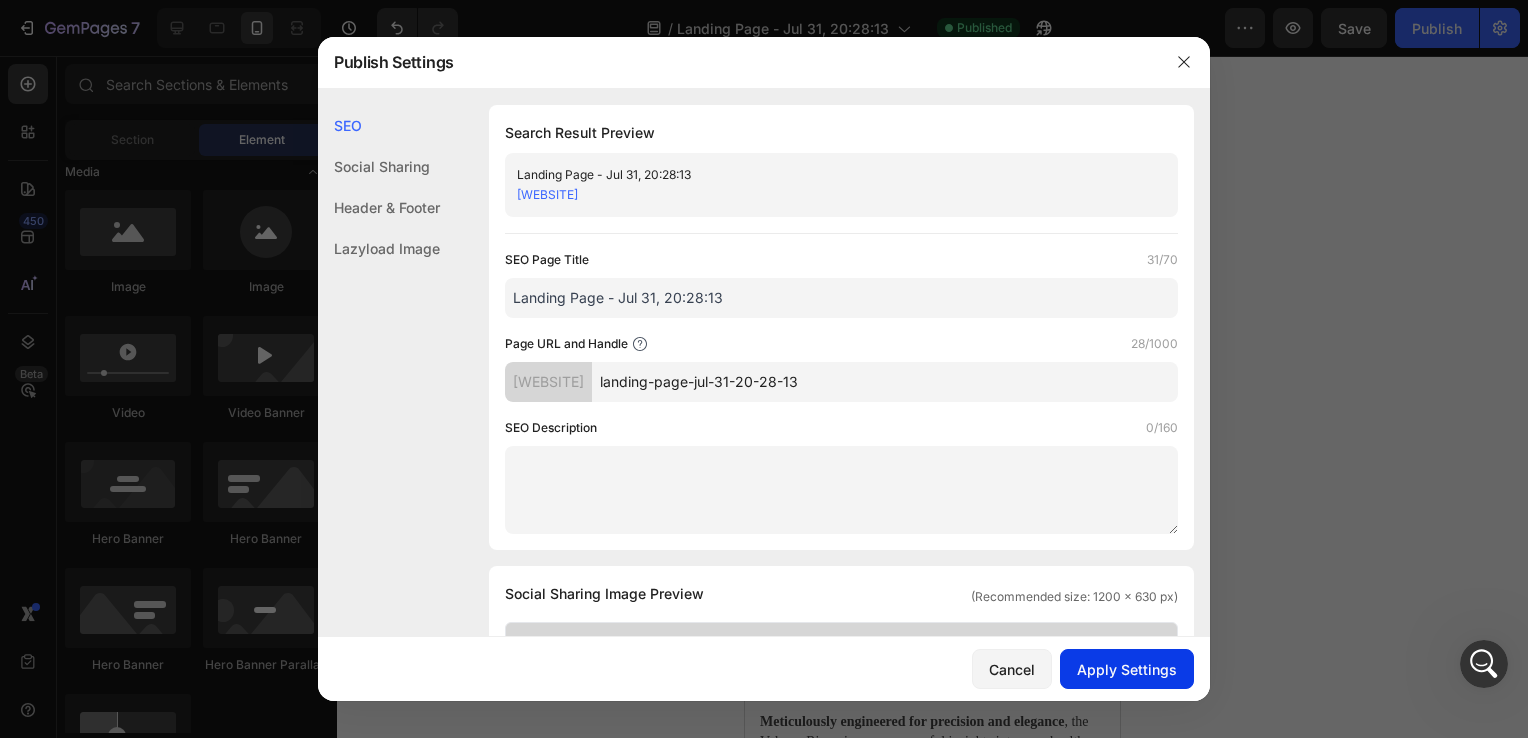 click on "Apply Settings" at bounding box center (1127, 669) 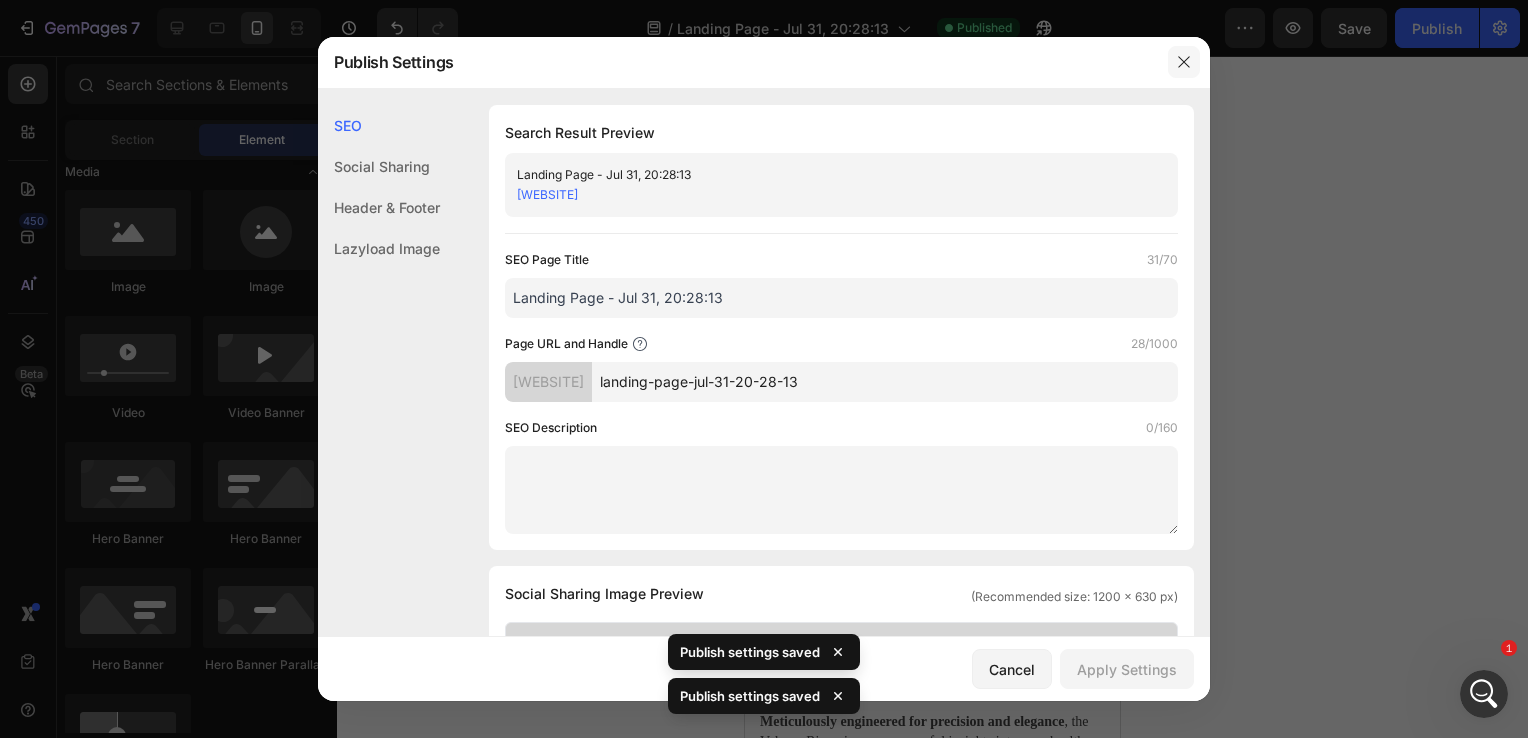 click 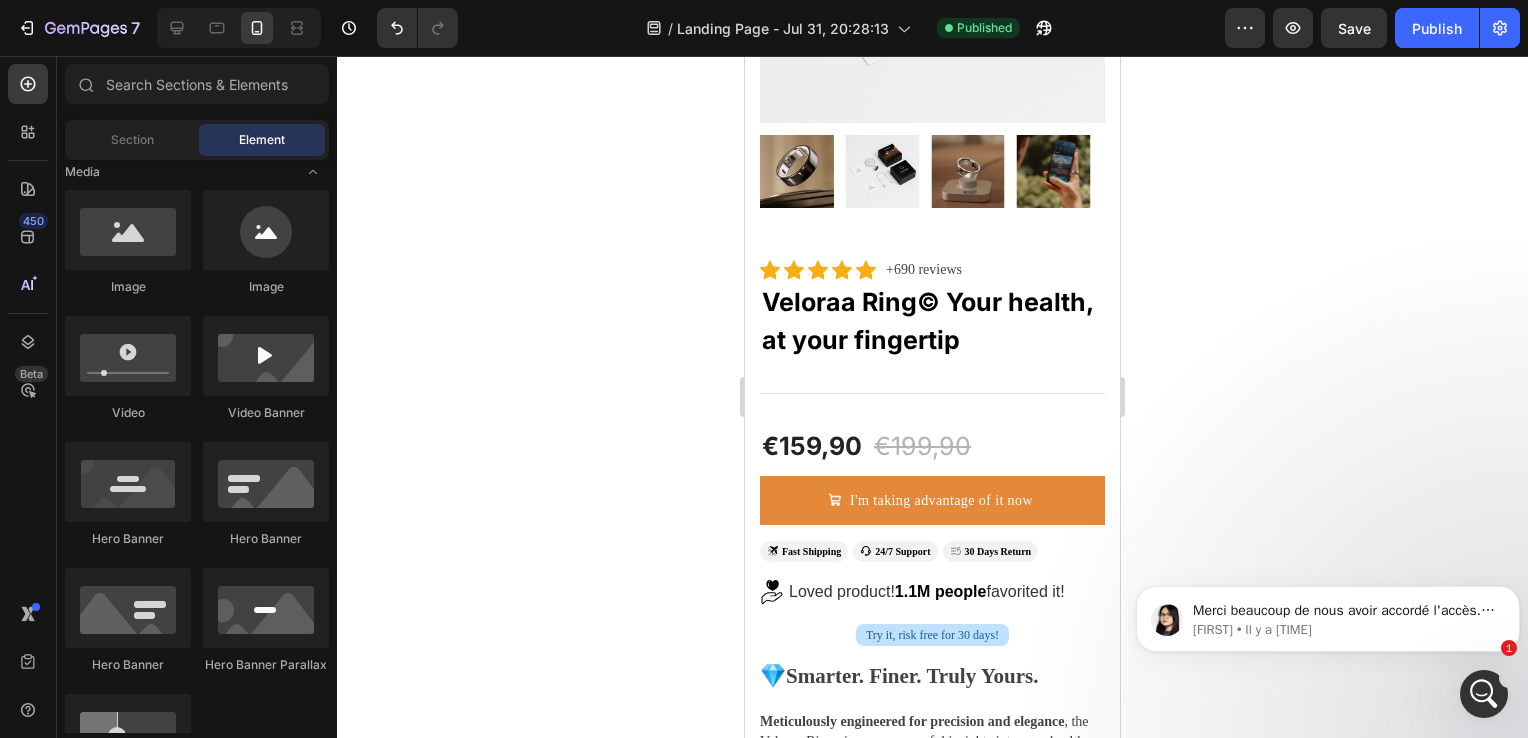scroll, scrollTop: 0, scrollLeft: 0, axis: both 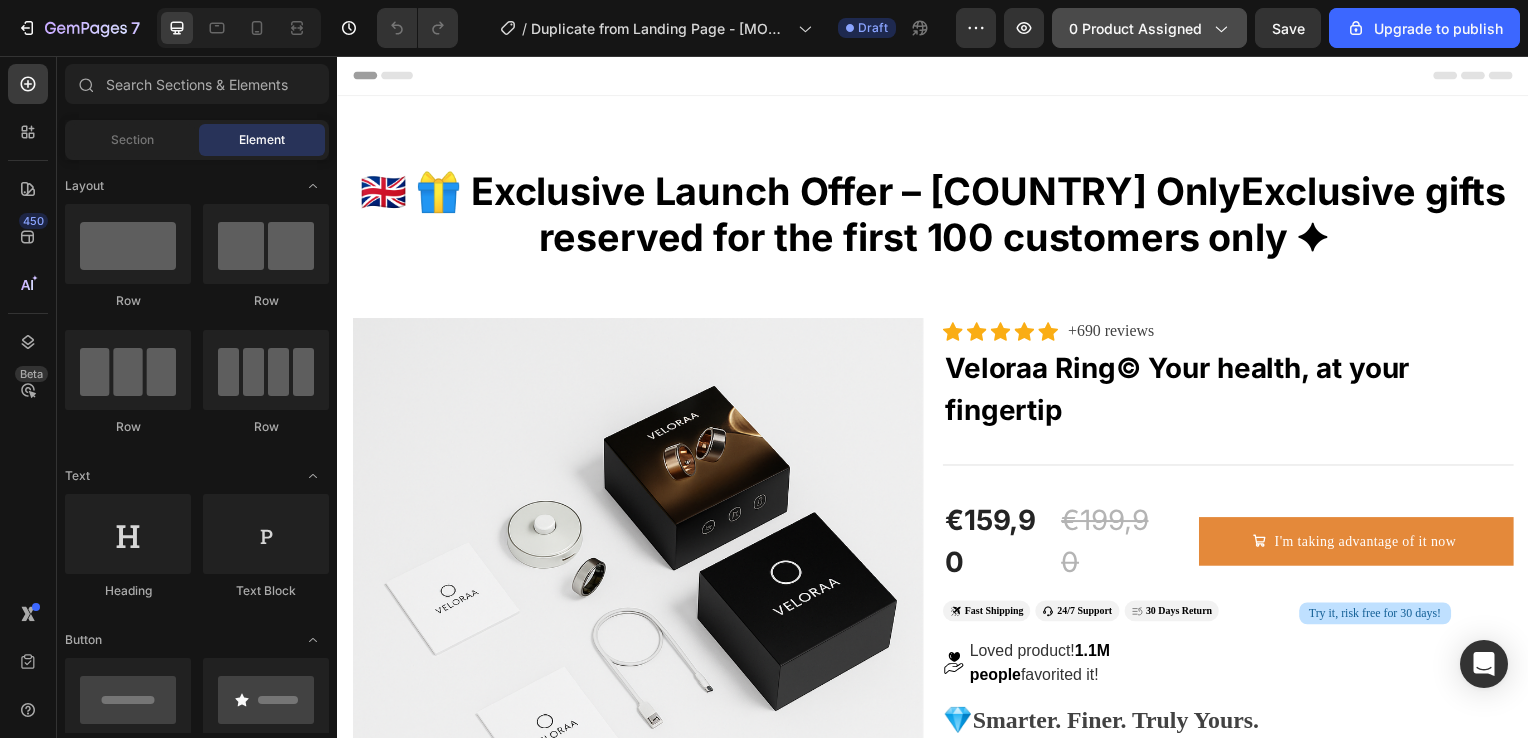 click 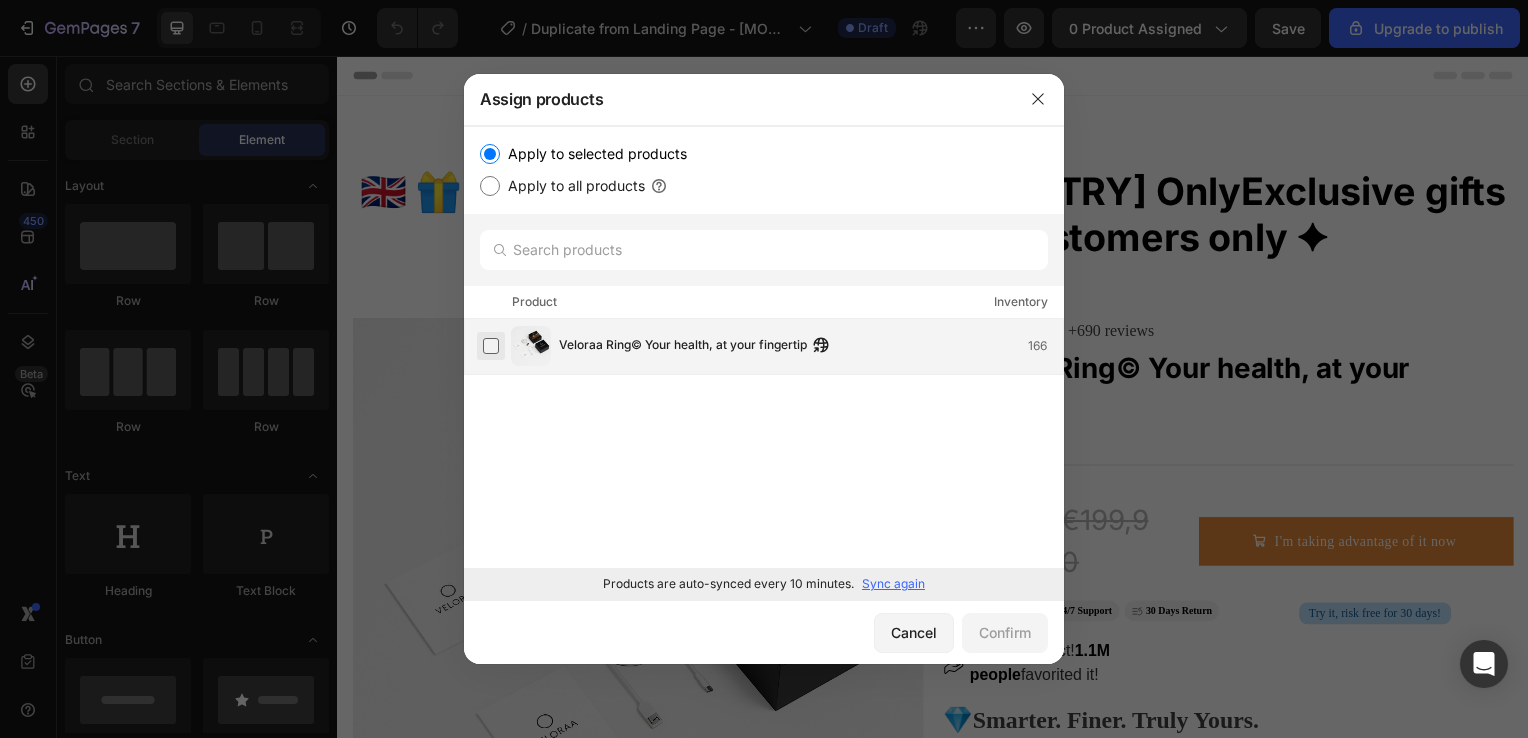 click at bounding box center (491, 346) 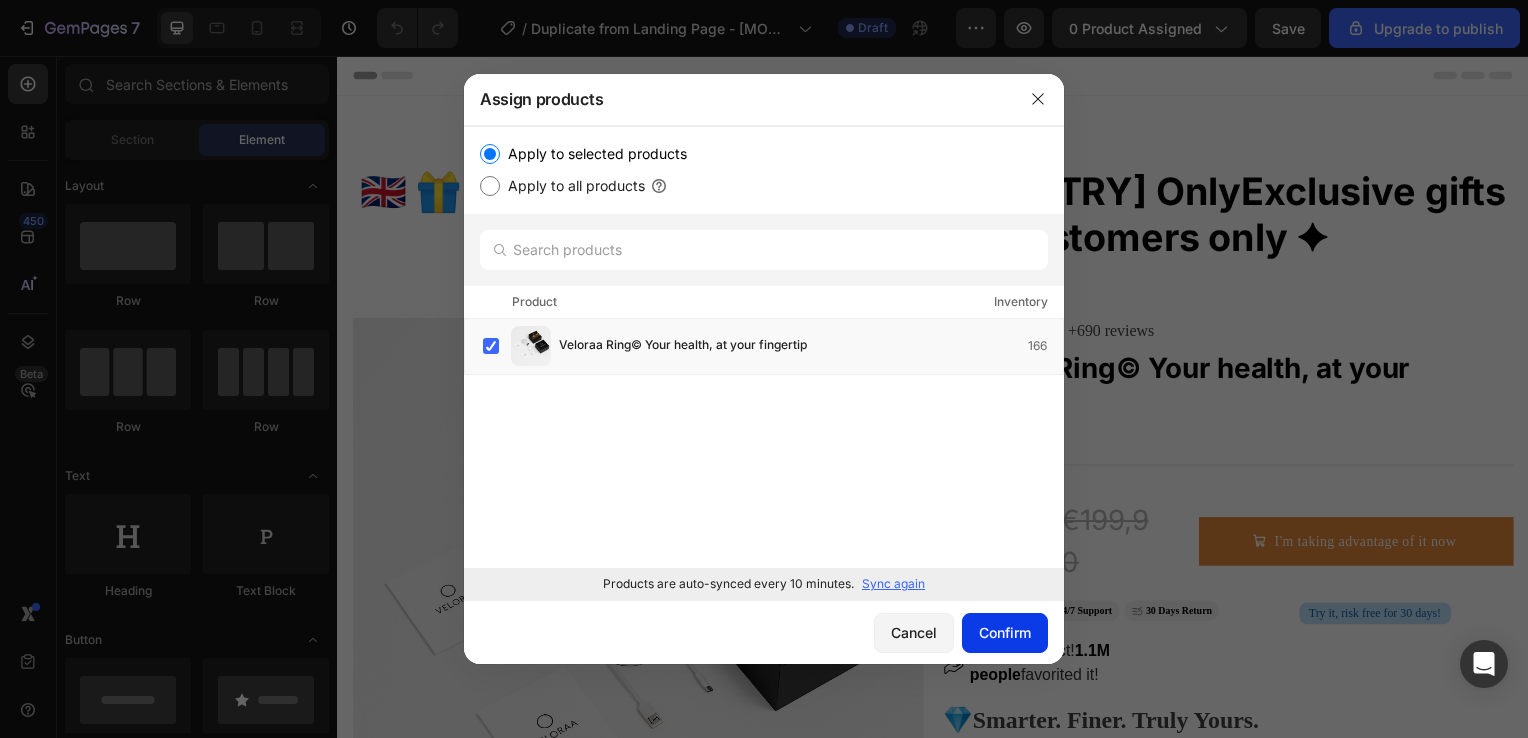 click on "Confirm" at bounding box center (1005, 632) 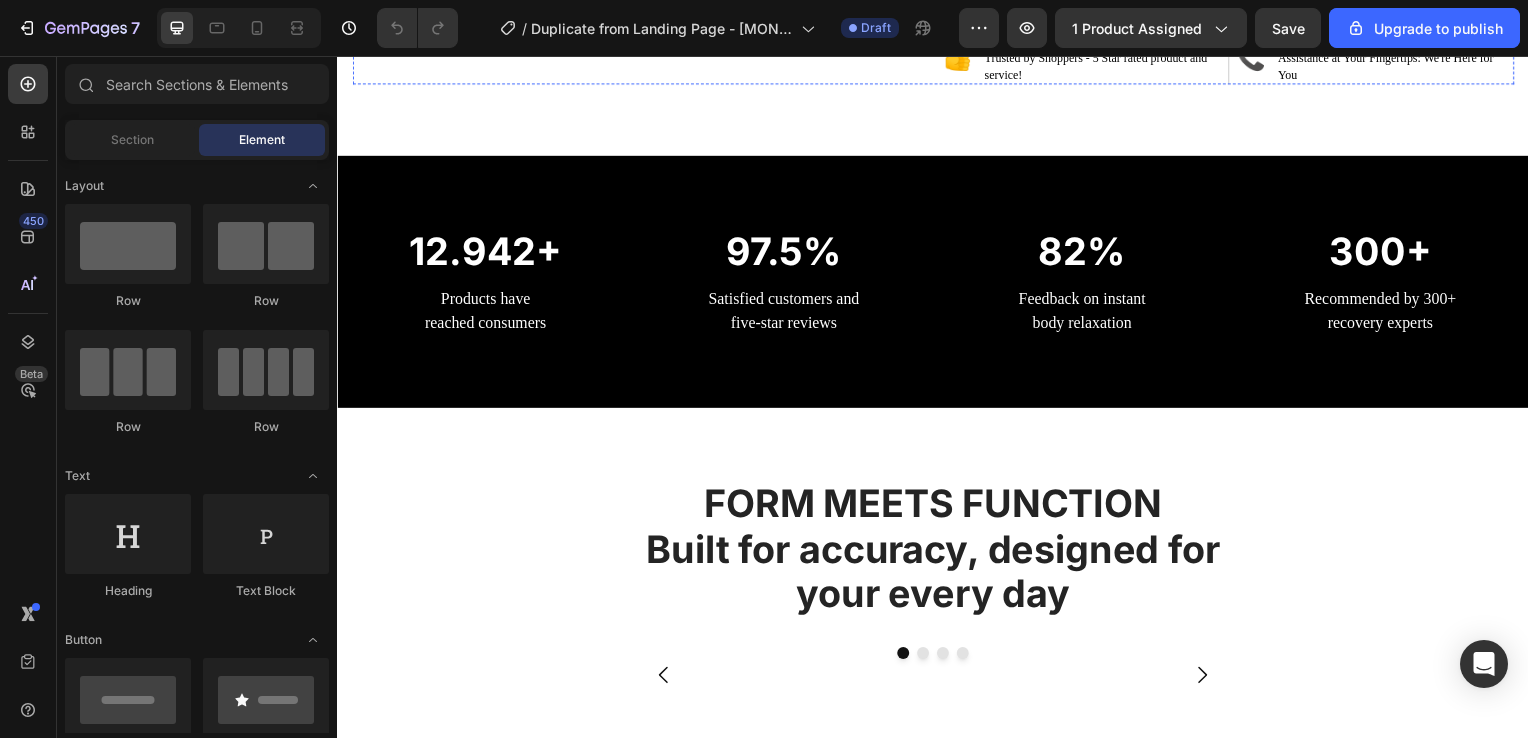 scroll, scrollTop: 1384, scrollLeft: 0, axis: vertical 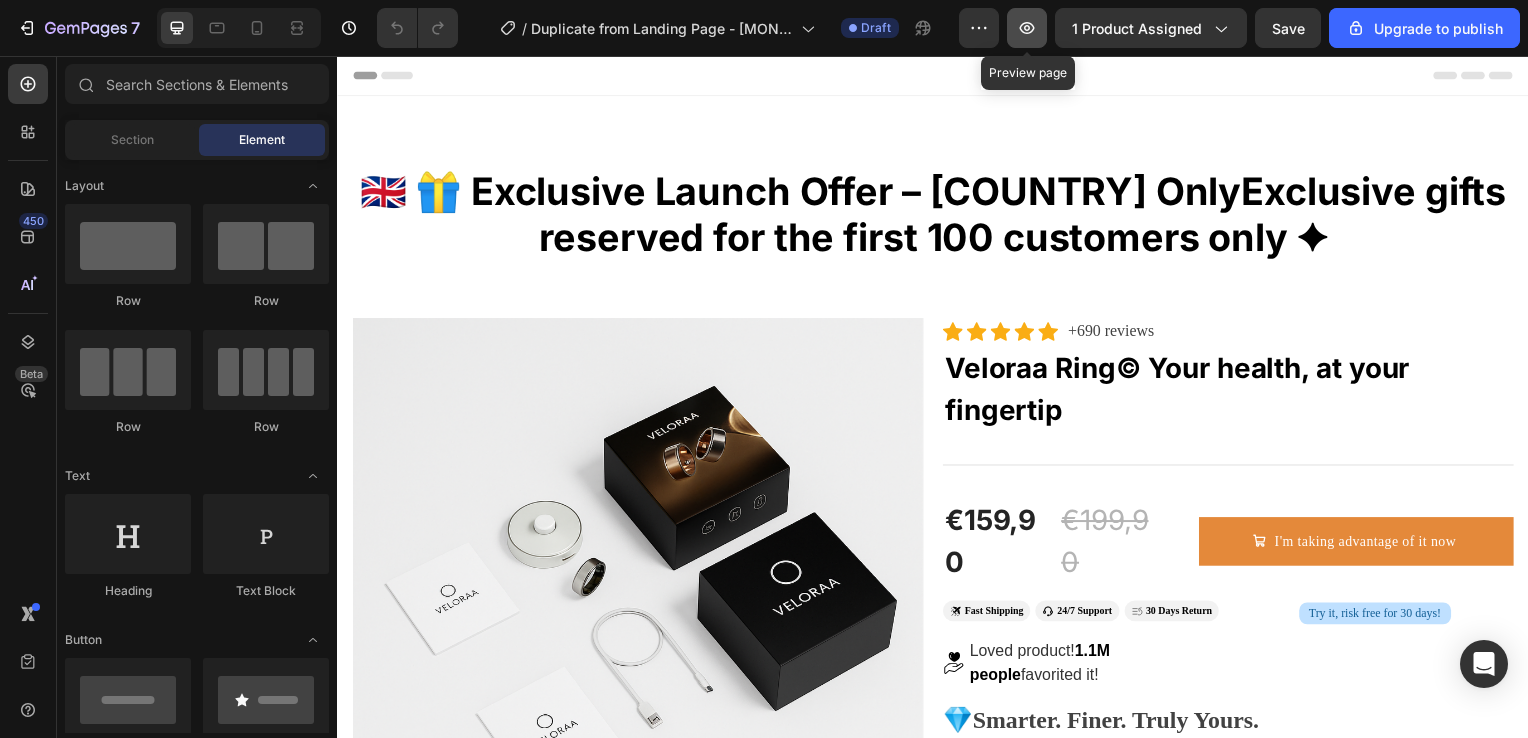 click 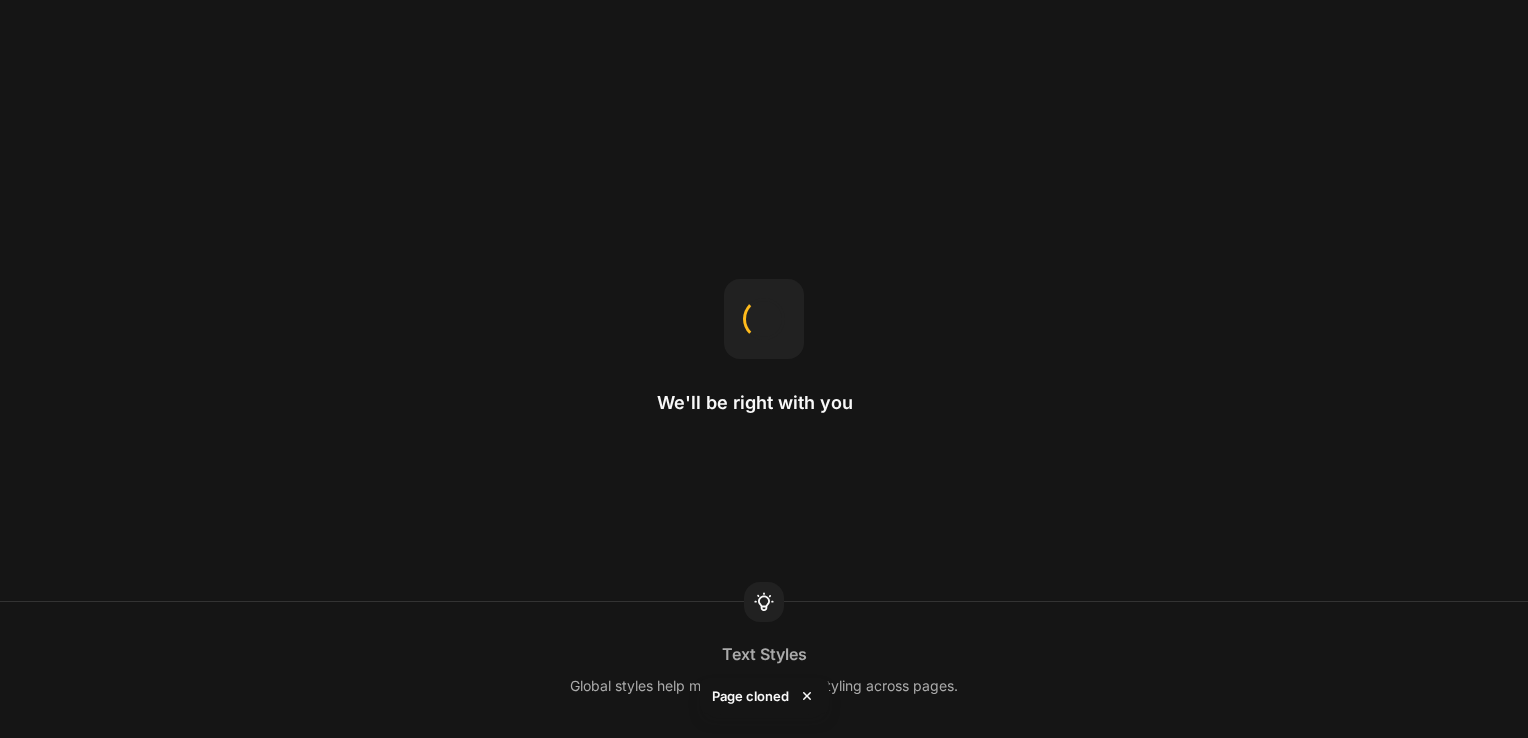 scroll, scrollTop: 0, scrollLeft: 0, axis: both 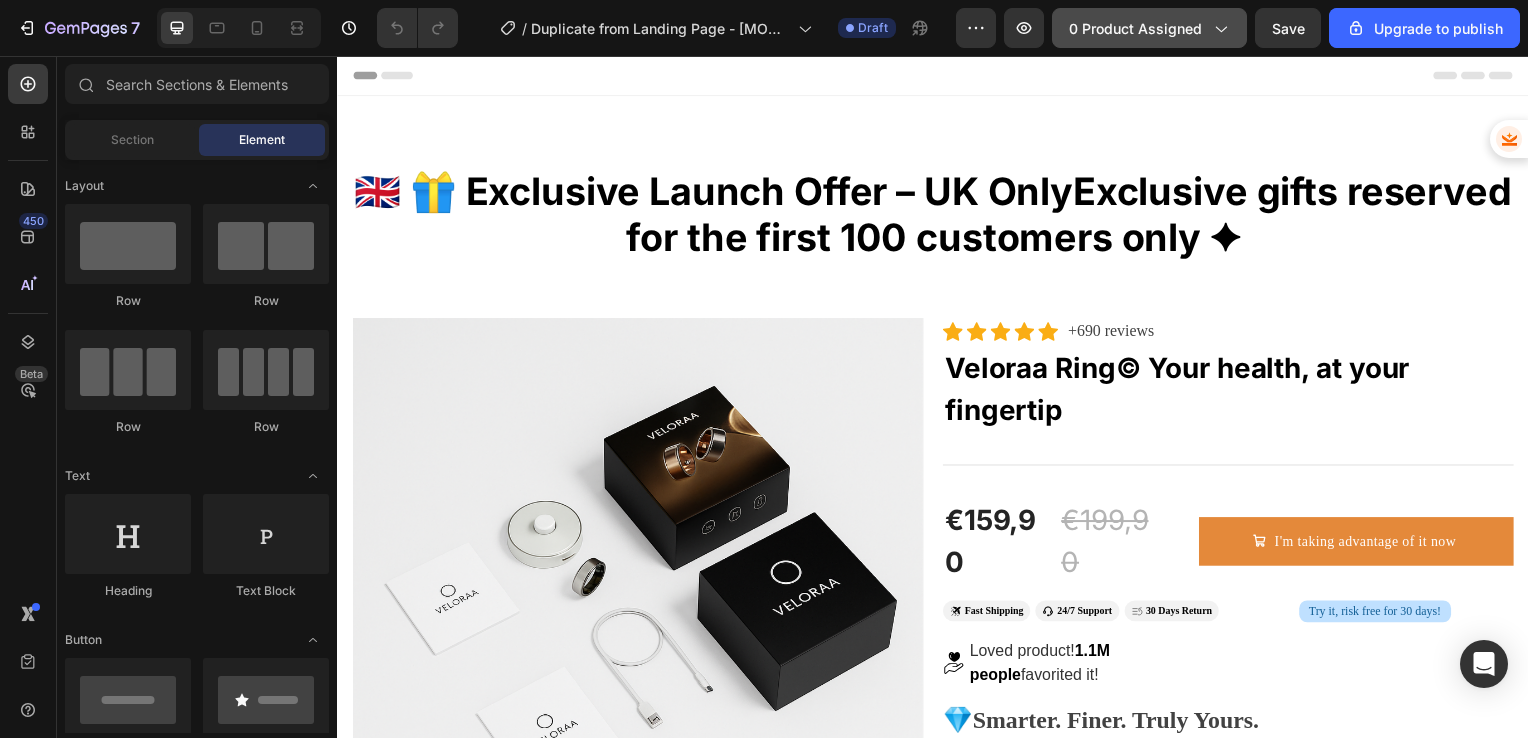 click on "0 product assigned" 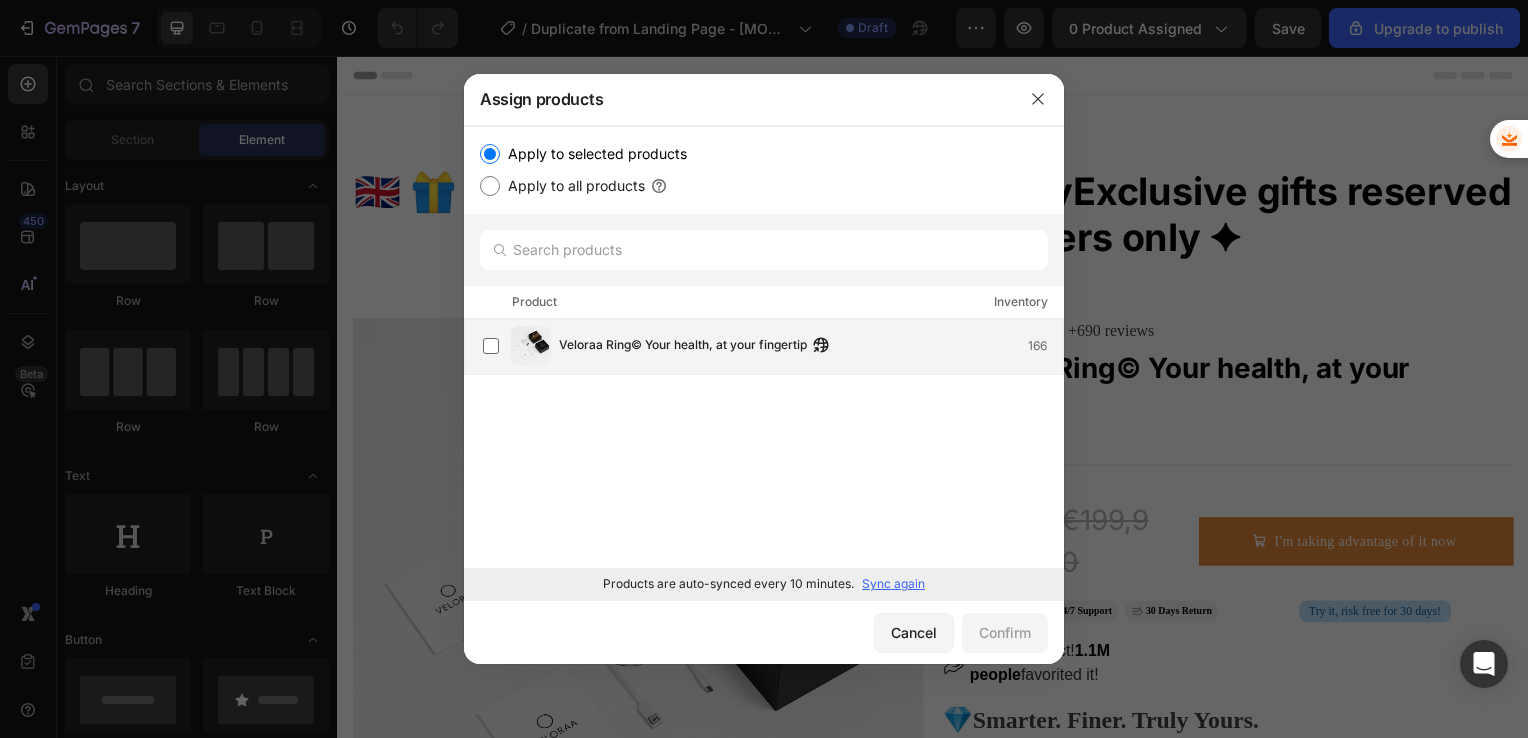 click on "Veloraa Ring©  Your health, at your fingertip" at bounding box center (683, 346) 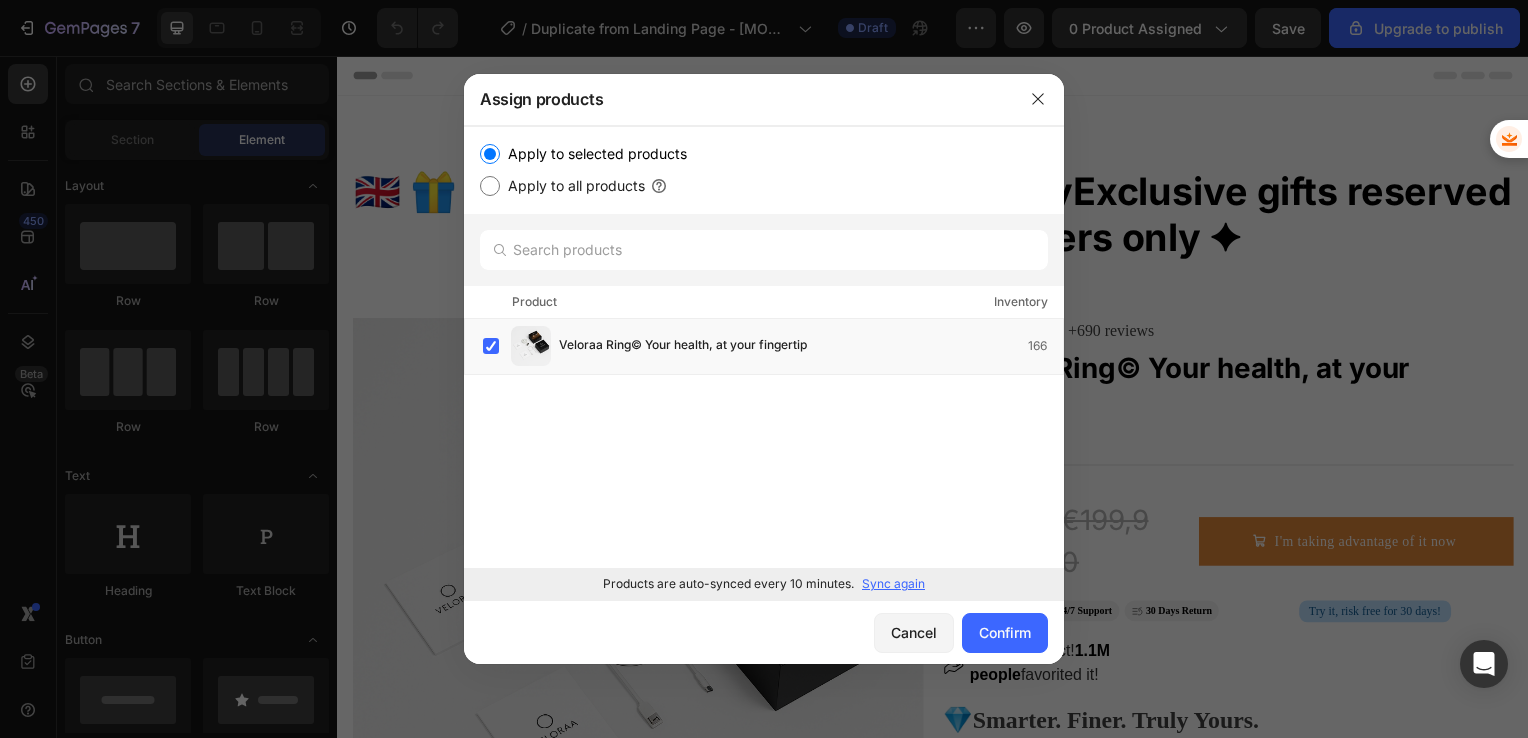 click on "Apply to all products" at bounding box center (490, 186) 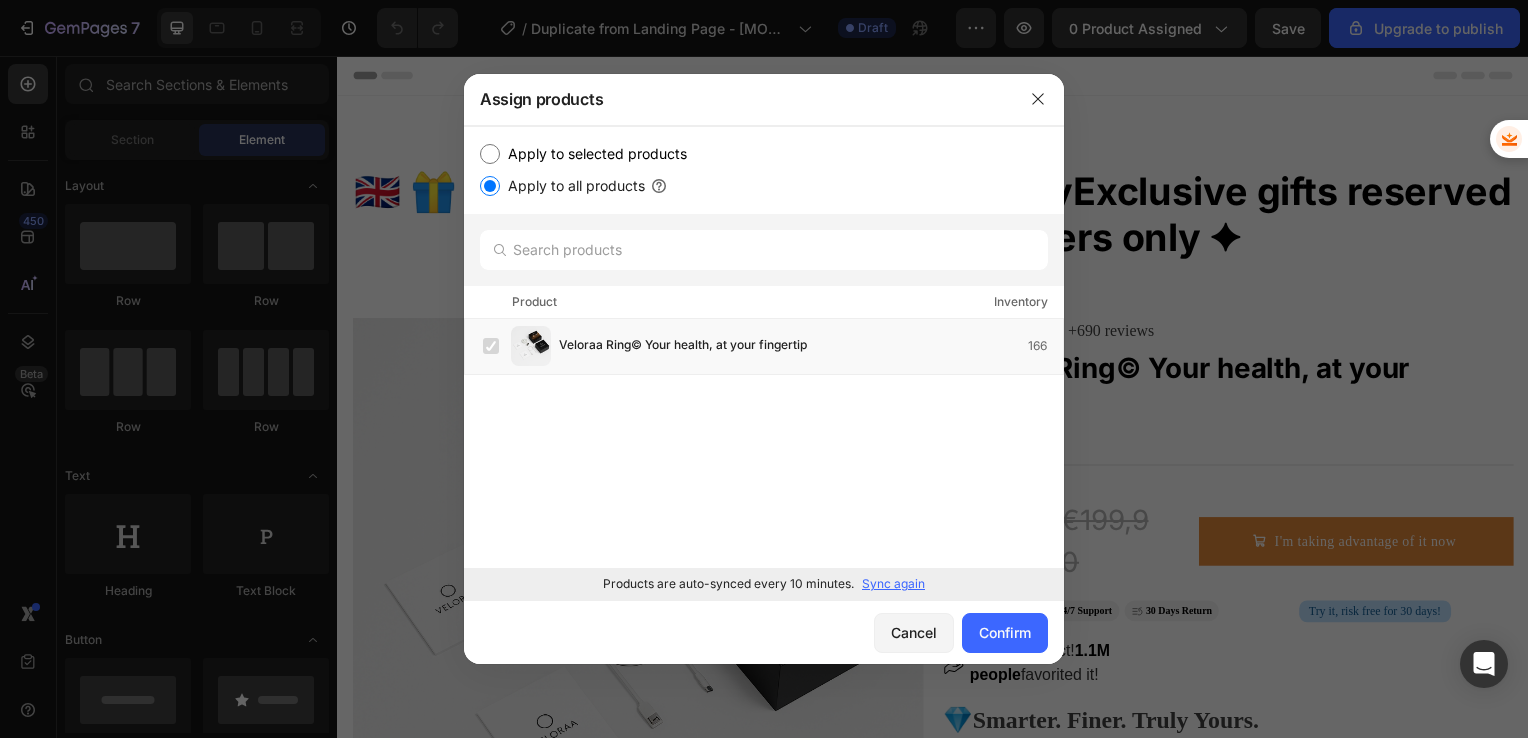click on "Apply to selected products" at bounding box center [490, 154] 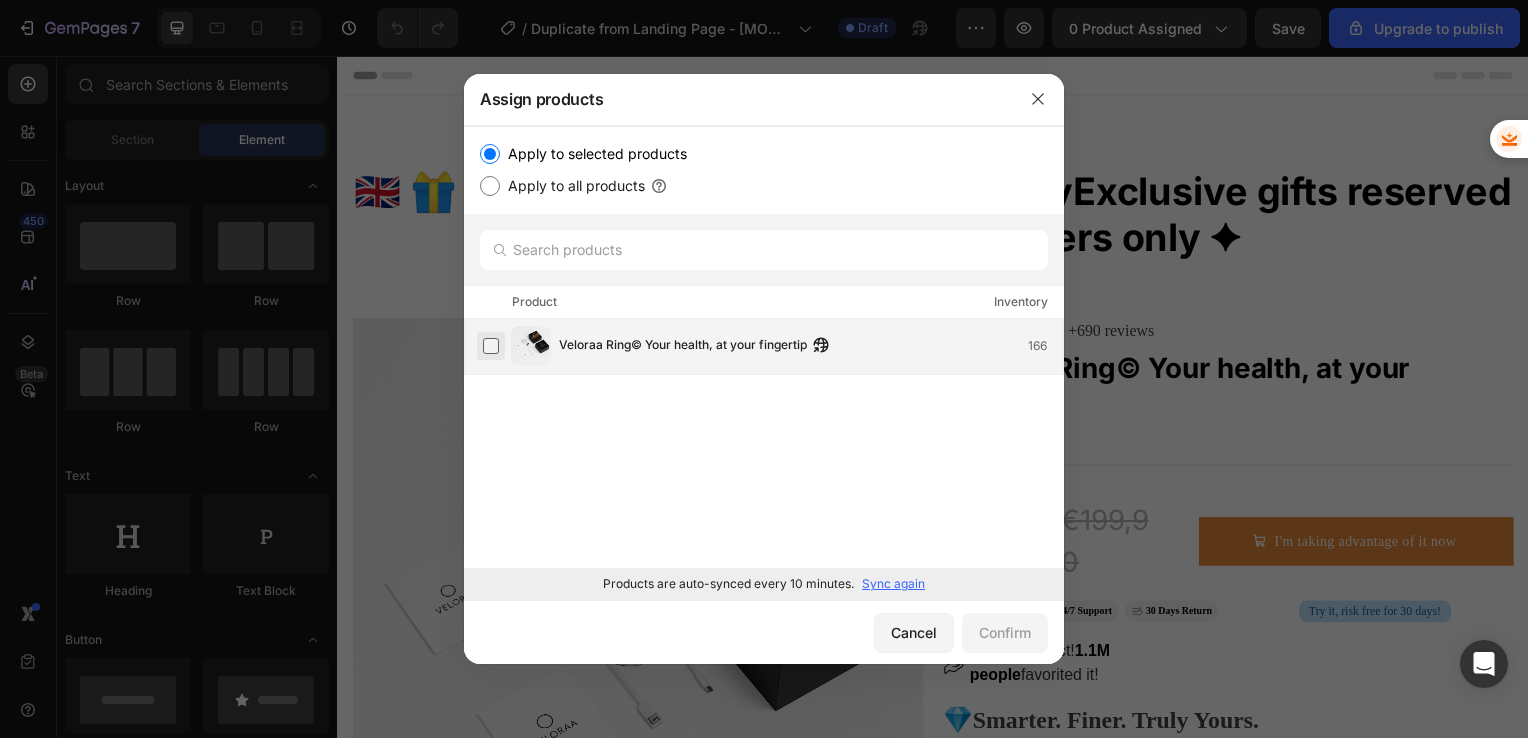 click at bounding box center [491, 346] 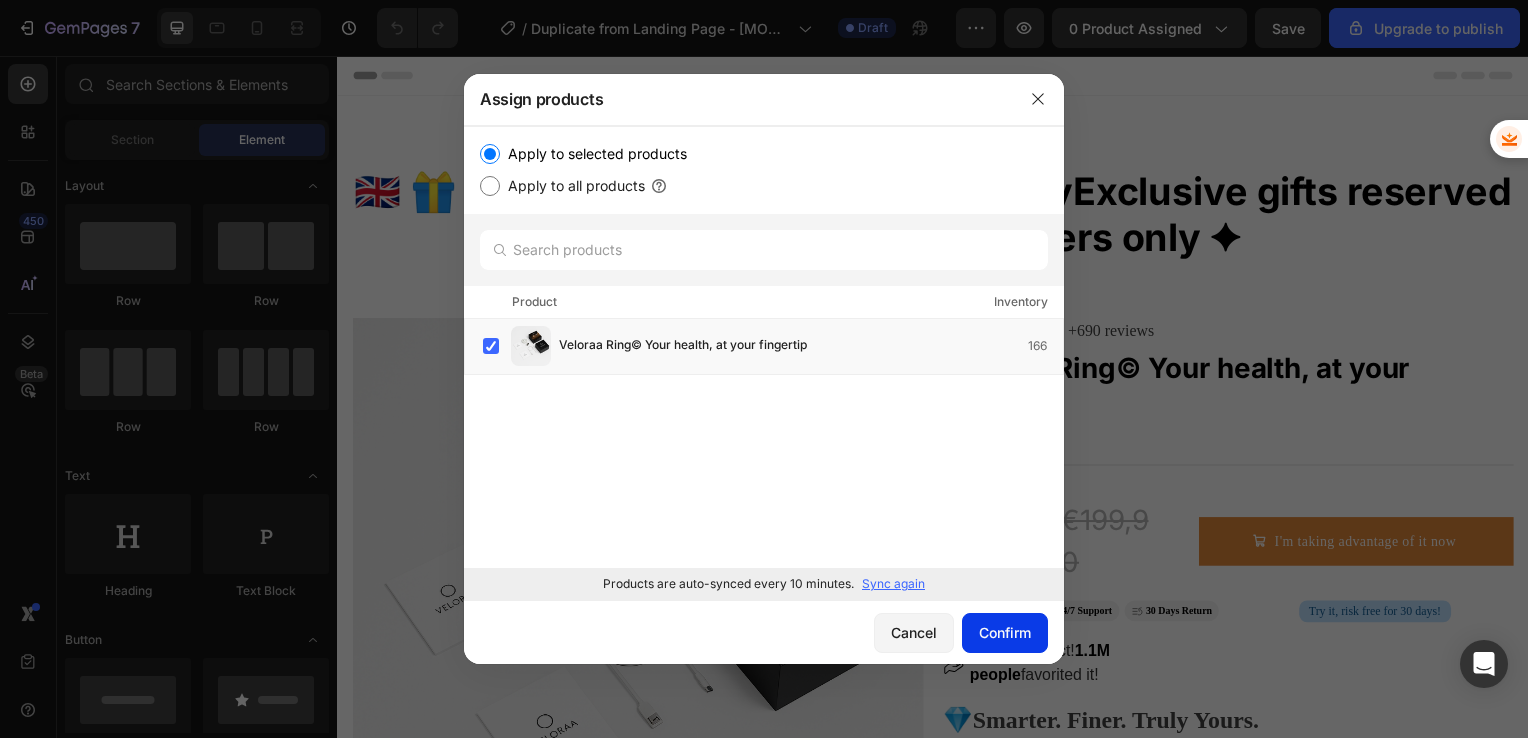 click on "Confirm" 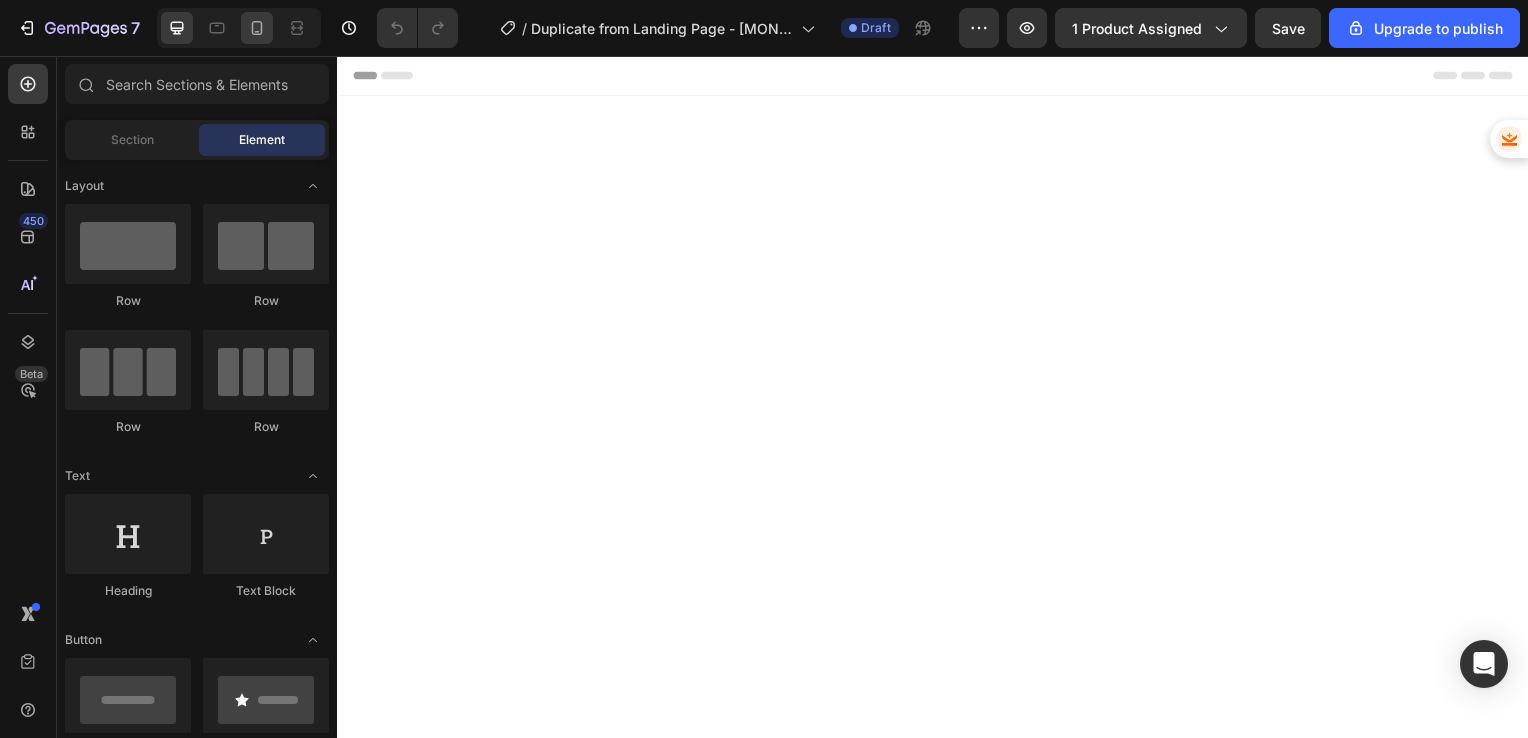 click 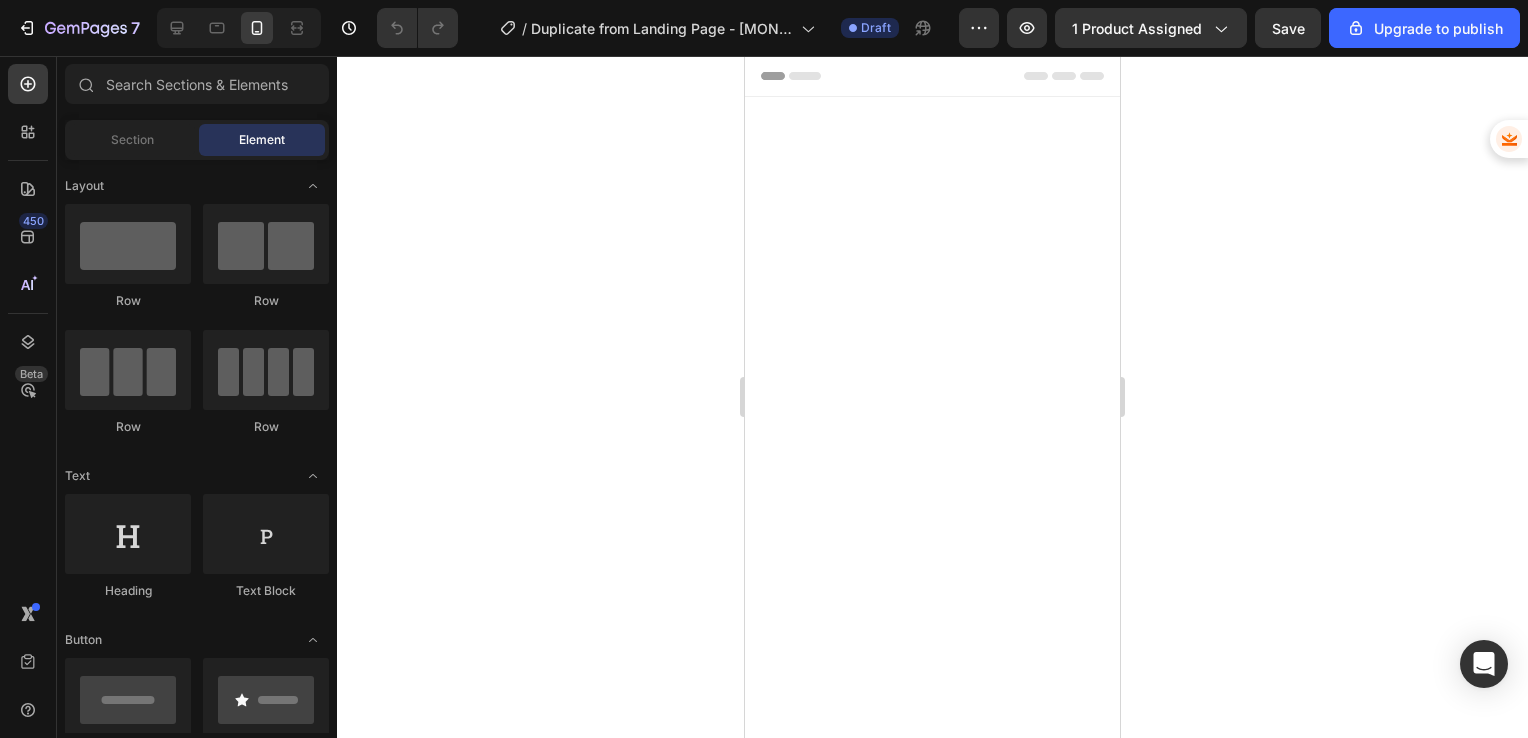 click 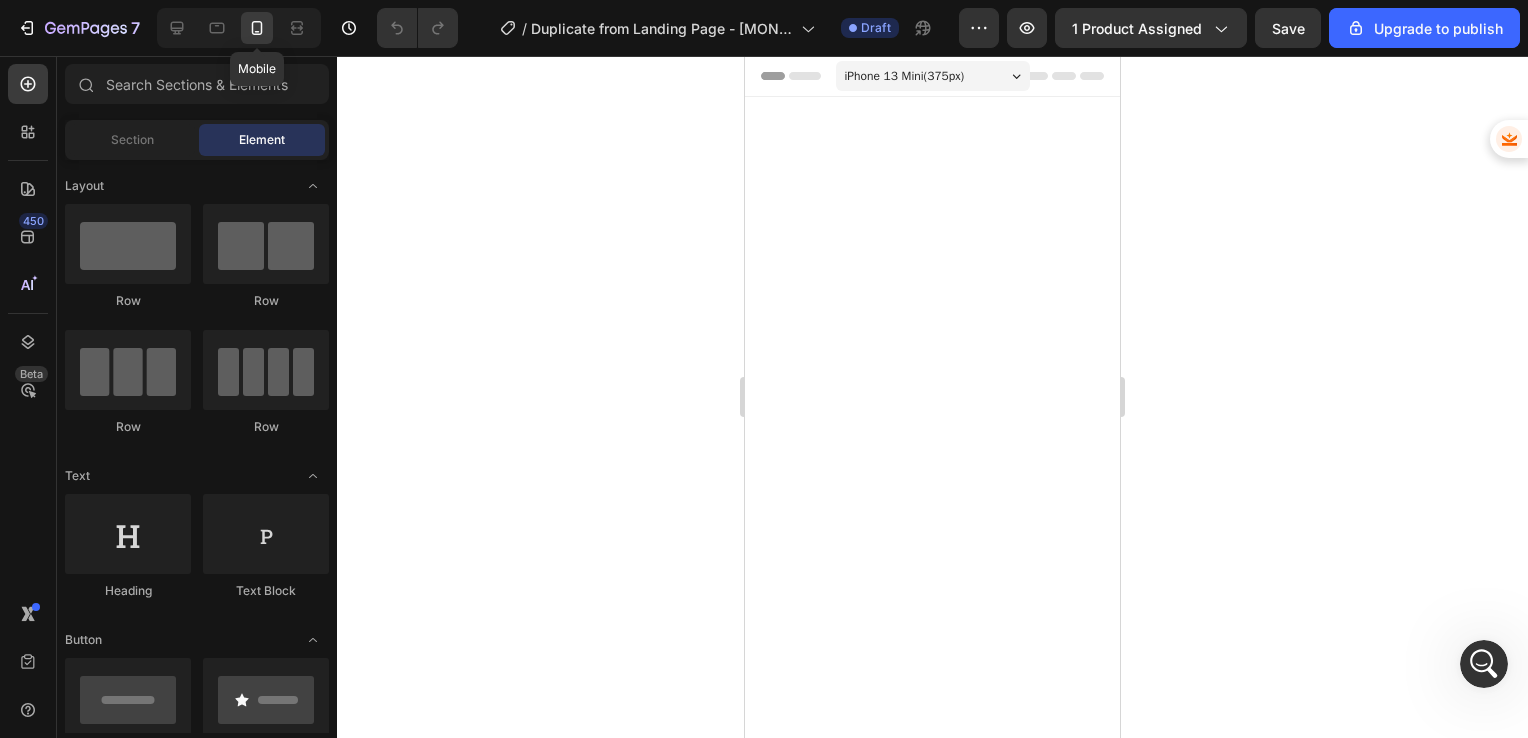 scroll, scrollTop: 0, scrollLeft: 0, axis: both 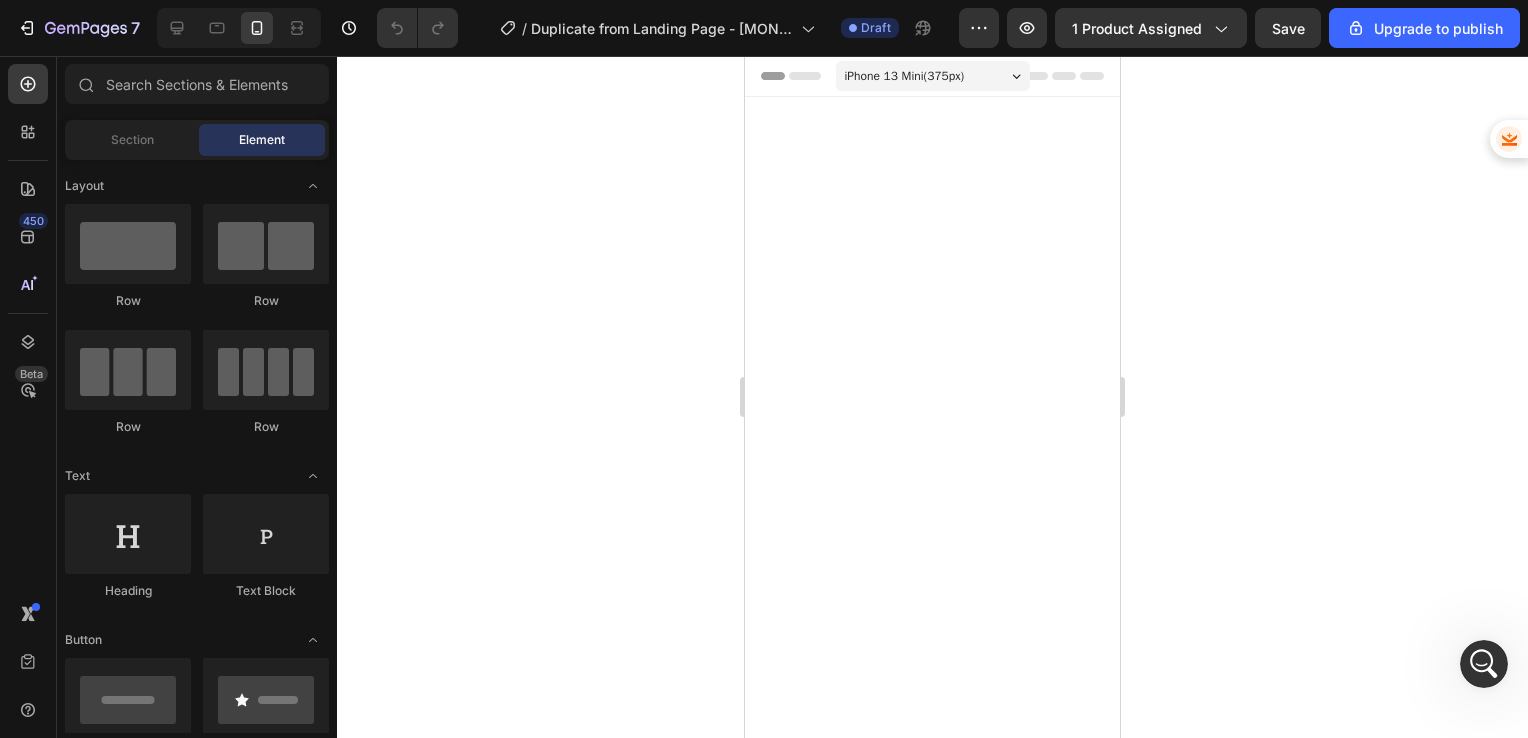 click at bounding box center [923, 3438] 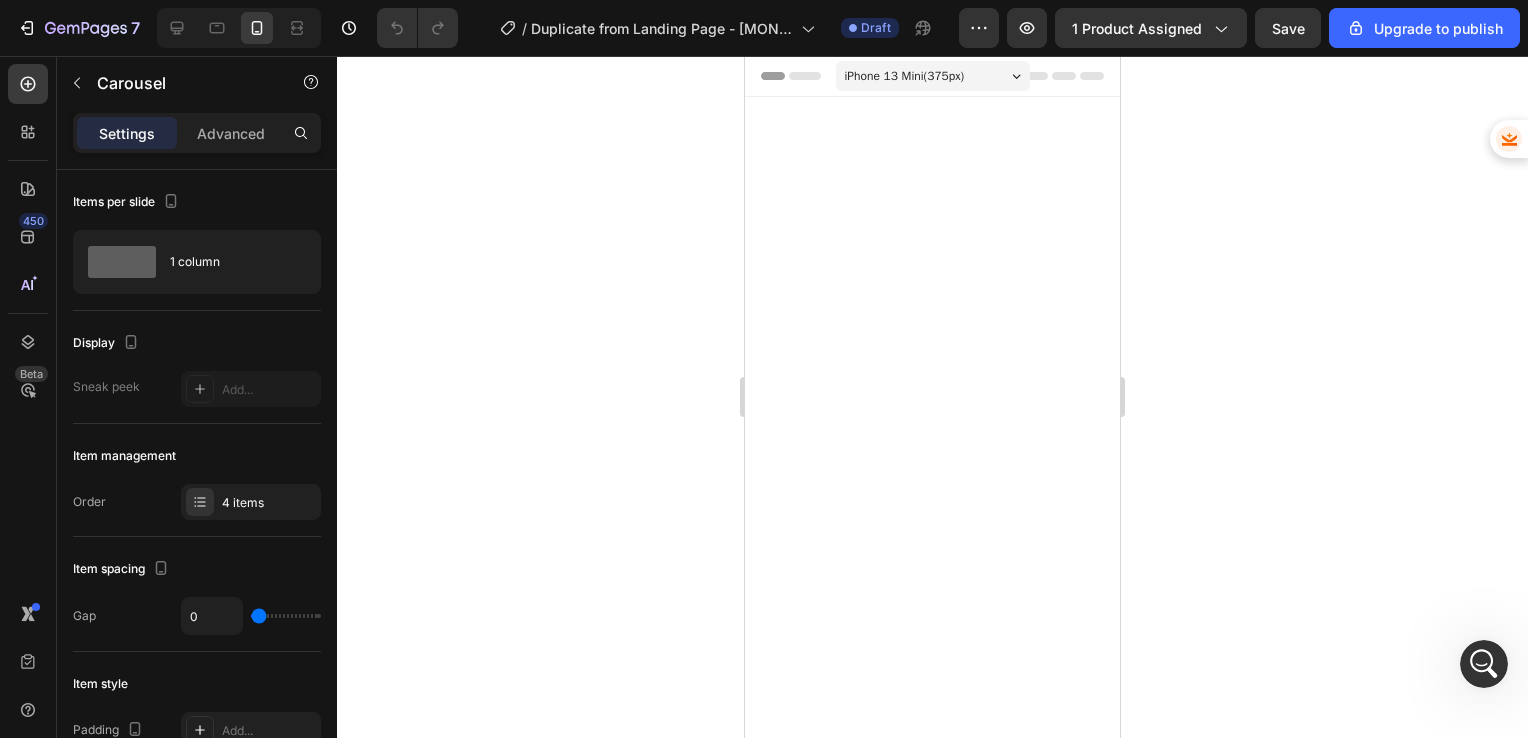 click at bounding box center (943, 3438) 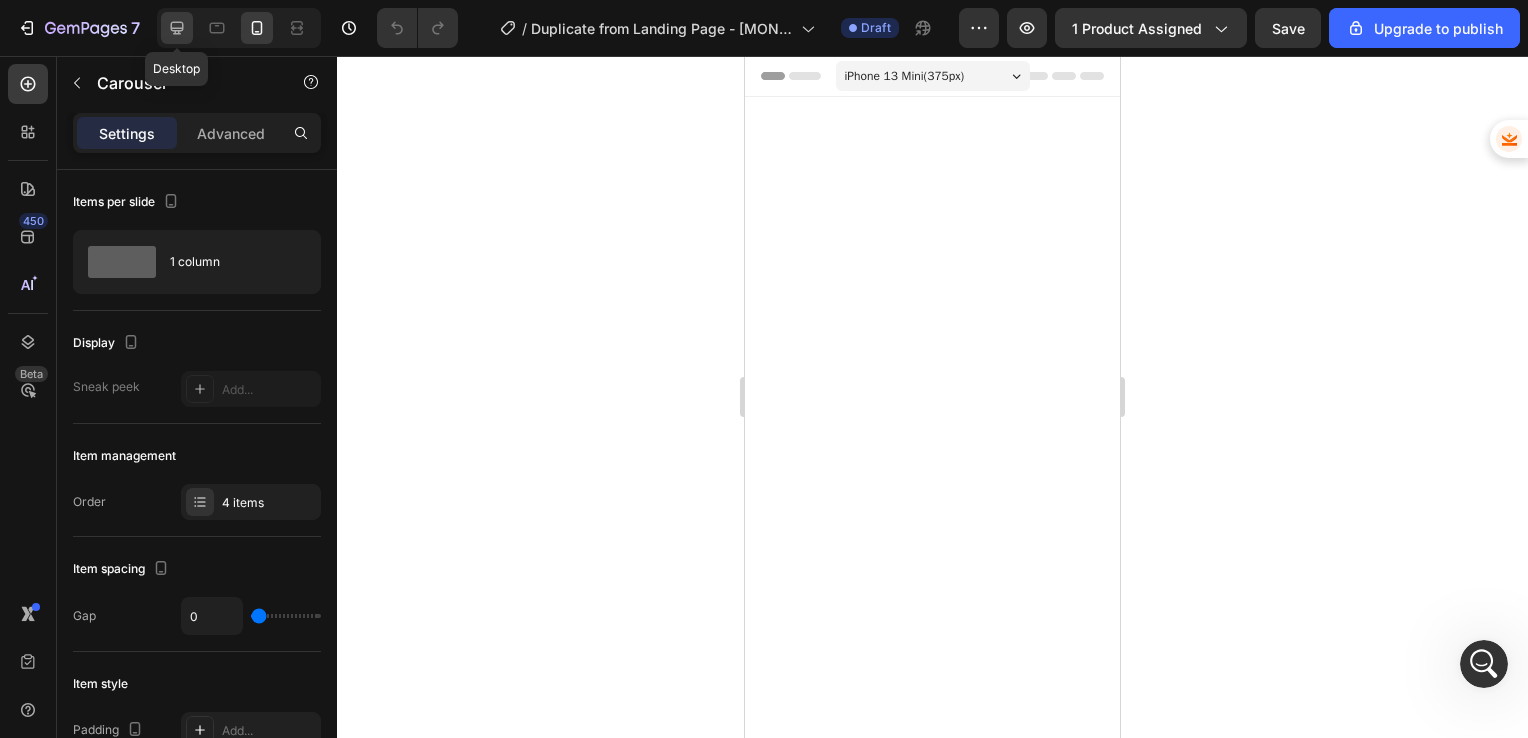 click 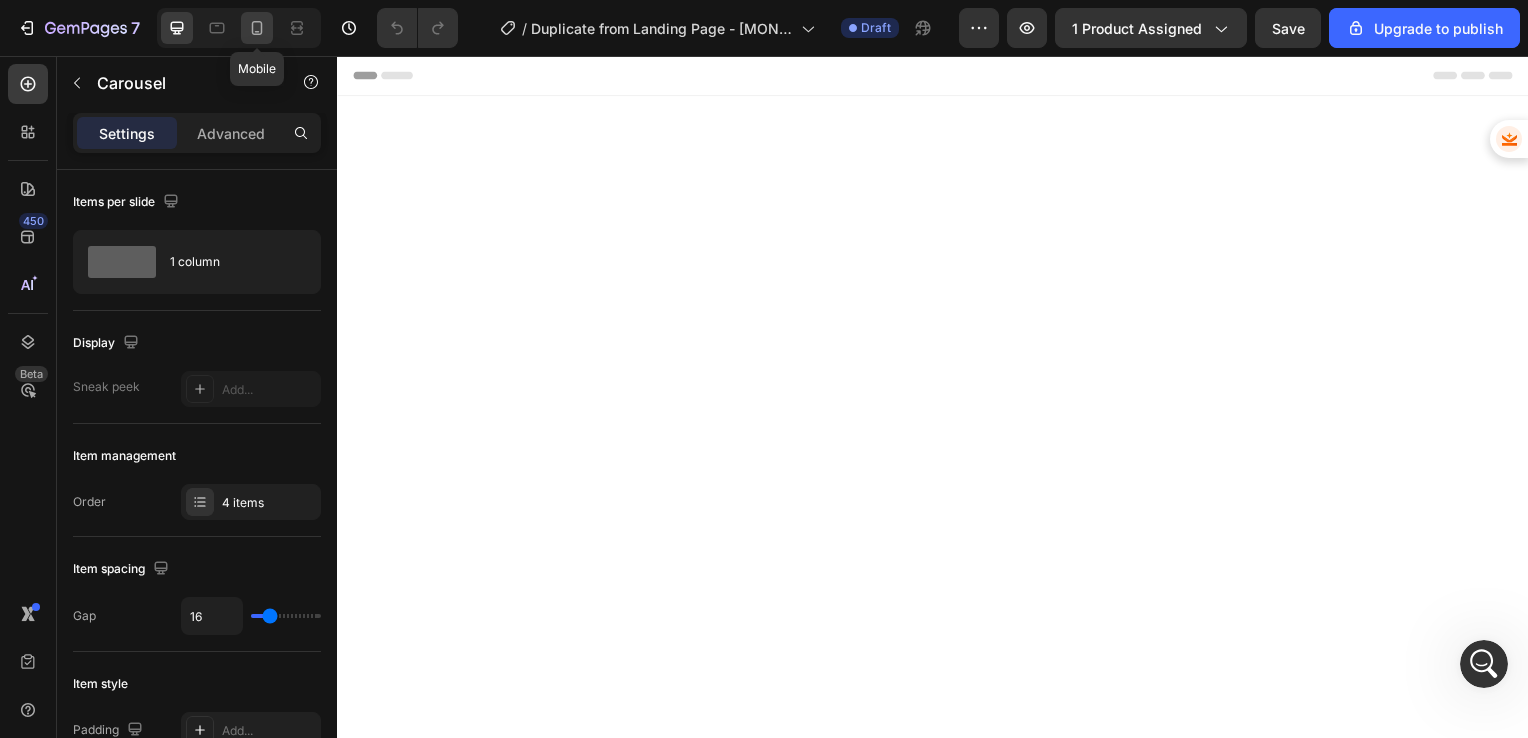 click 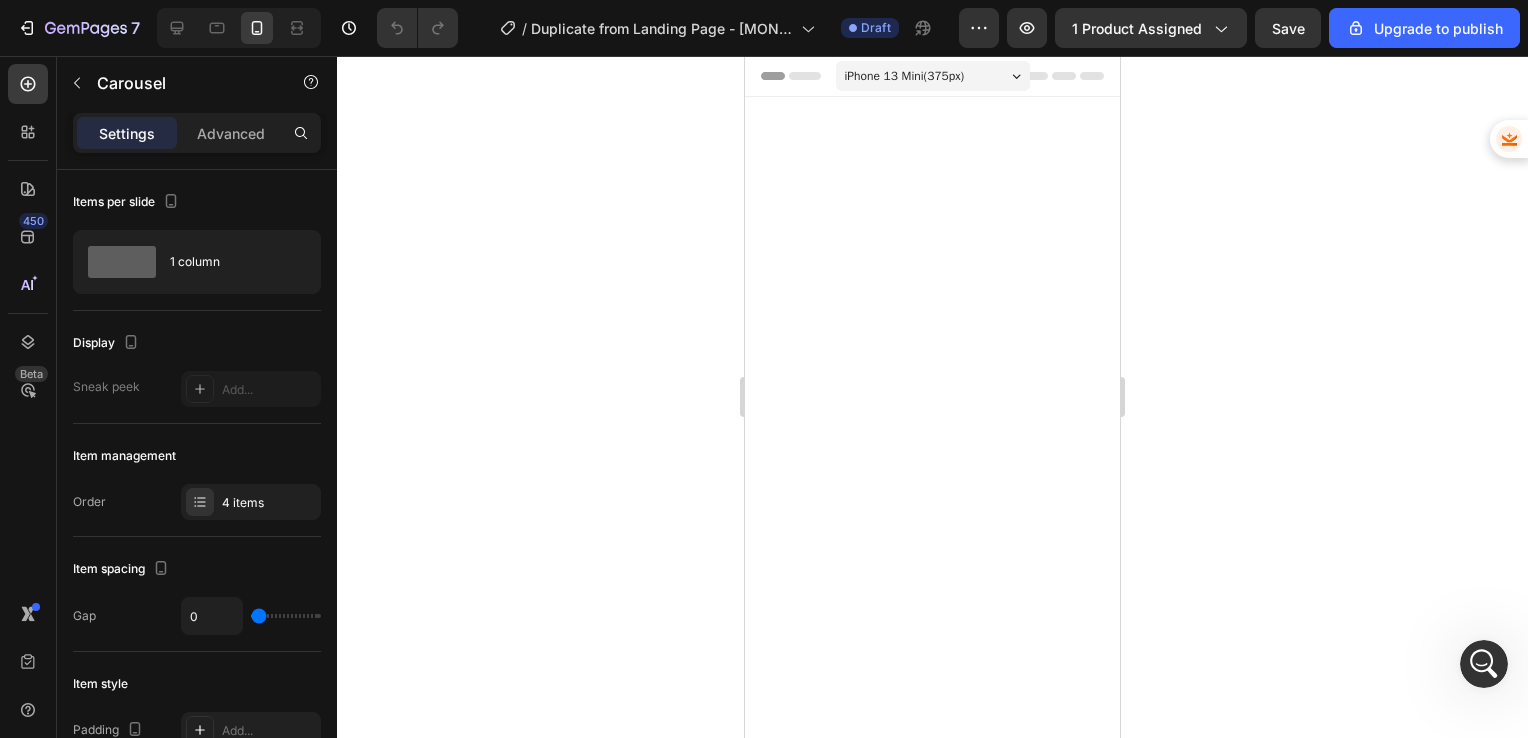 click 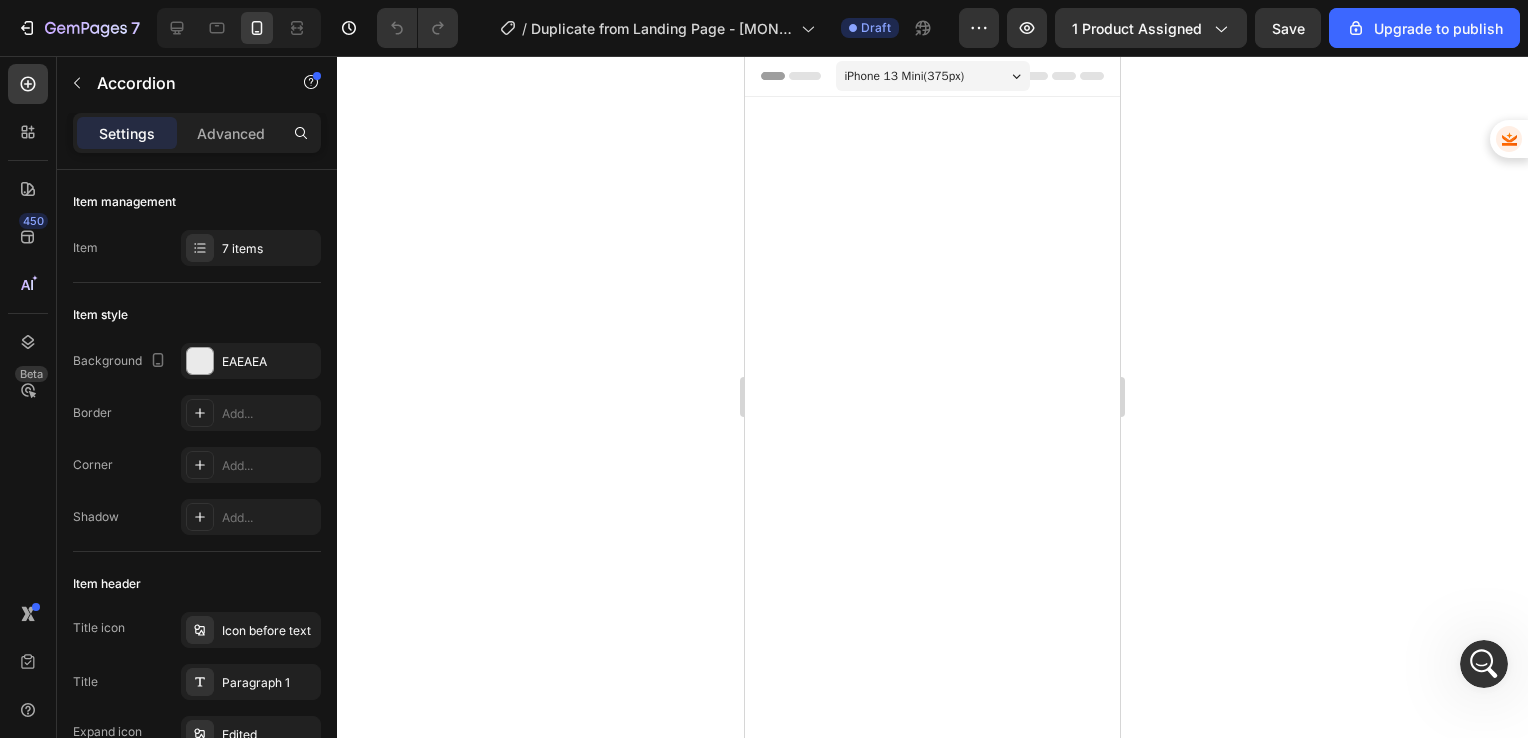 click 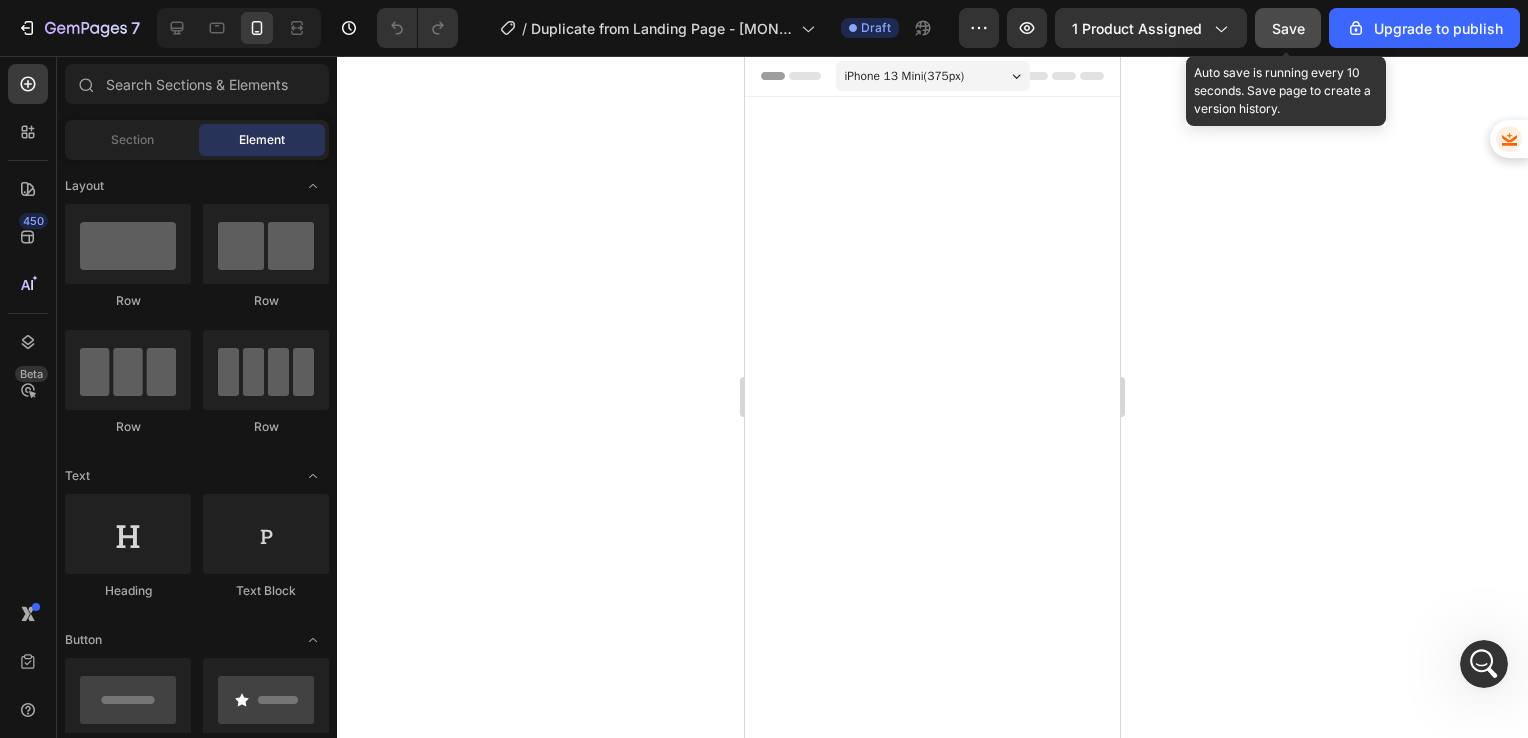 click on "Save" 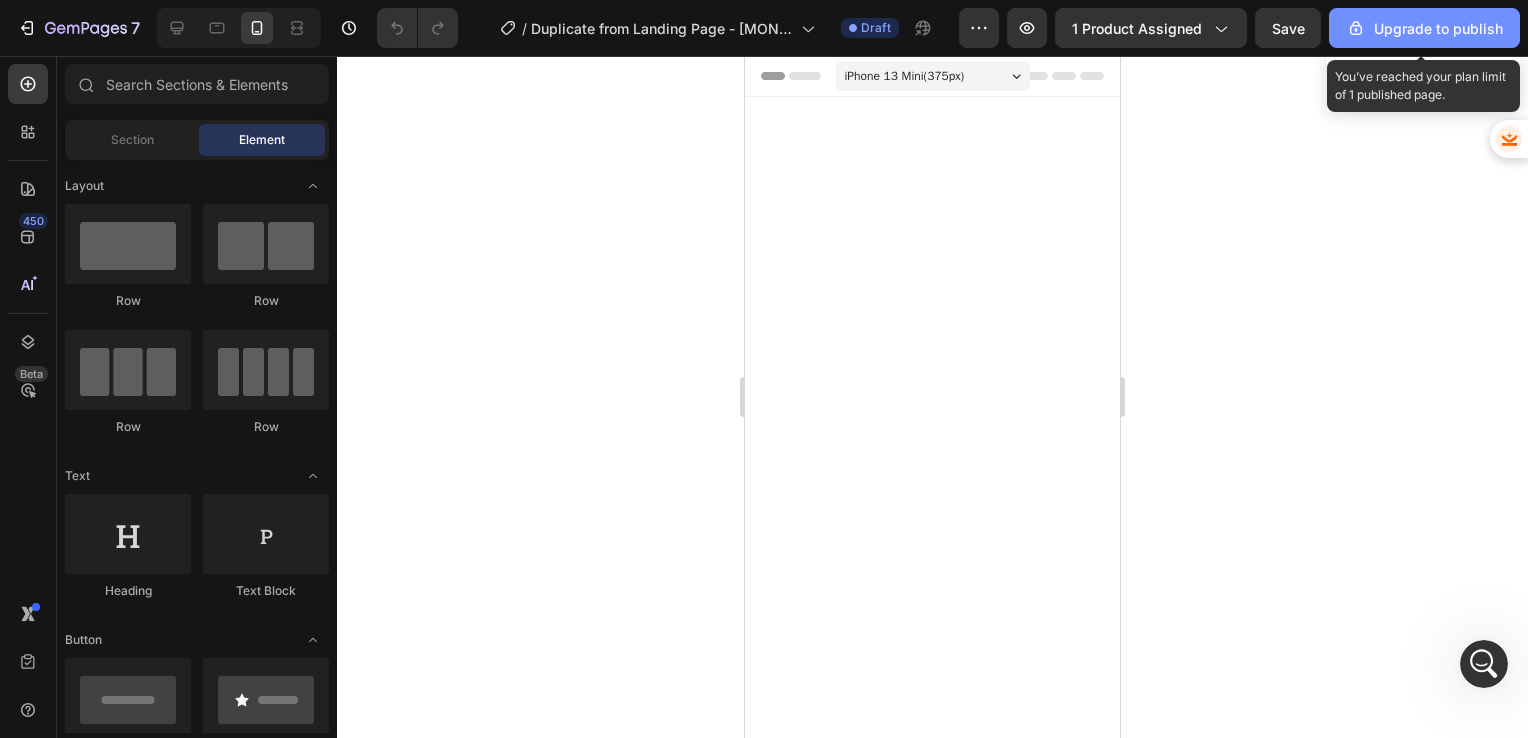 click on "Upgrade to publish" at bounding box center [1424, 28] 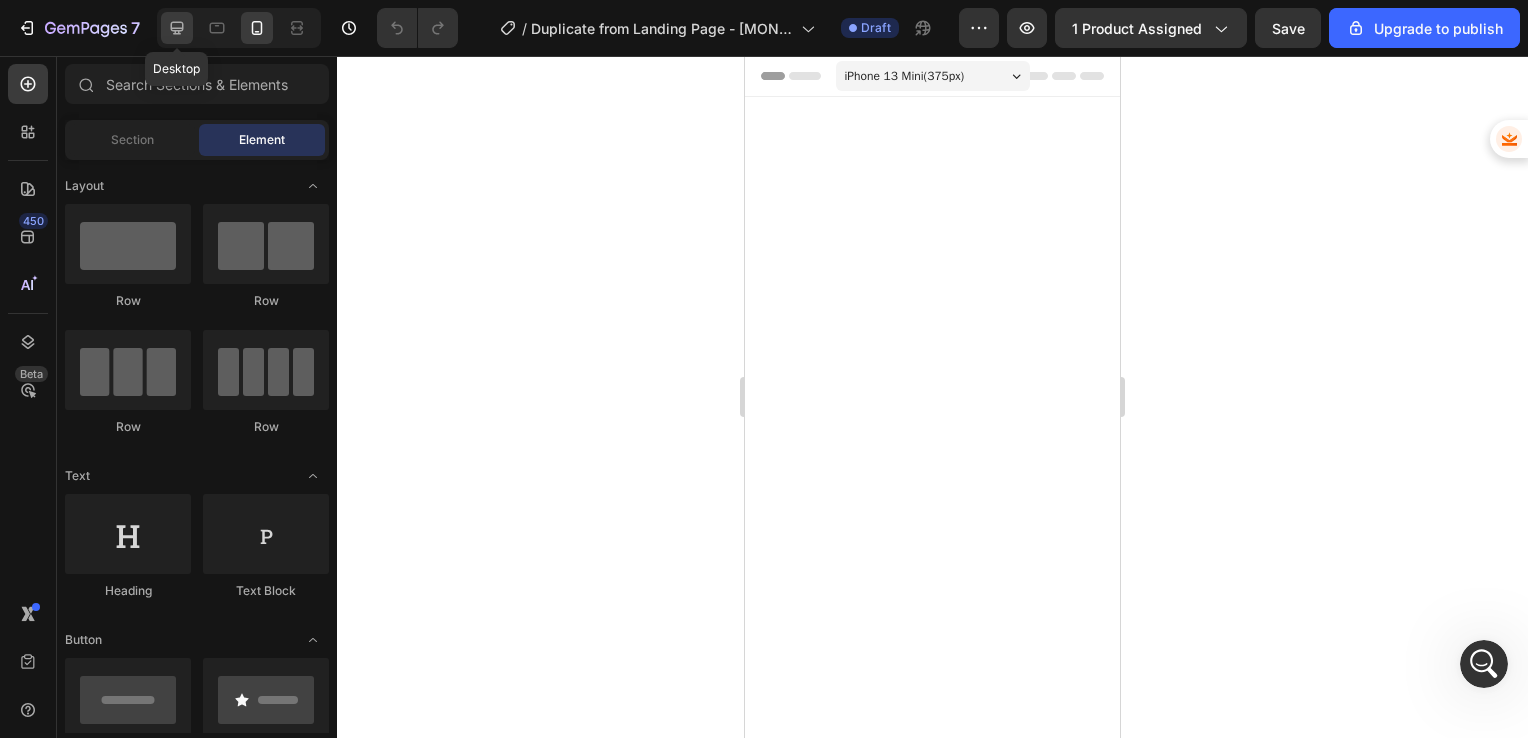 click 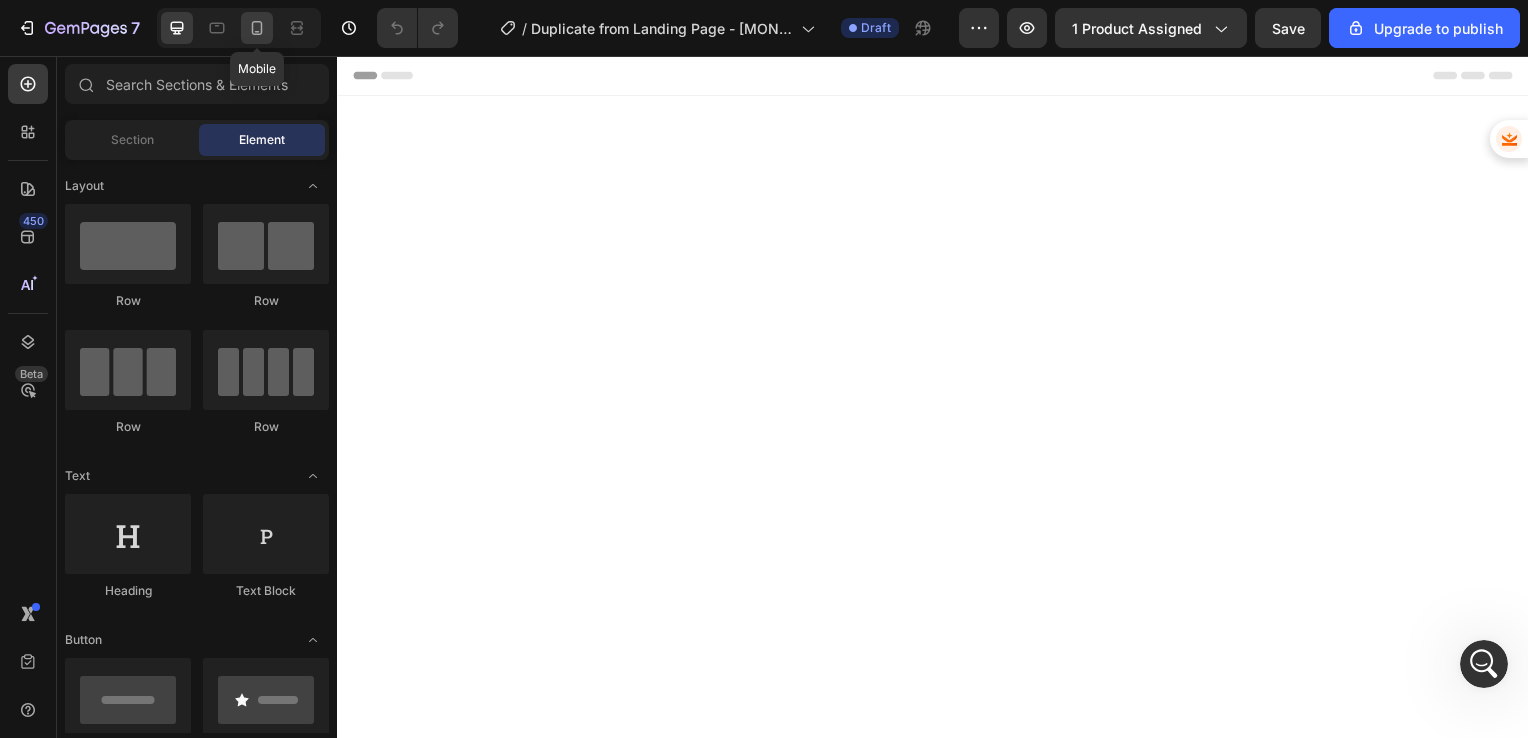 click 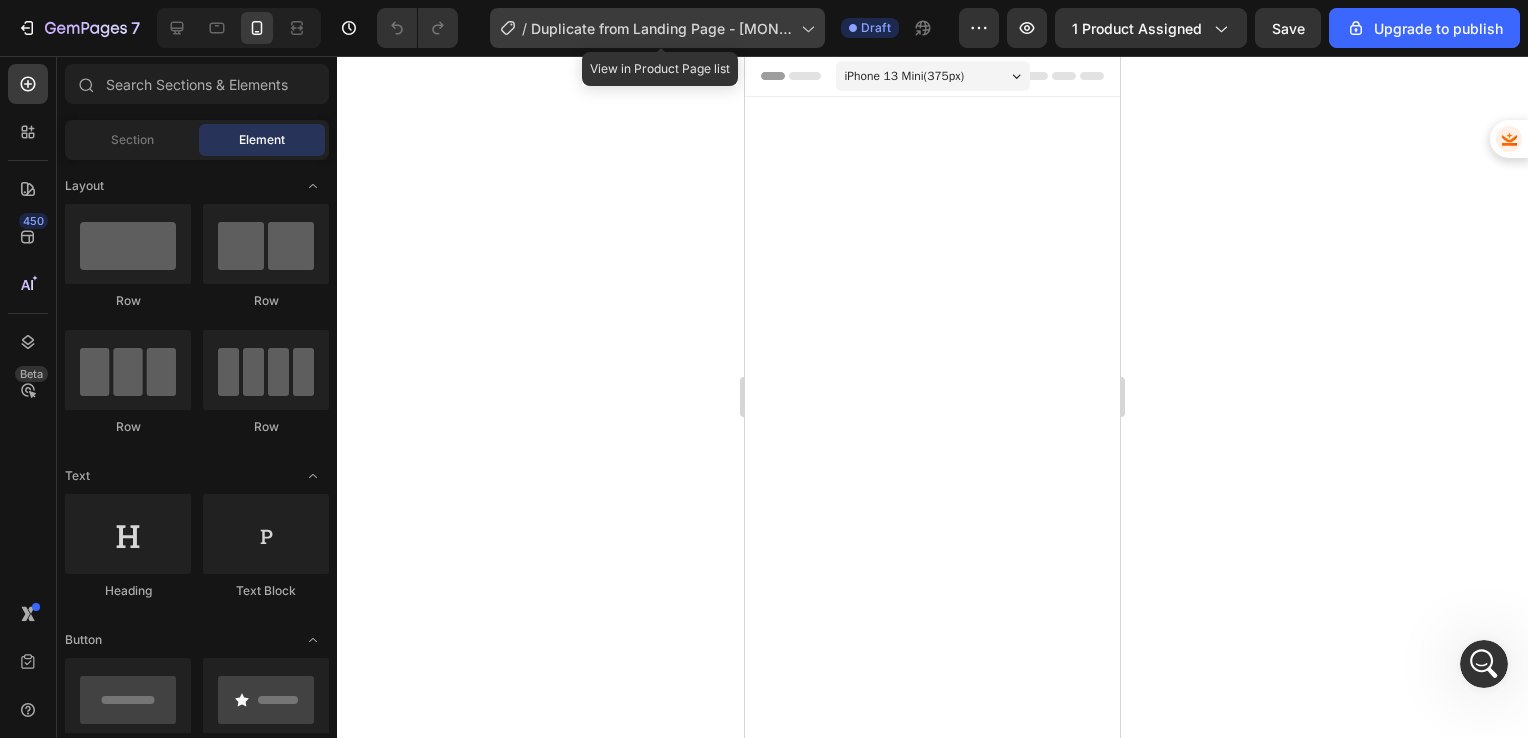 click 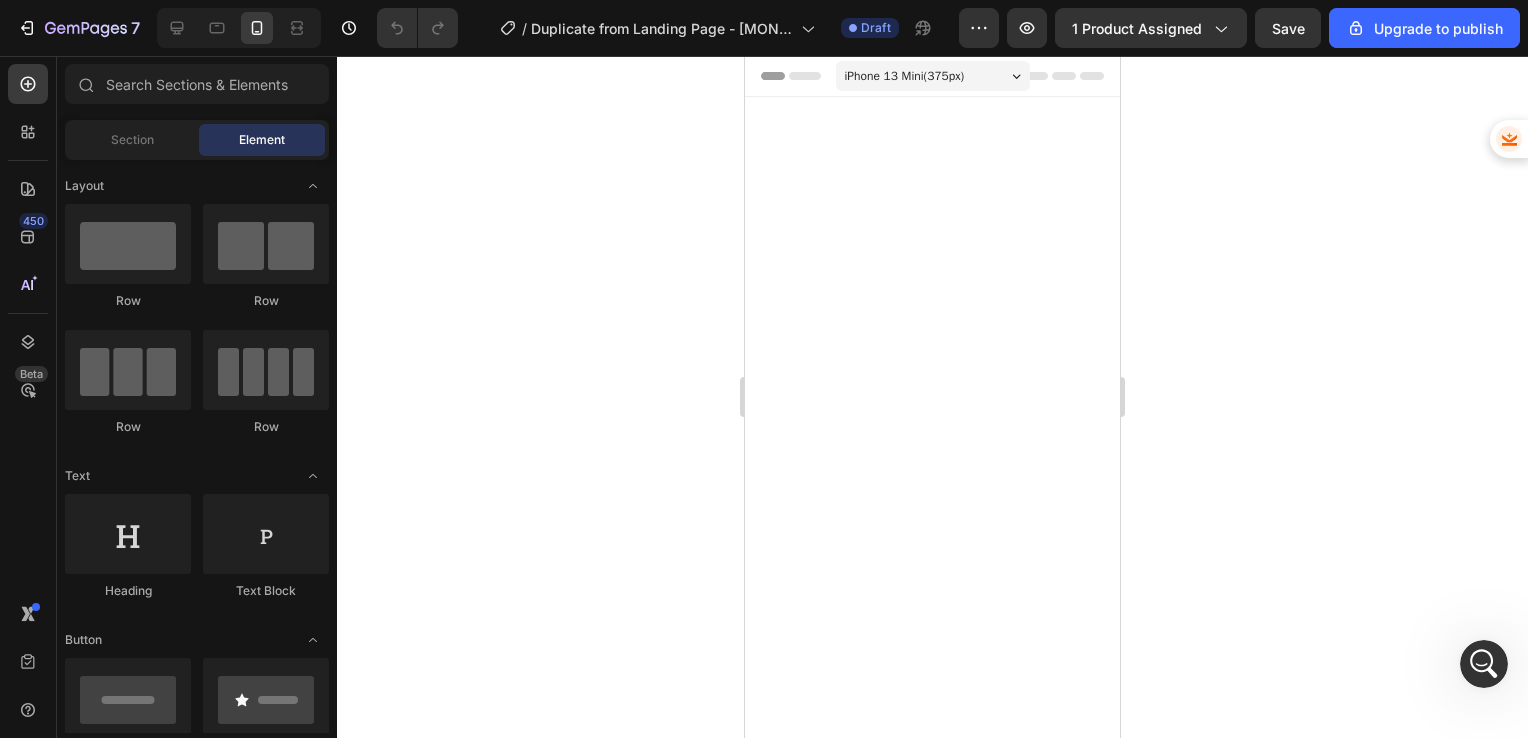click 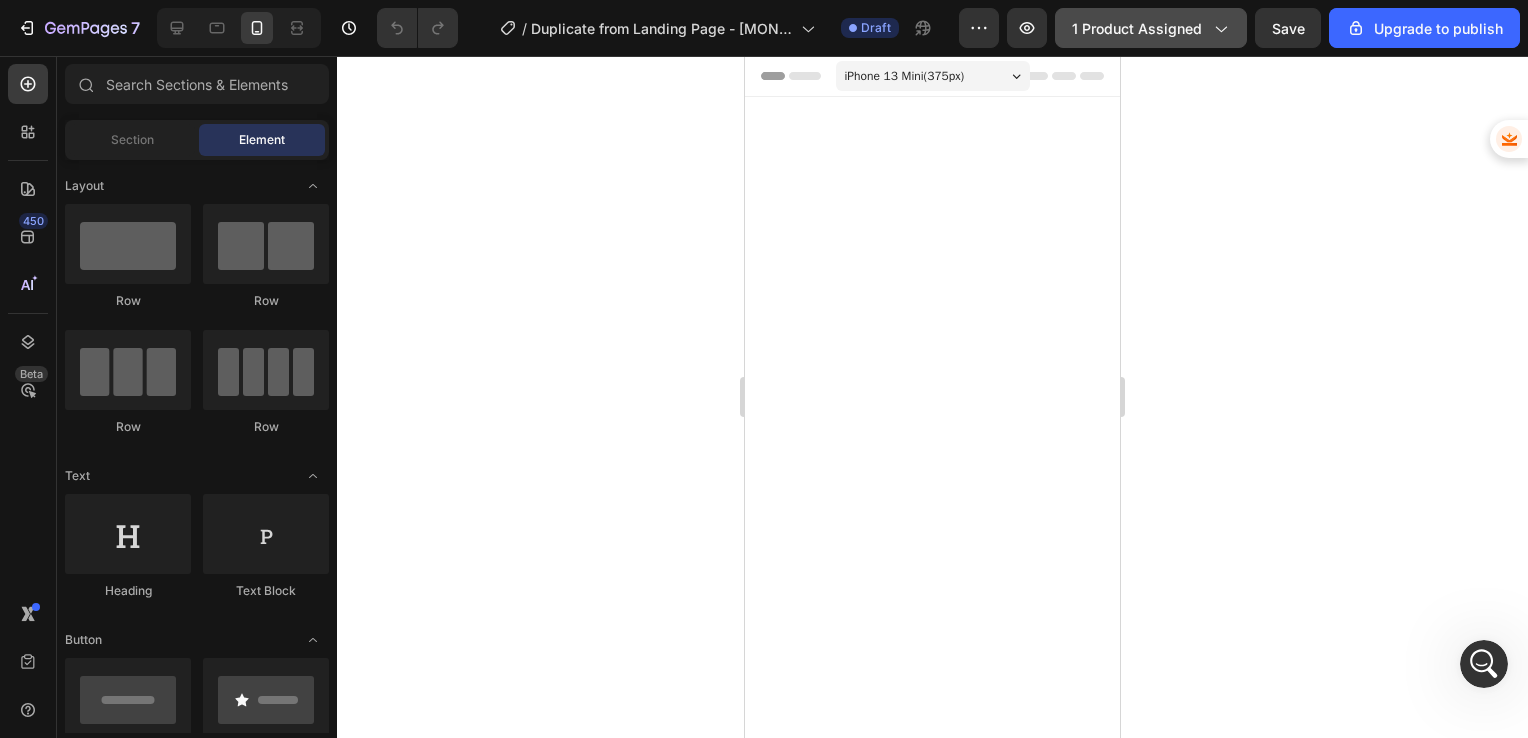 click on "1 product assigned" 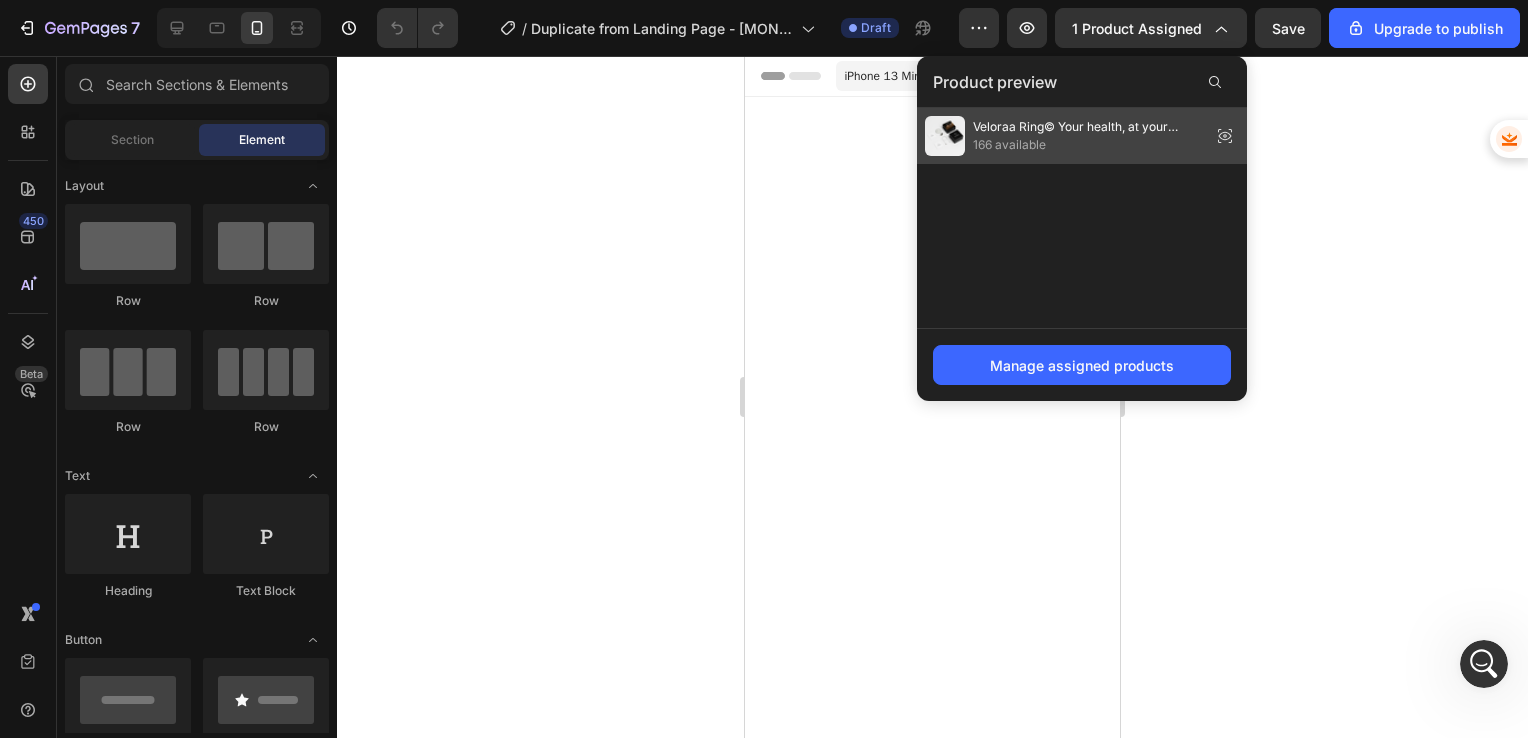 click 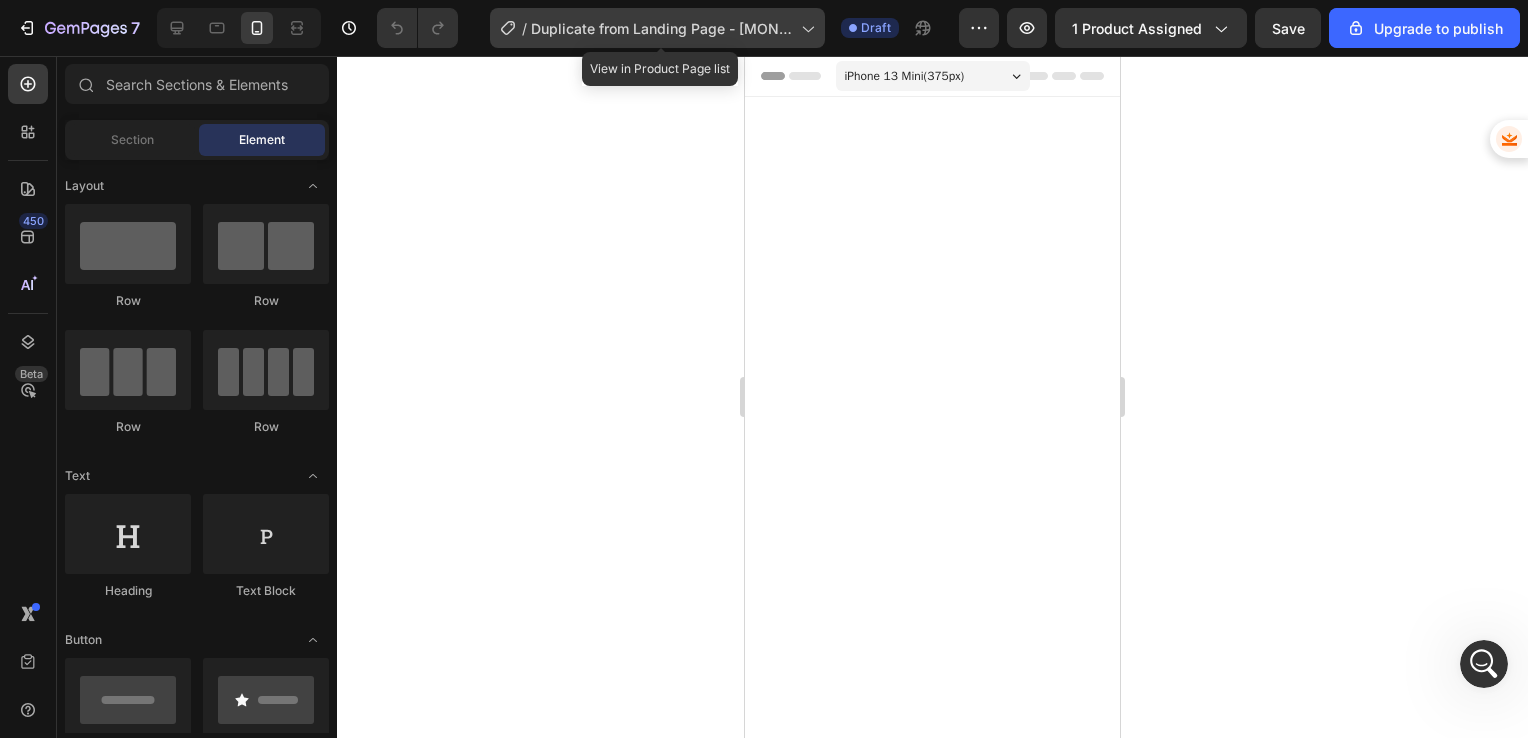 click 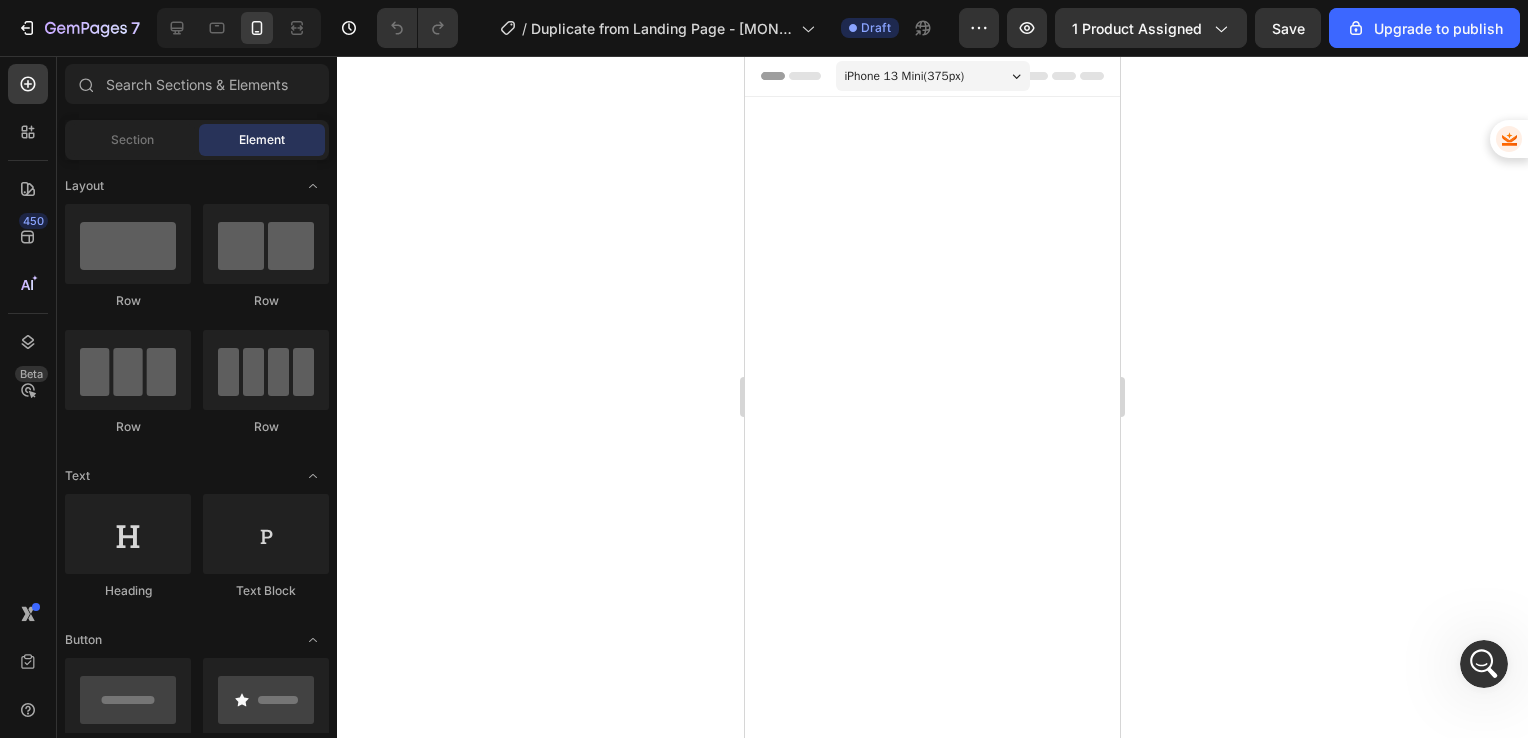 click 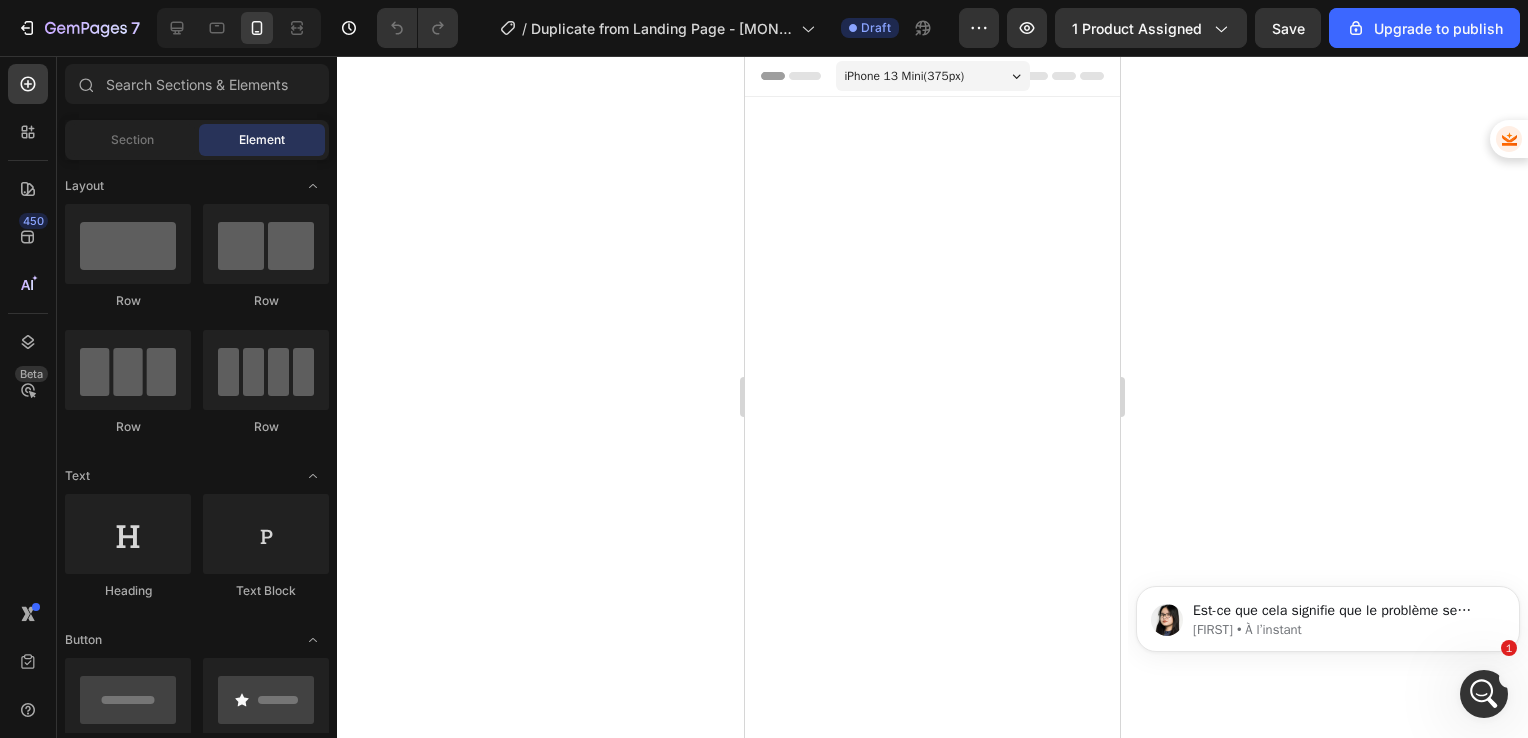 scroll, scrollTop: 0, scrollLeft: 0, axis: both 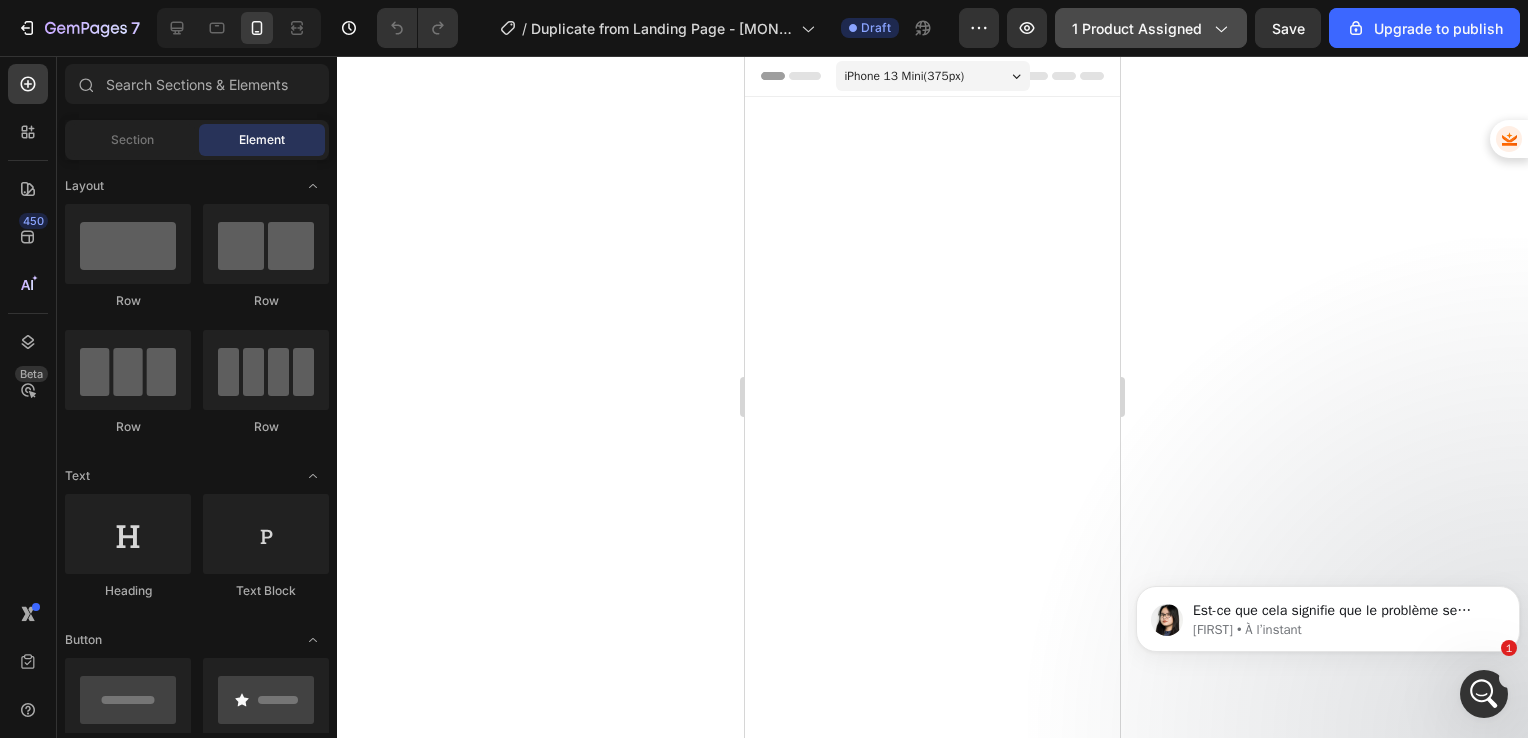 click 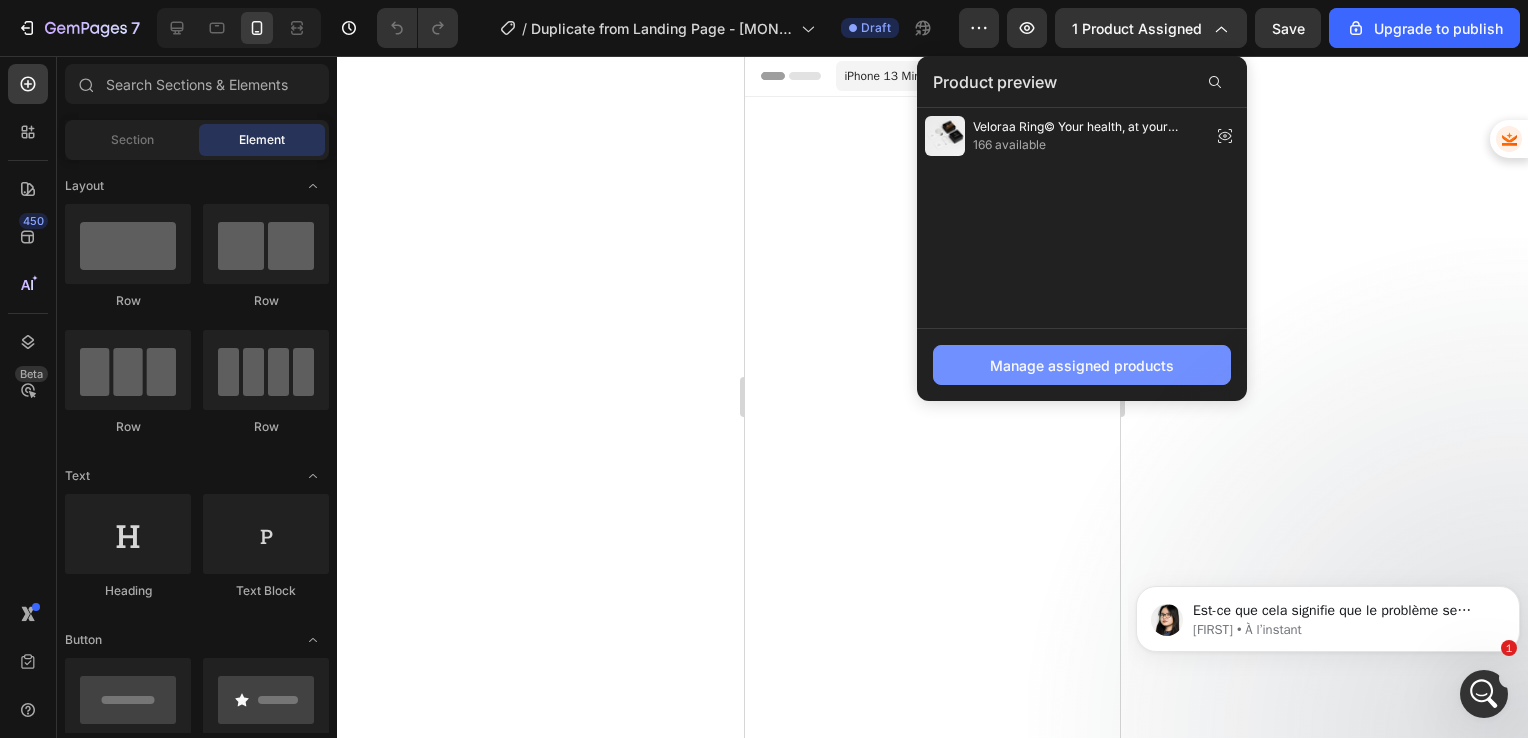 click on "Manage assigned products" at bounding box center (1082, 365) 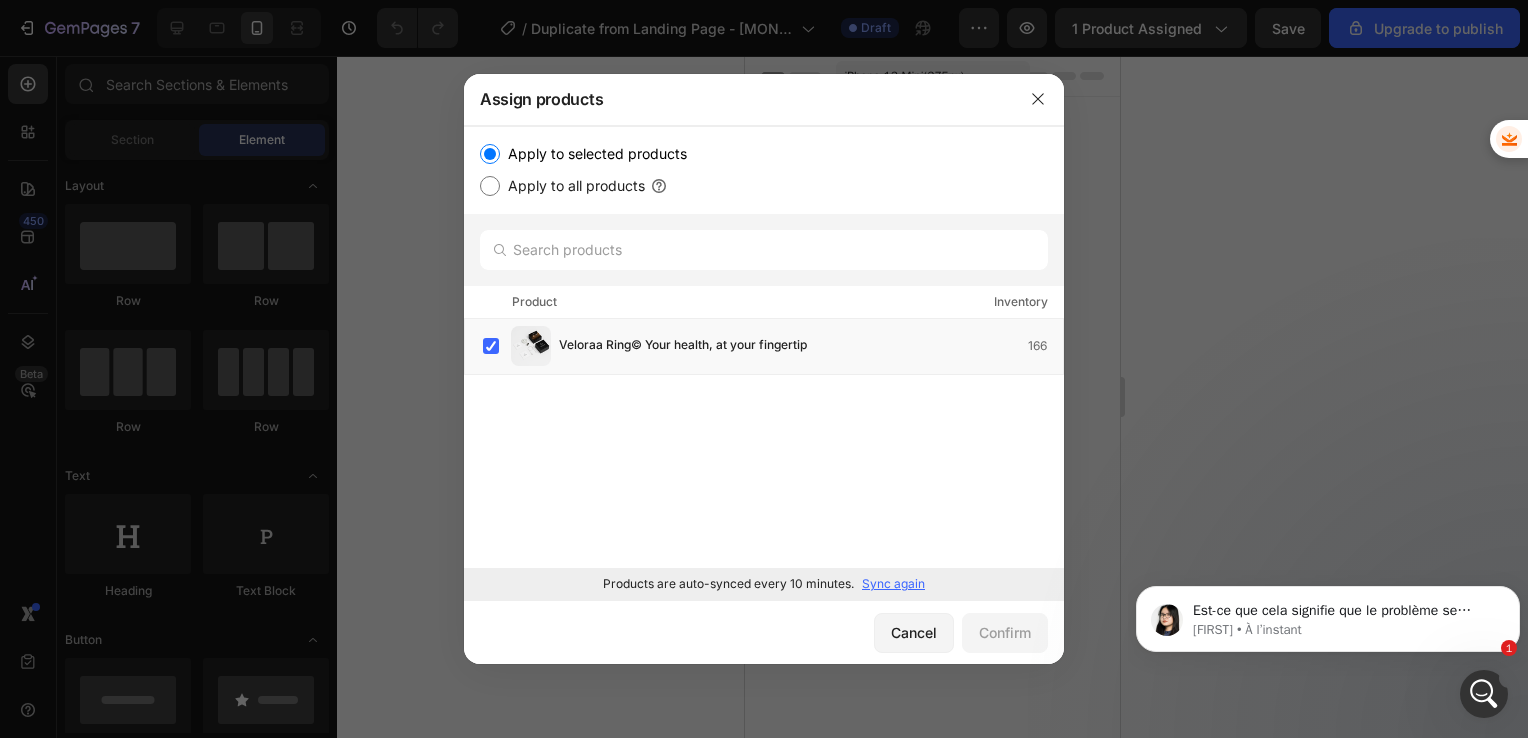 click on "Apply to all products" at bounding box center [572, 186] 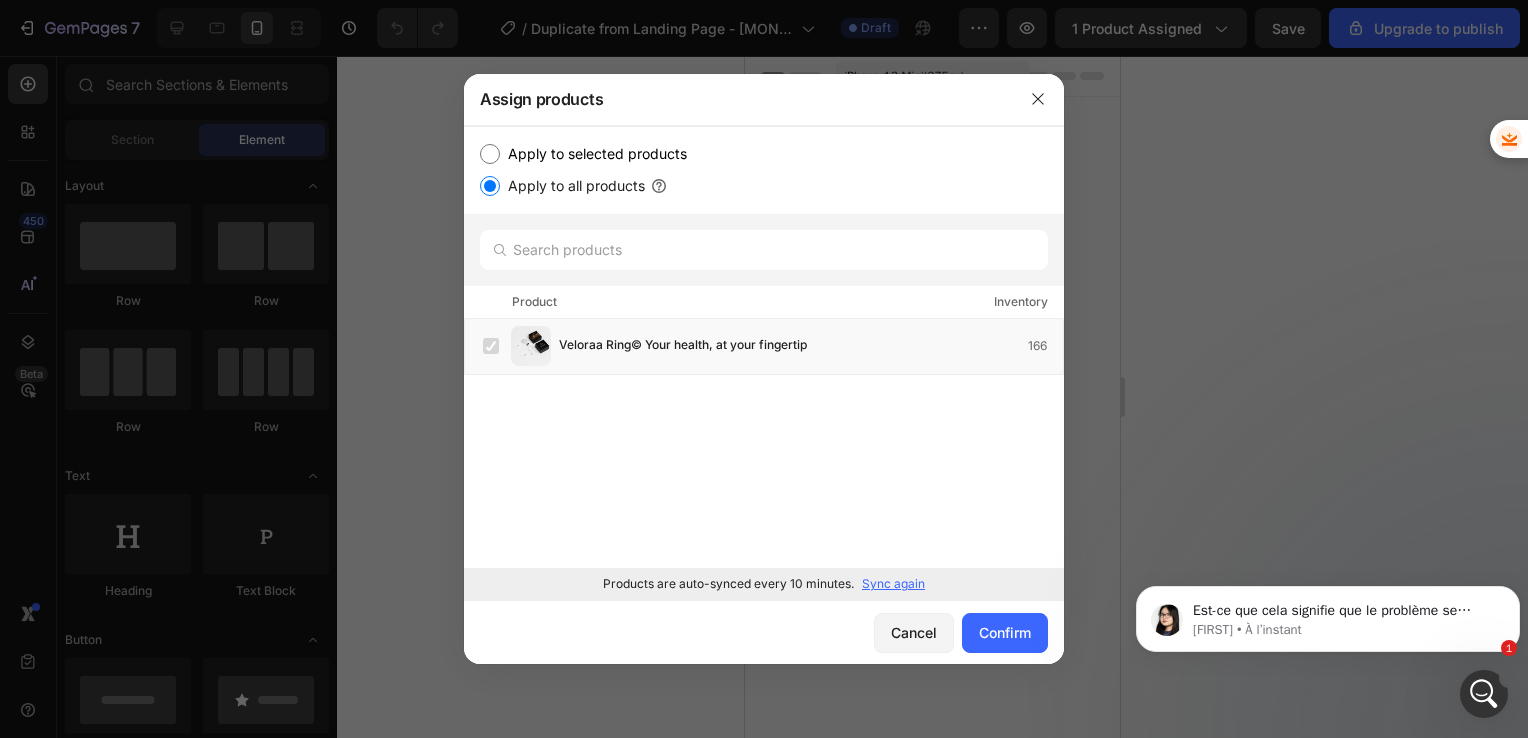click on "Apply to selected products" at bounding box center [593, 154] 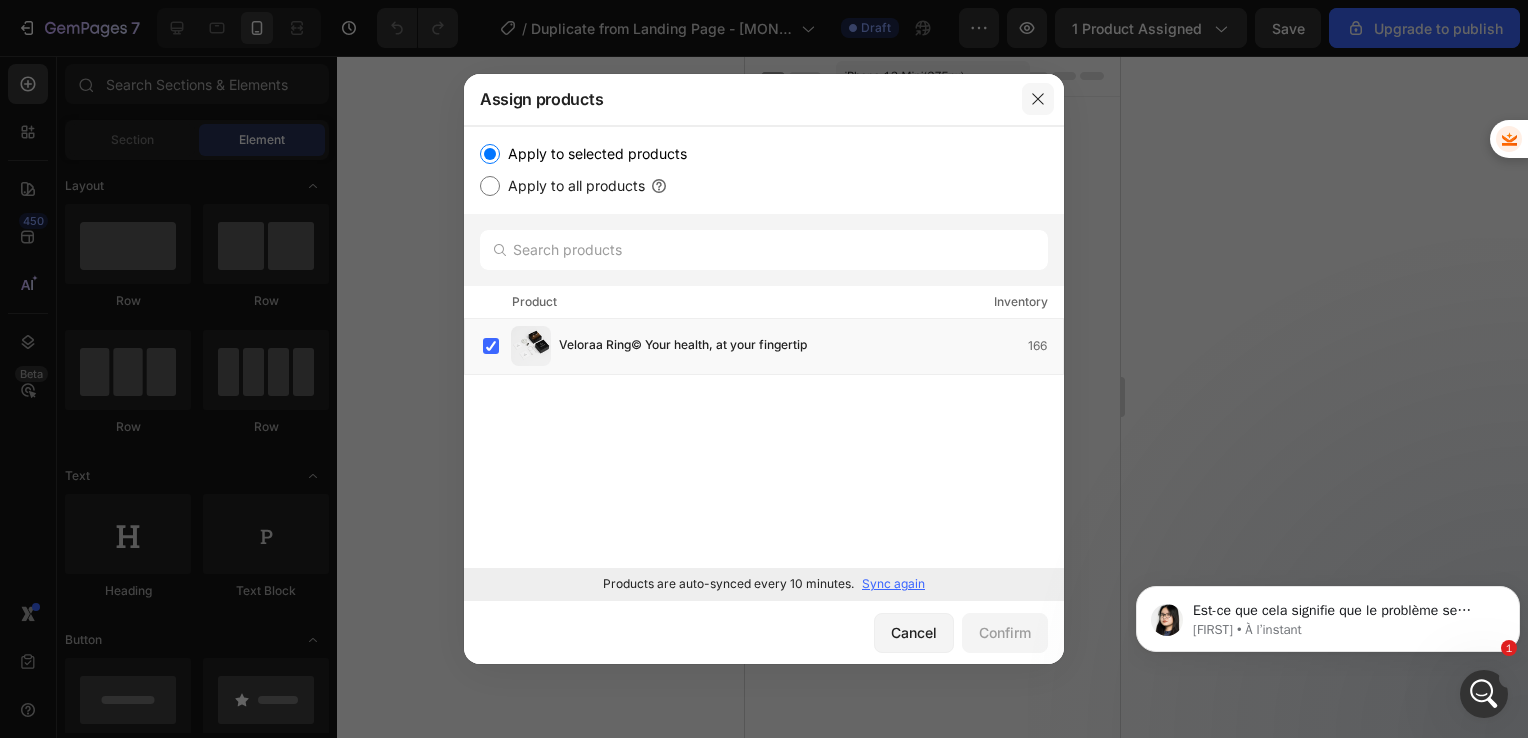 click 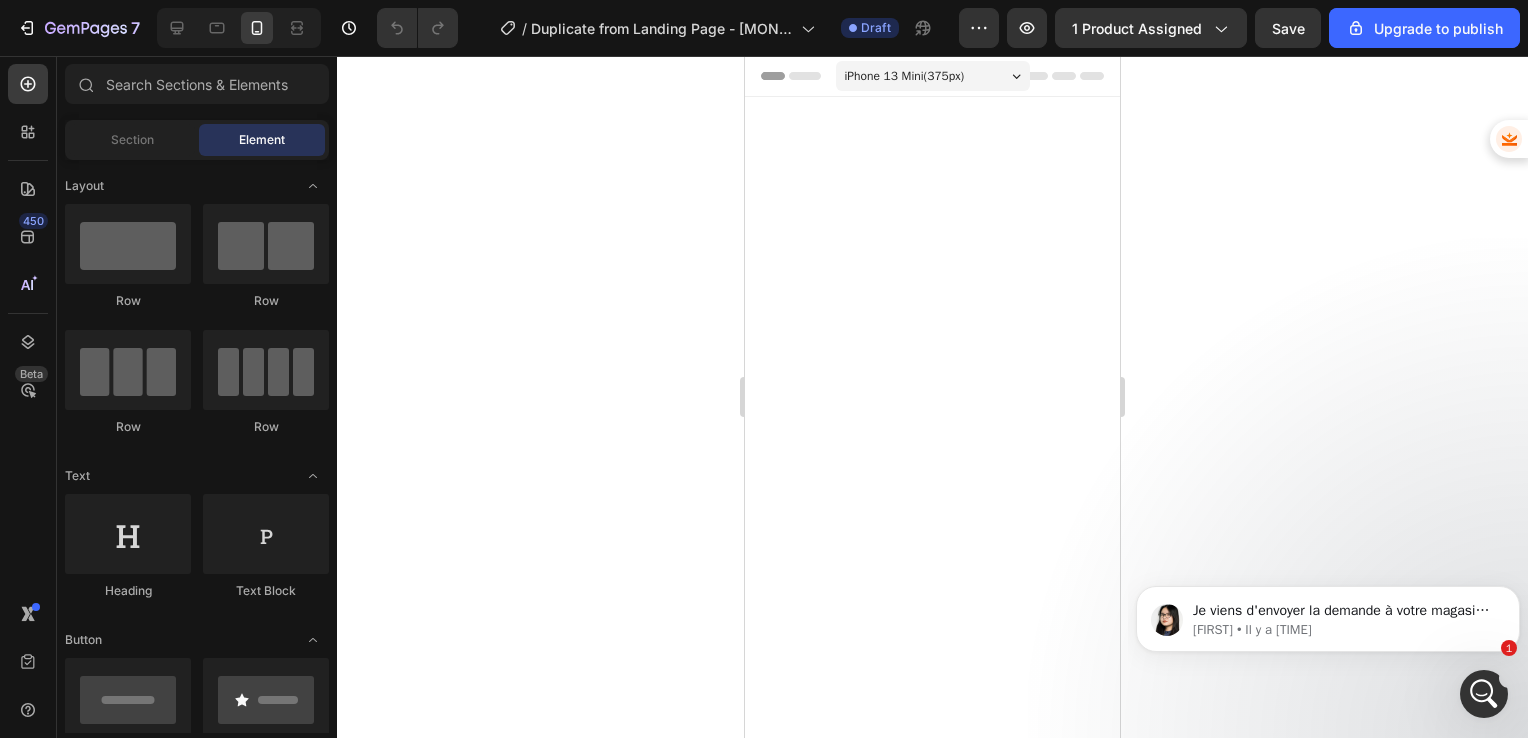 scroll, scrollTop: 0, scrollLeft: 0, axis: both 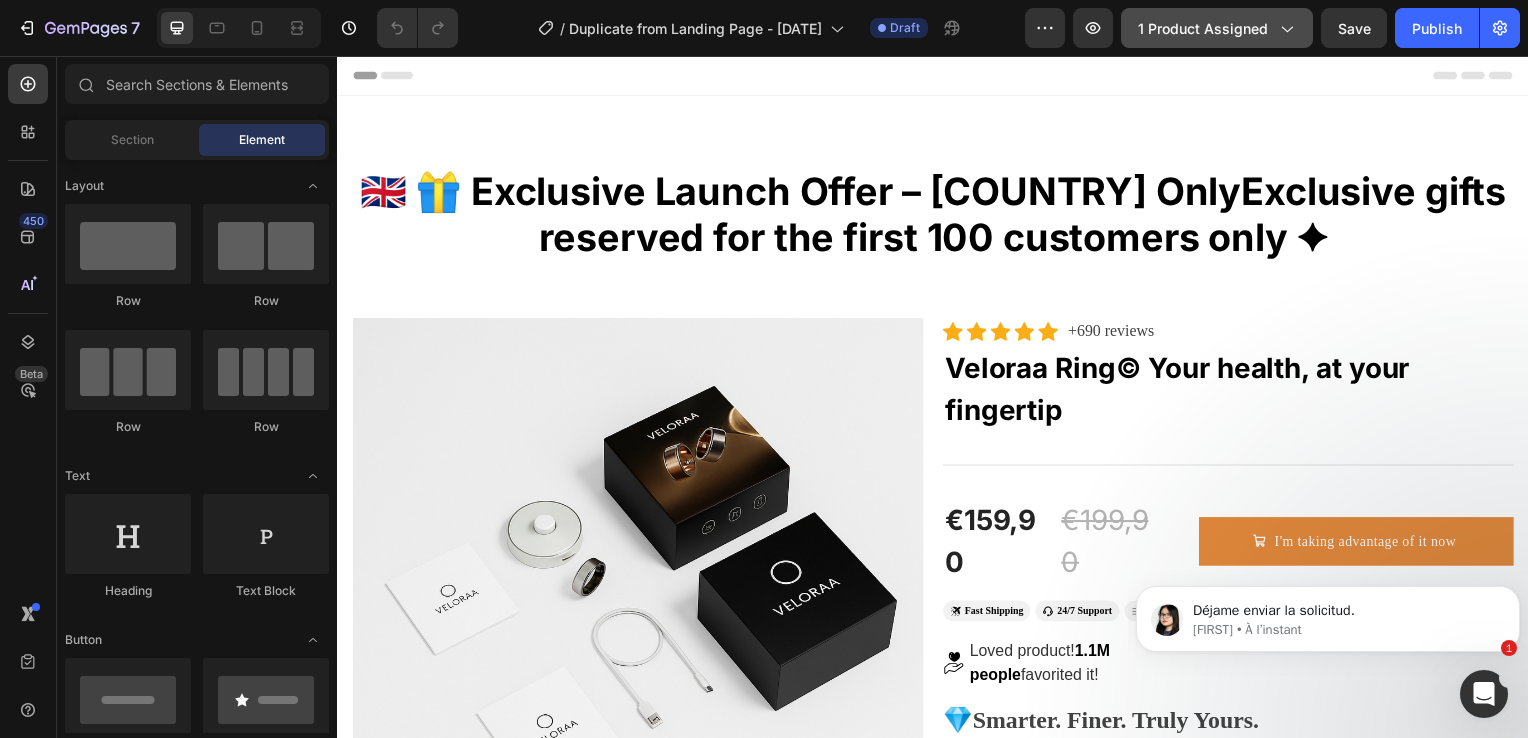 click on "1 product assigned" 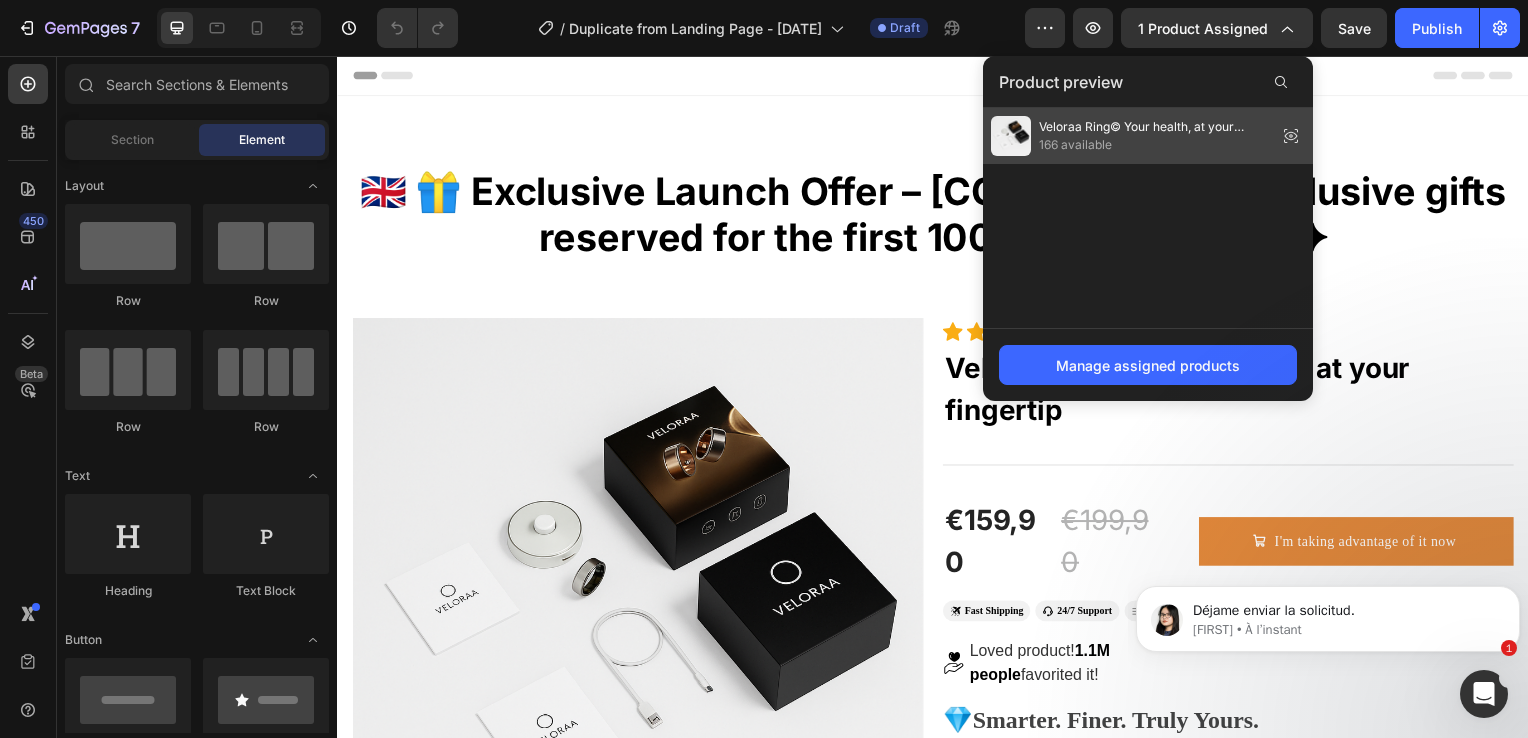 click on "166 available" at bounding box center [1154, 145] 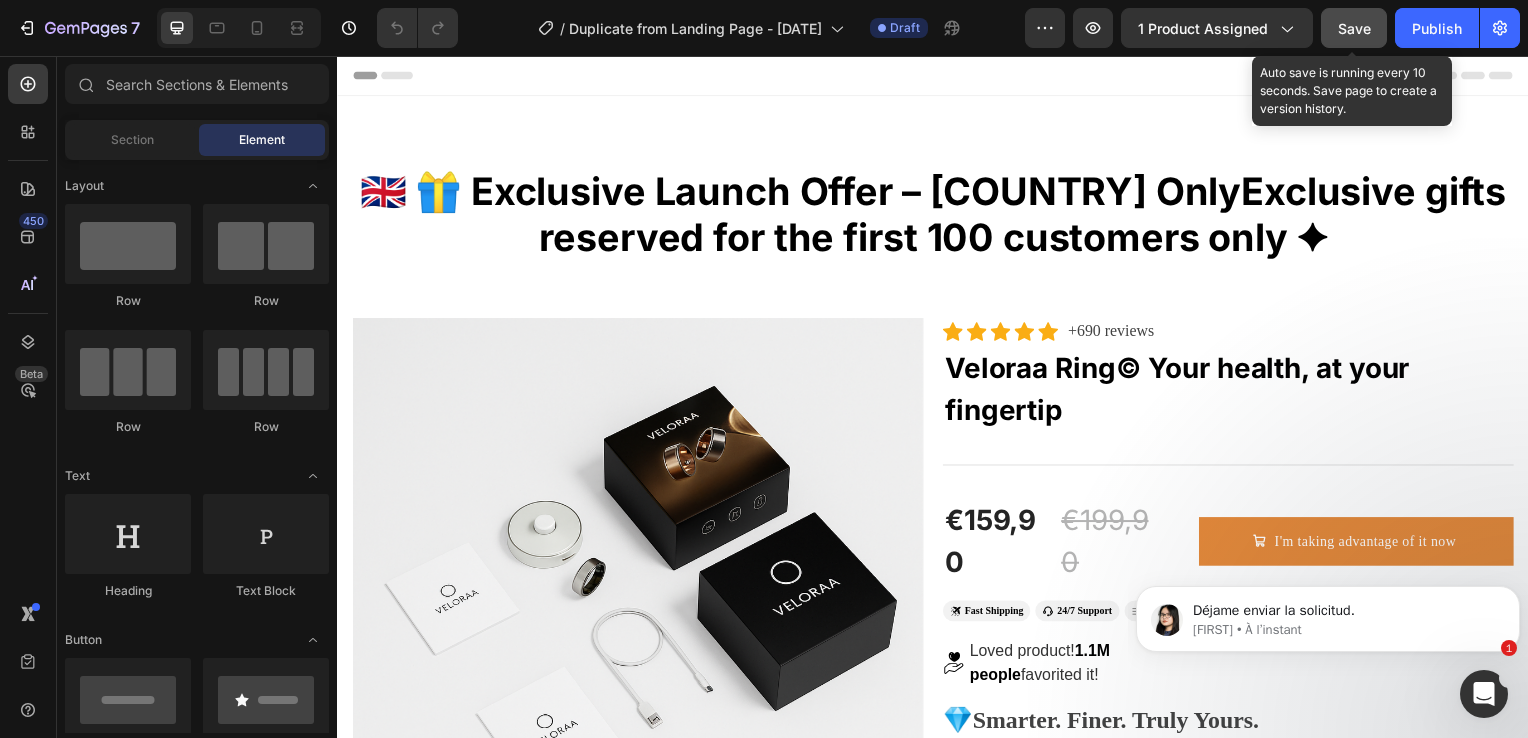click on "Save" at bounding box center [1354, 28] 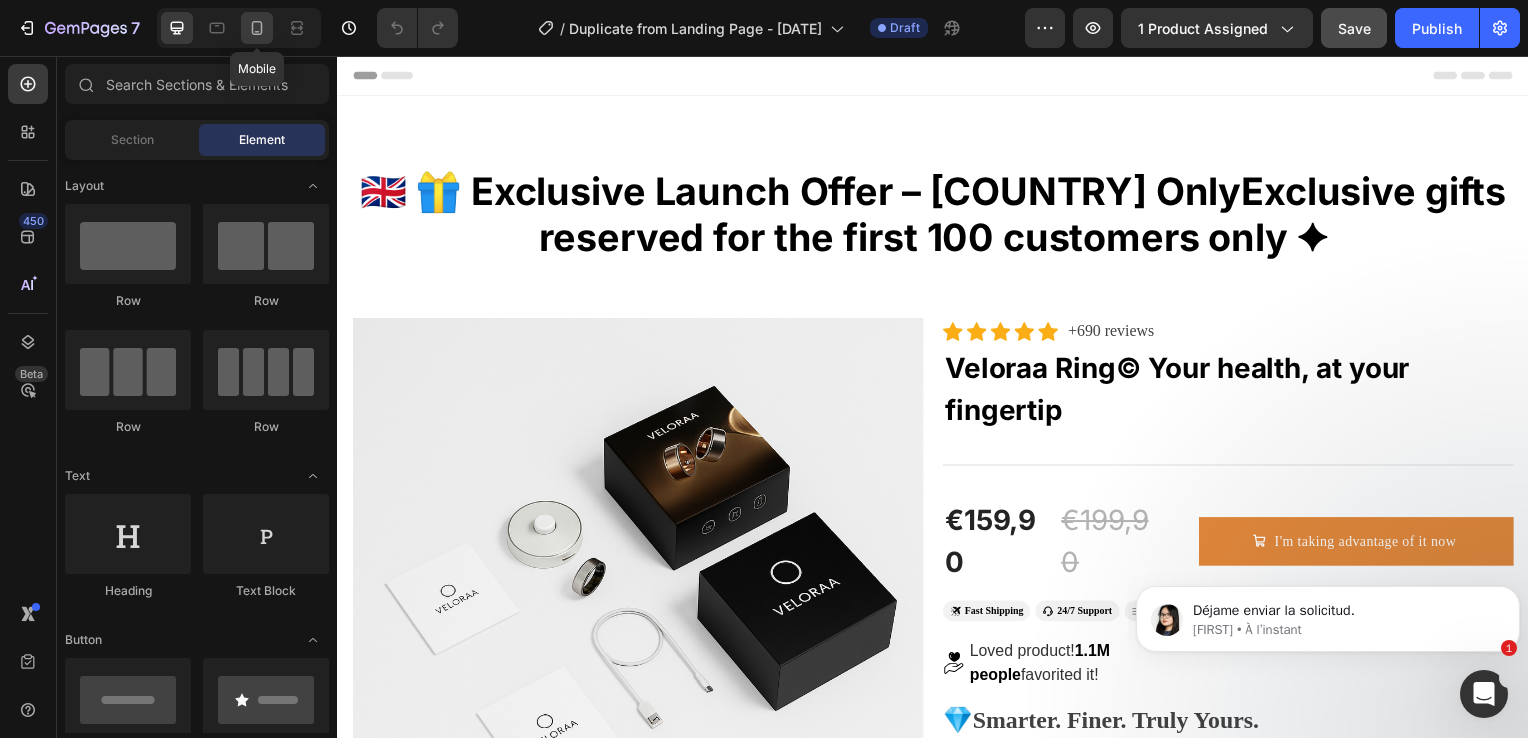 click 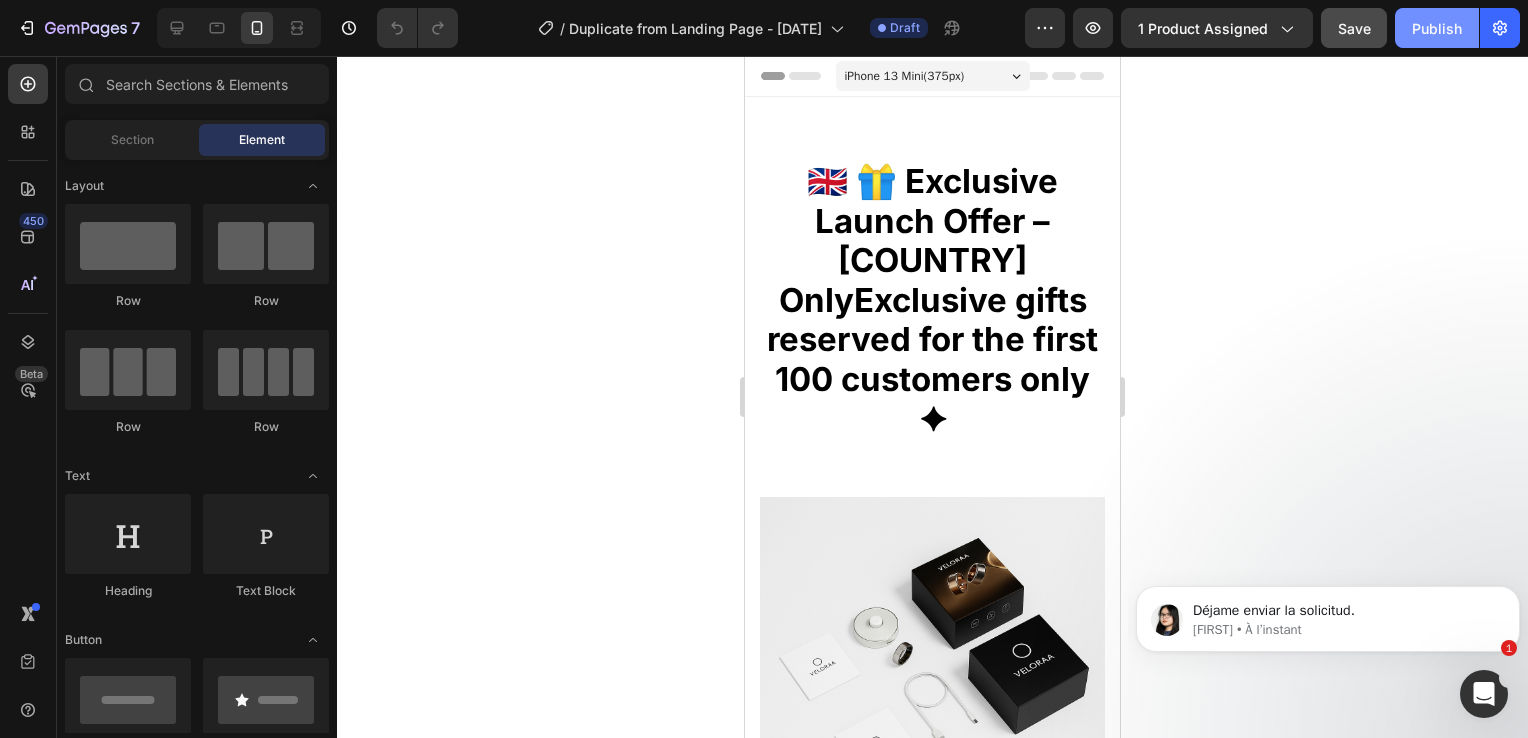 click on "Publish" at bounding box center [1437, 28] 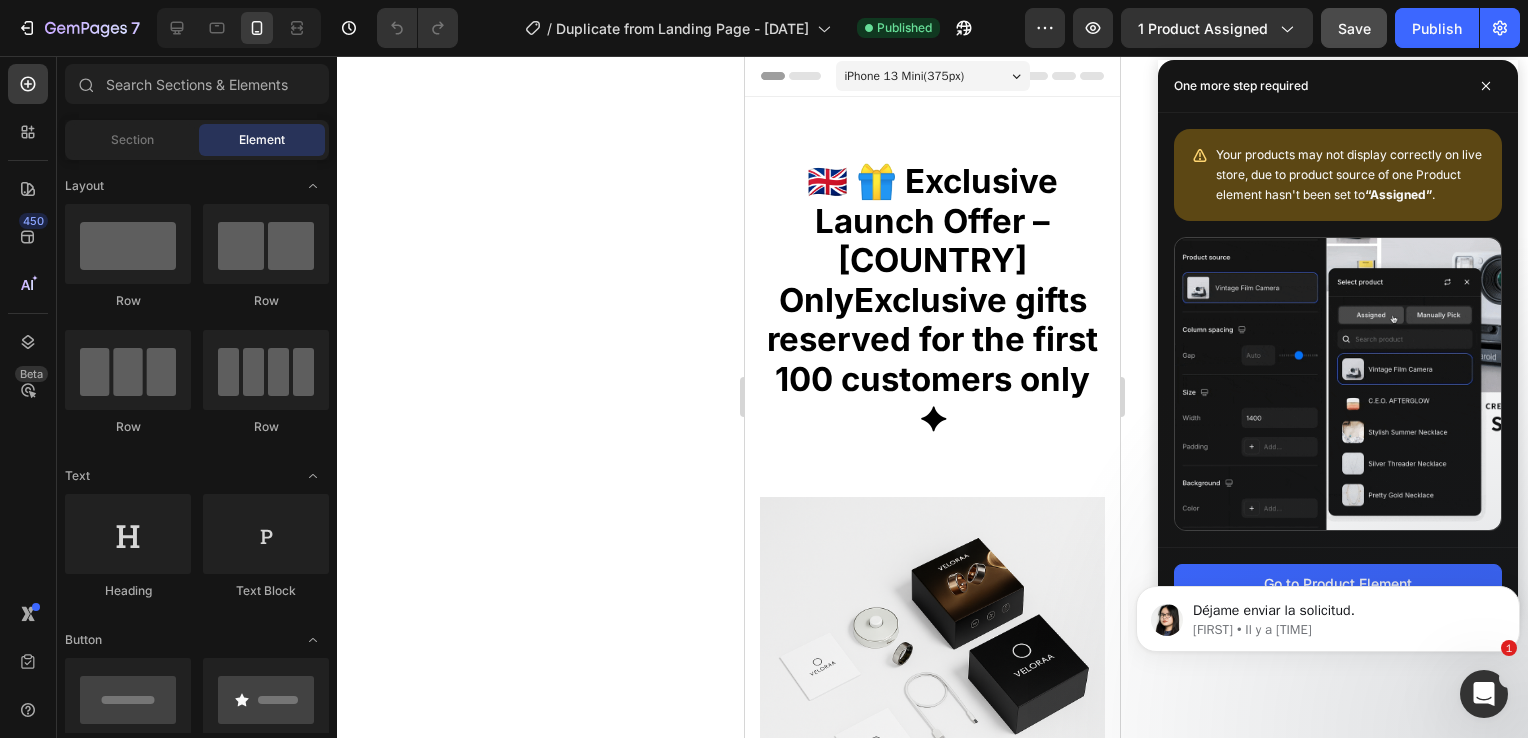 click 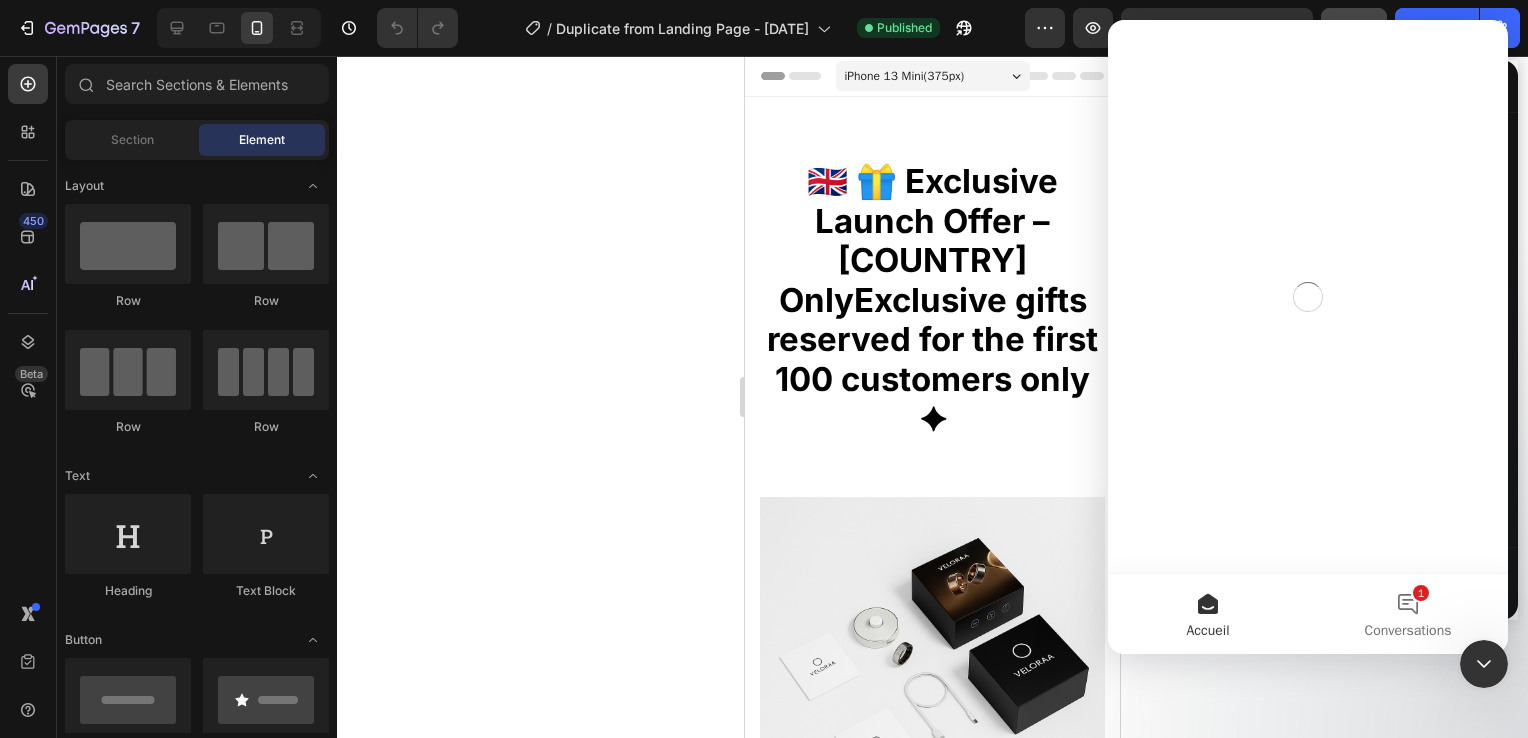 scroll, scrollTop: 0, scrollLeft: 0, axis: both 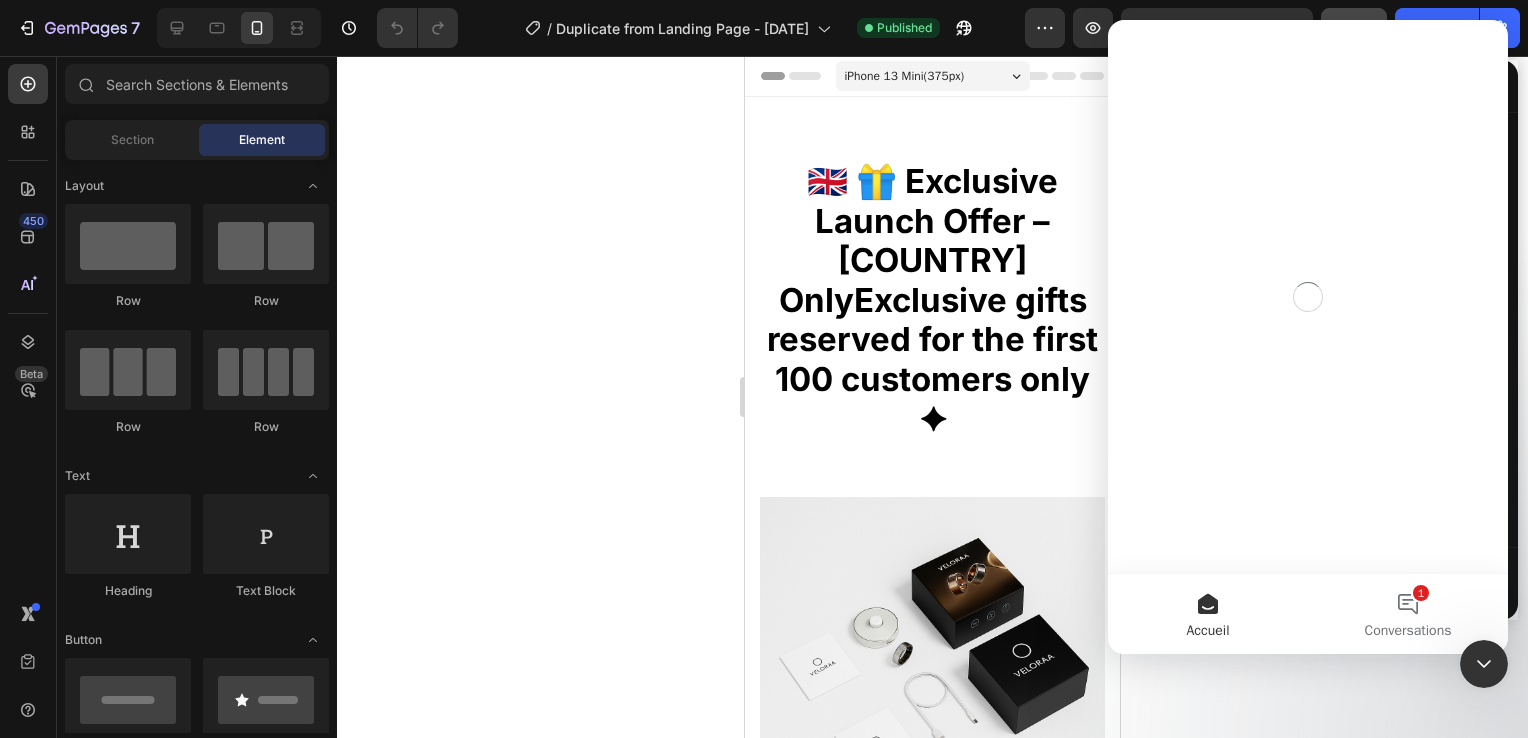 click 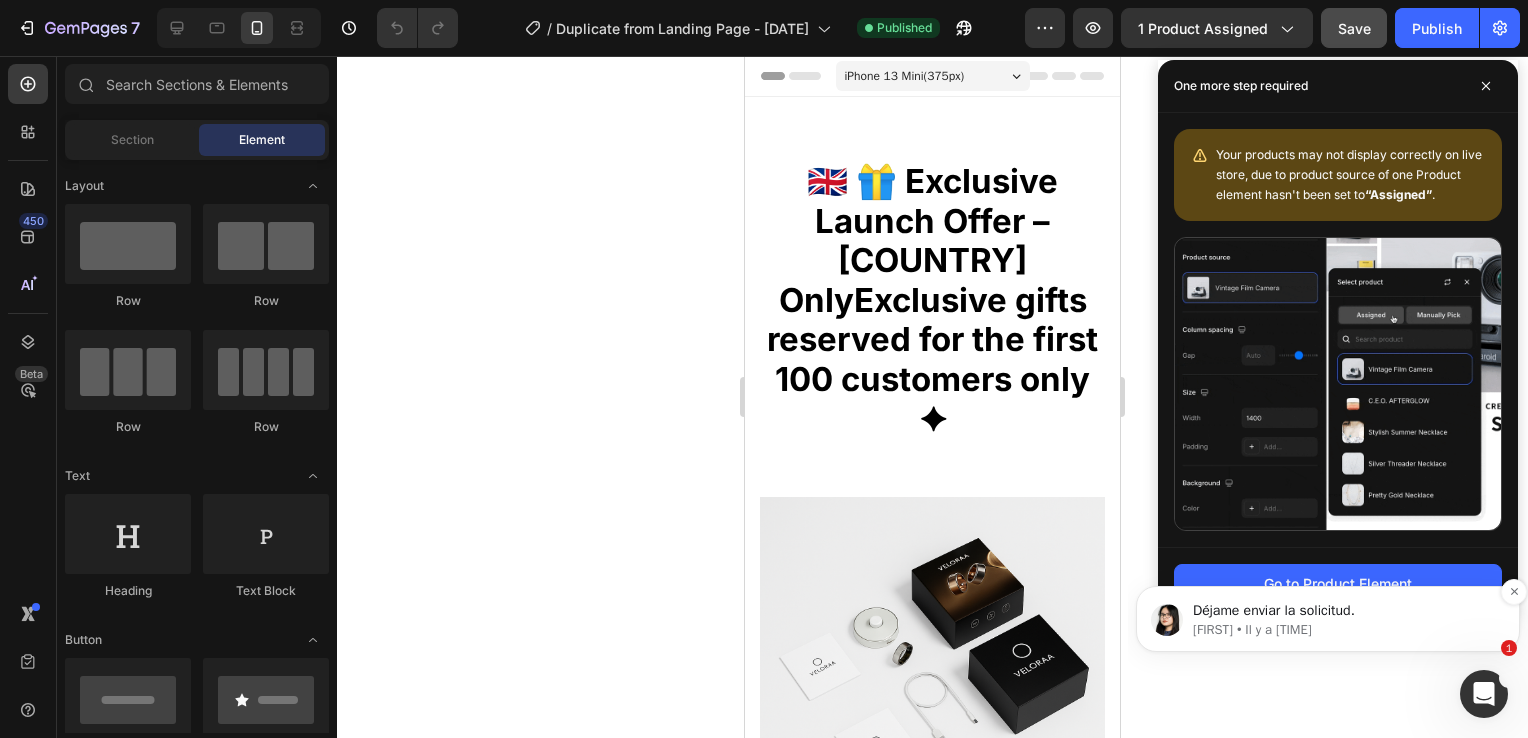 scroll, scrollTop: 0, scrollLeft: 0, axis: both 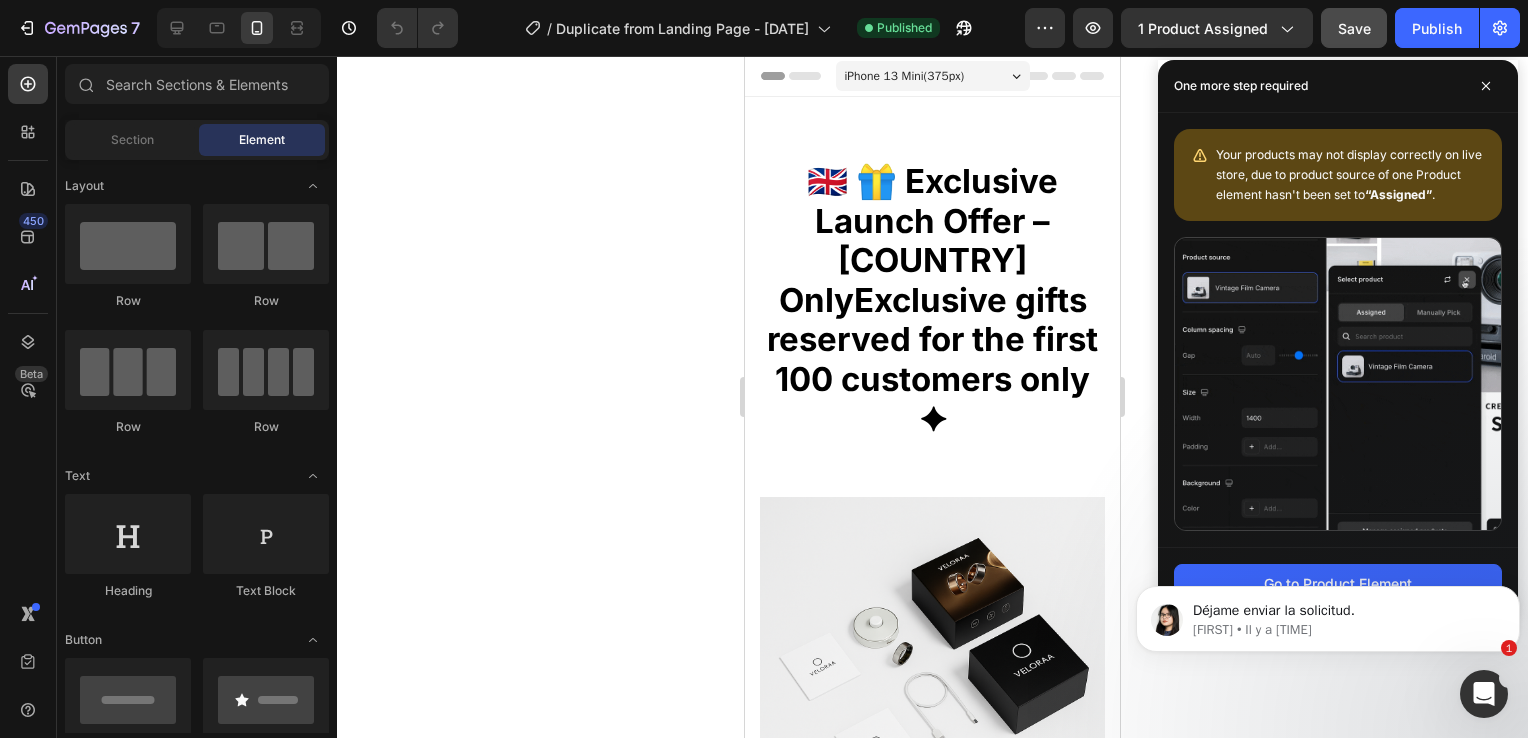 click on "Déjame enviar la solicitud. Pauline • Il y a 1 min" at bounding box center (1328, 614) 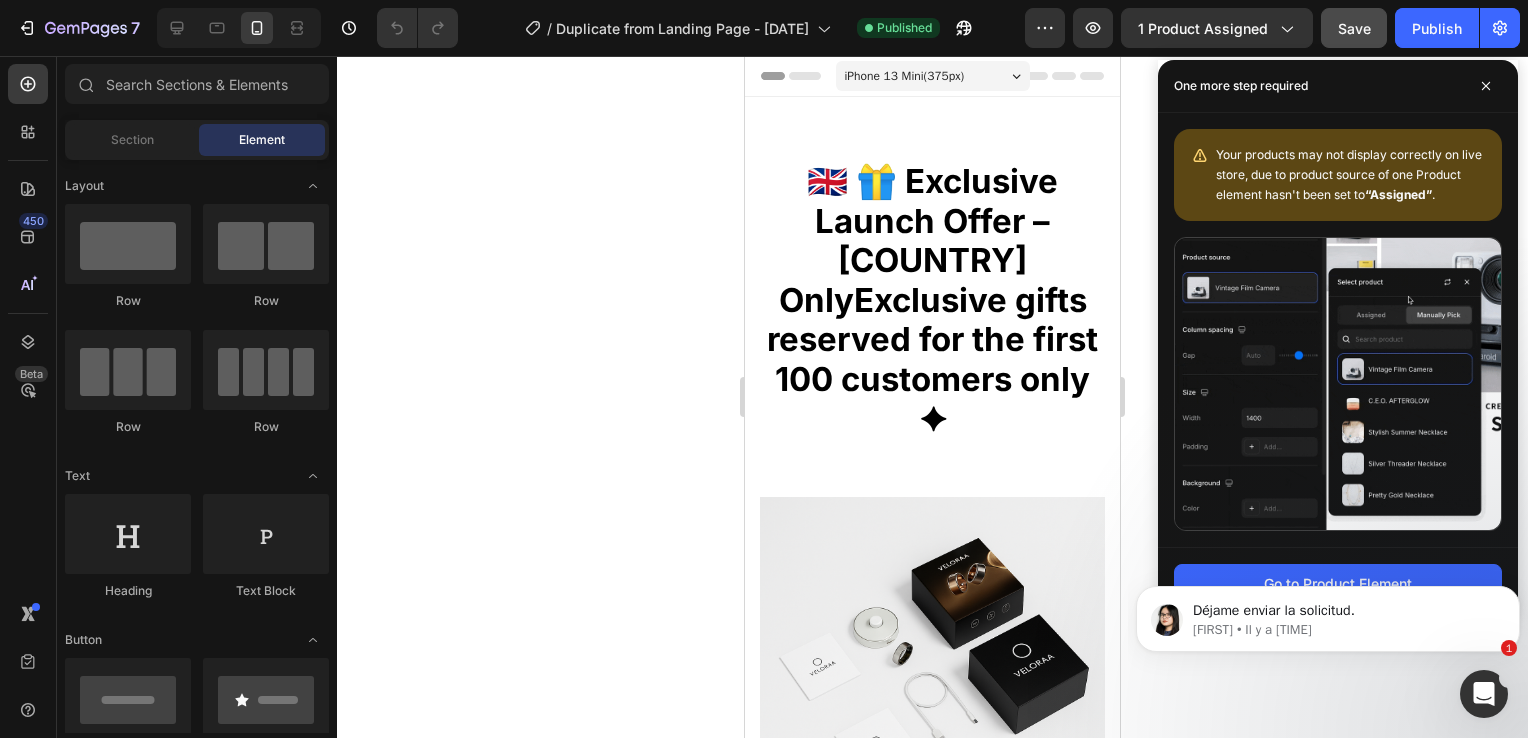 click on "Déjame enviar la solicitud. Pauline • Il y a 1 min" at bounding box center [1328, 614] 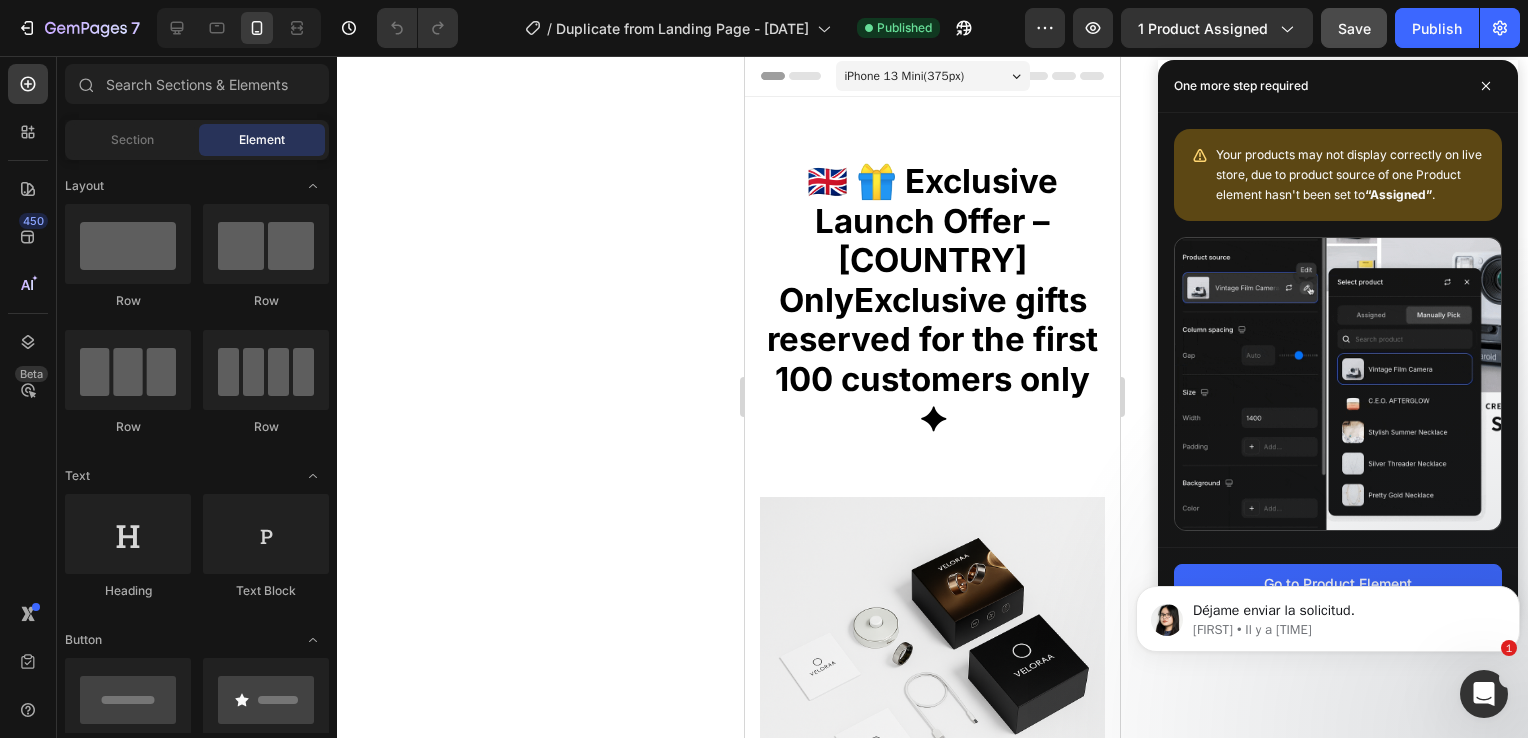 click on "Déjame enviar la solicitud. Pauline • Il y a 1 min" at bounding box center [1328, 614] 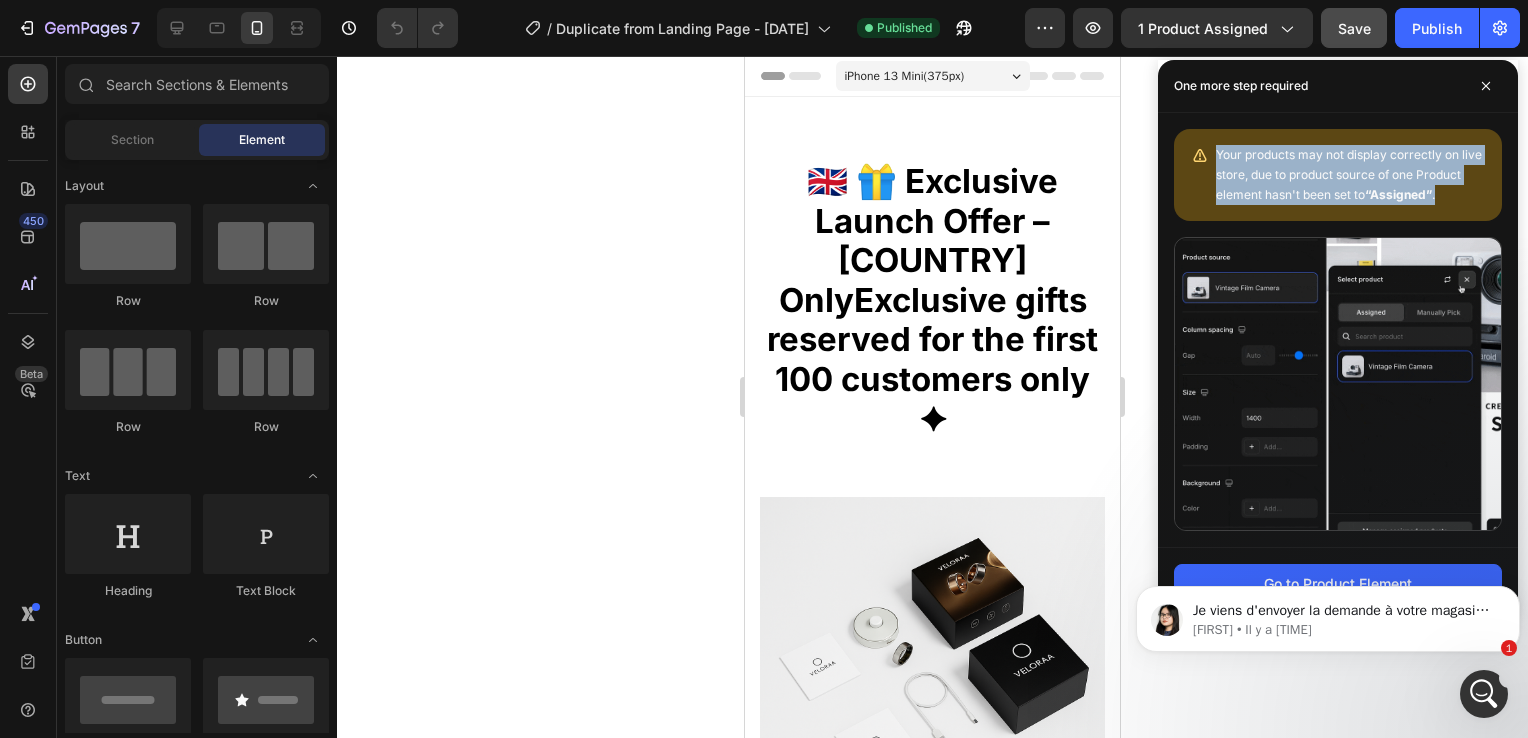 drag, startPoint x: 1212, startPoint y: 154, endPoint x: 1444, endPoint y: 203, distance: 237.11812 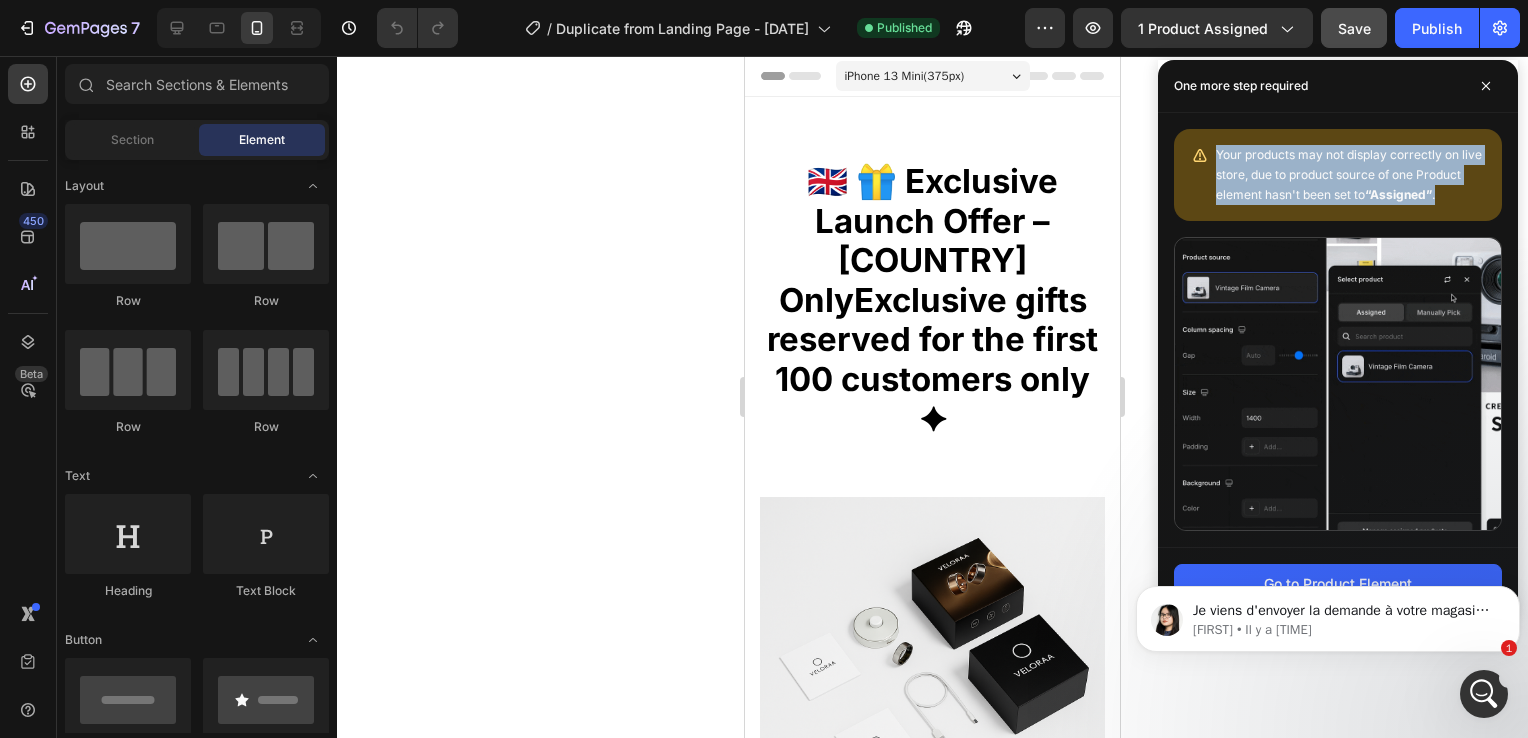 click on "Your products may not display correctly on live store, due to product source of one Product element hasn't been set to  “Assigned” ." at bounding box center (1338, 175) 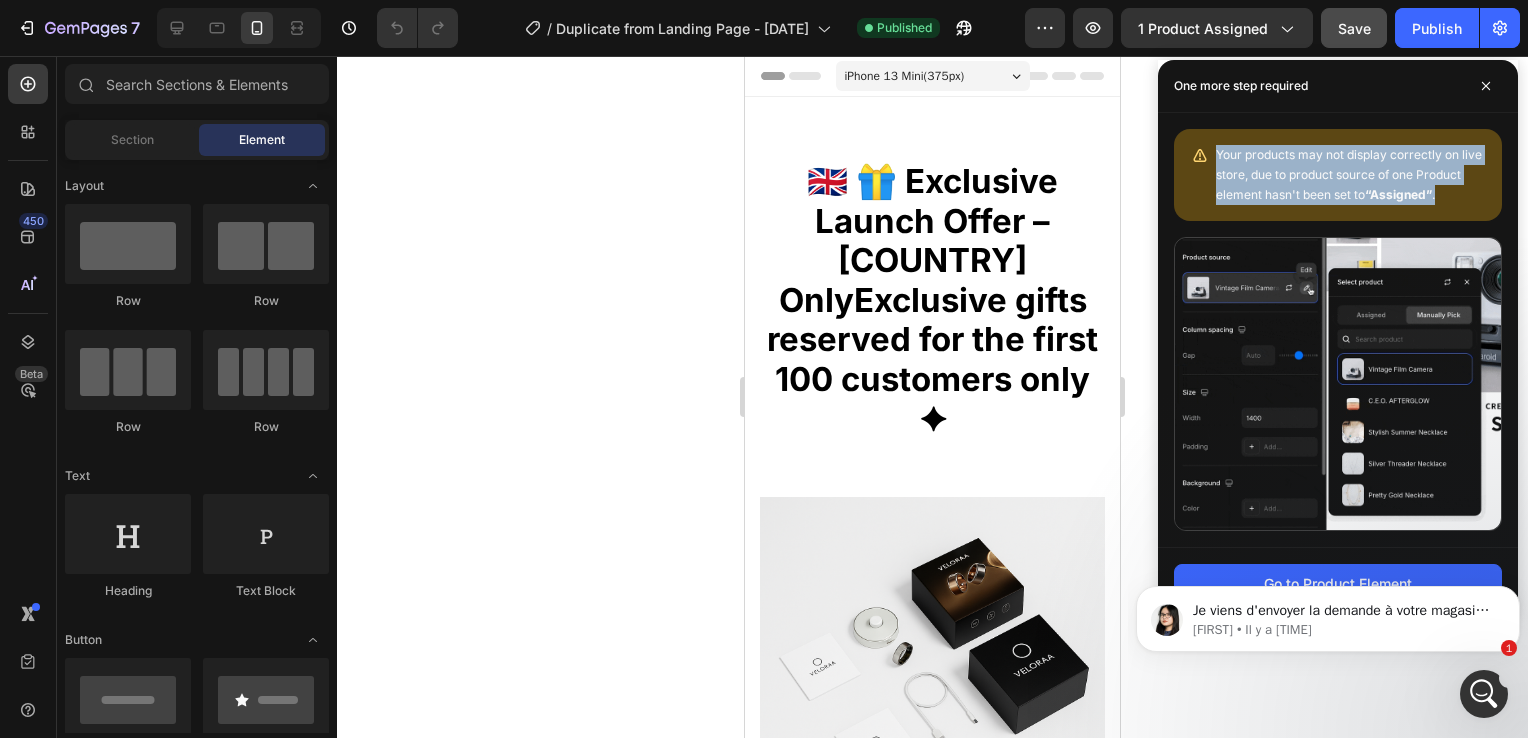 copy on "Your products may not display correctly on live store, due to product source of one Product element hasn't been set to  “Assigned” ." 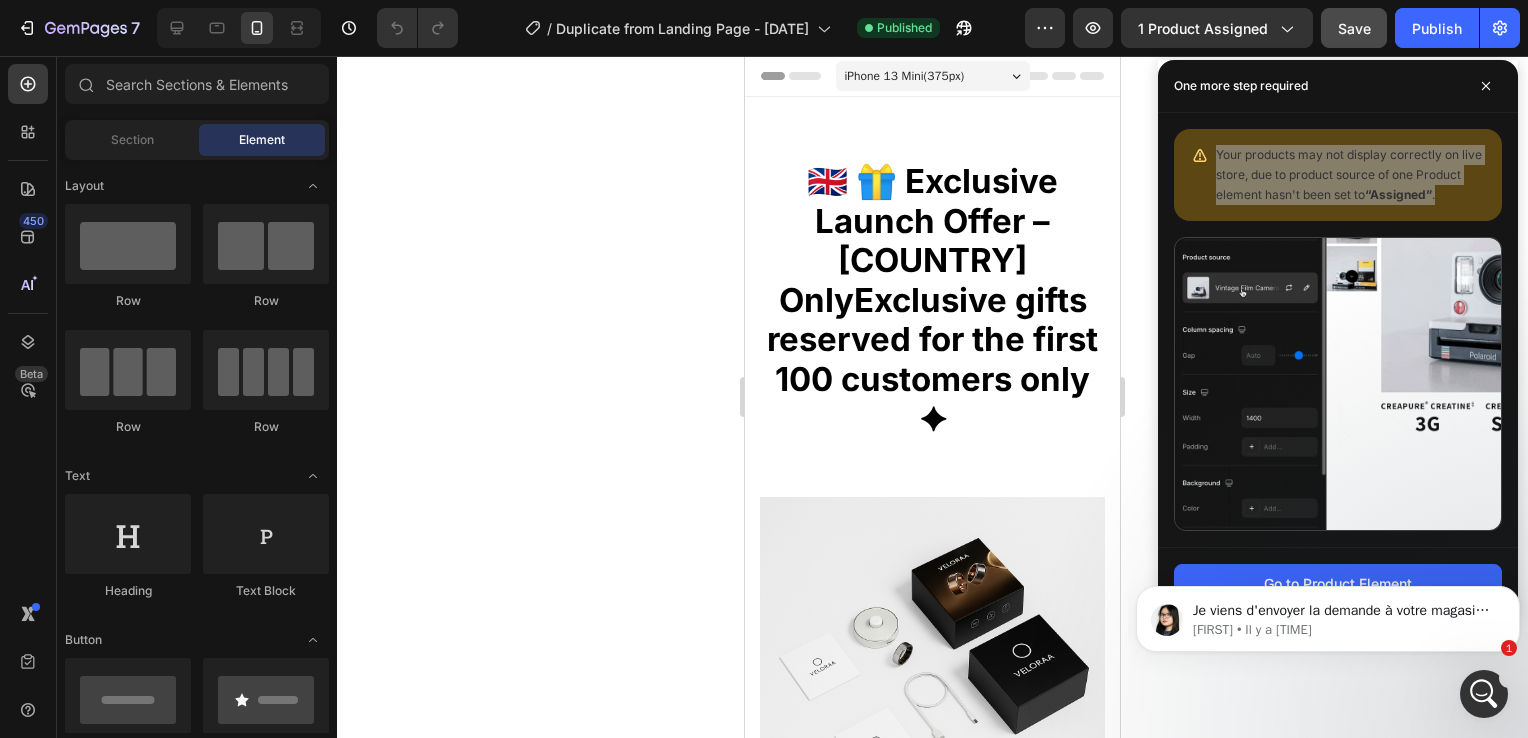 click on "Je viens d'envoyer la demande à votre magasin. S'il vous plaît, aidez-moi à l'accepter 🙌 Pauline • Il y a 1 min" at bounding box center [1328, 614] 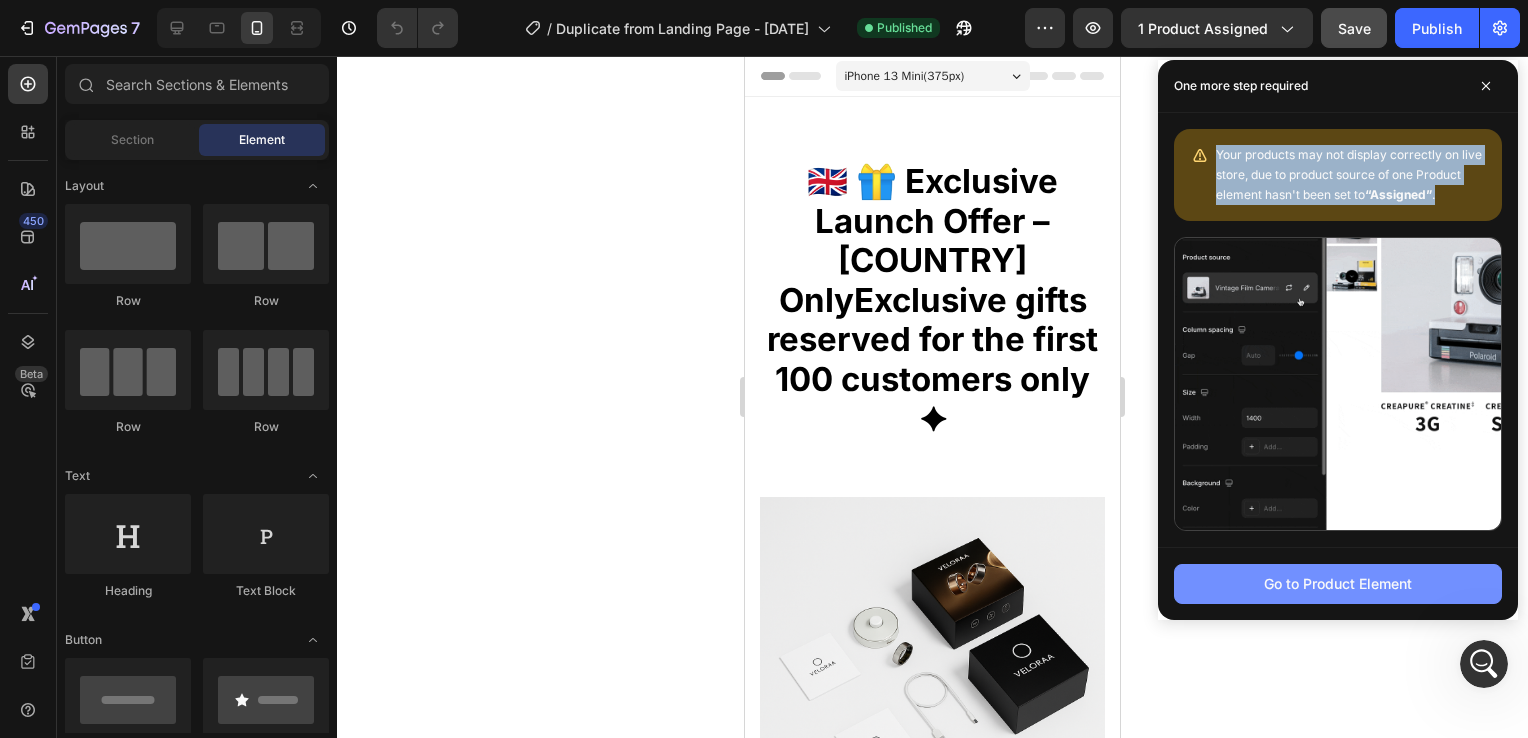 click on "Go to Product Element" at bounding box center (1338, 583) 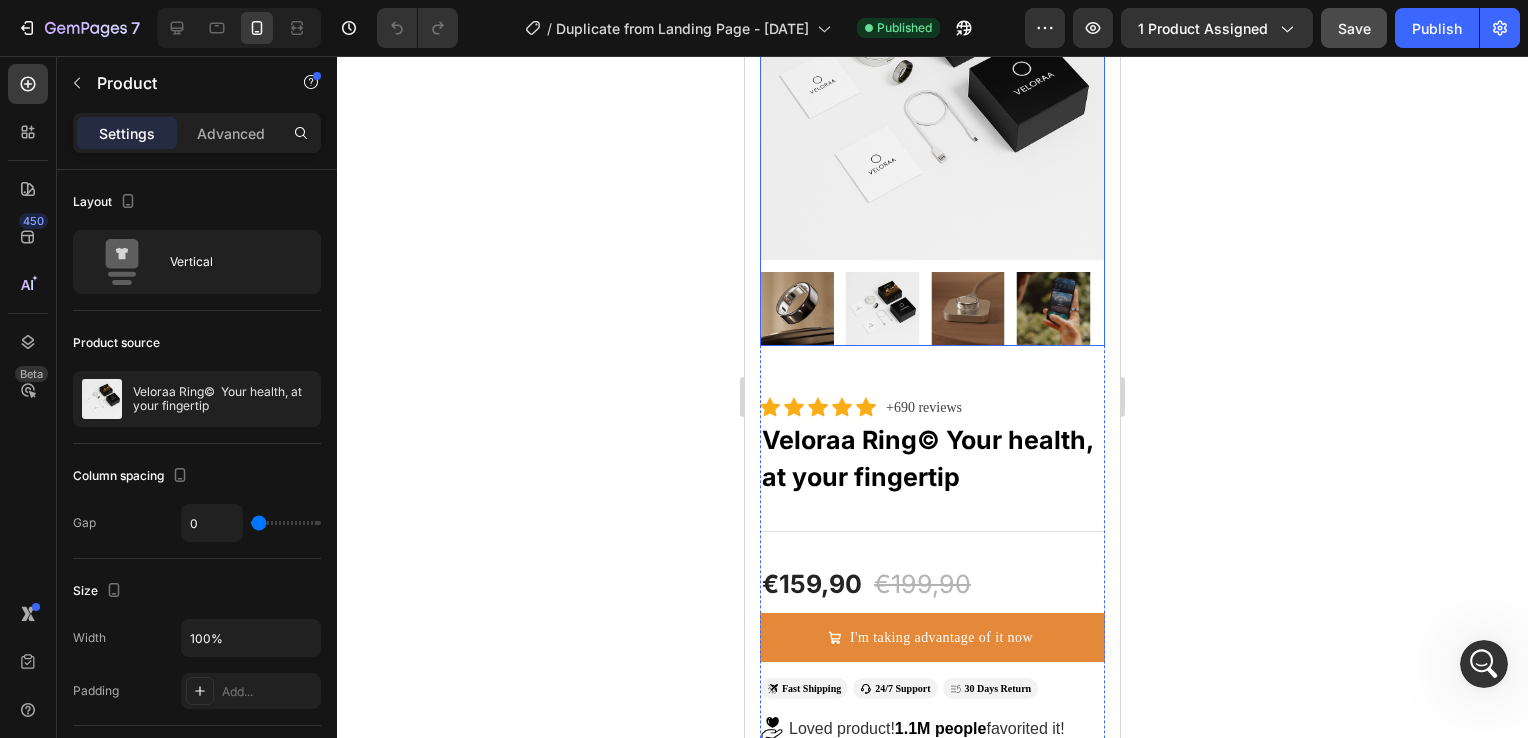 scroll, scrollTop: 612, scrollLeft: 0, axis: vertical 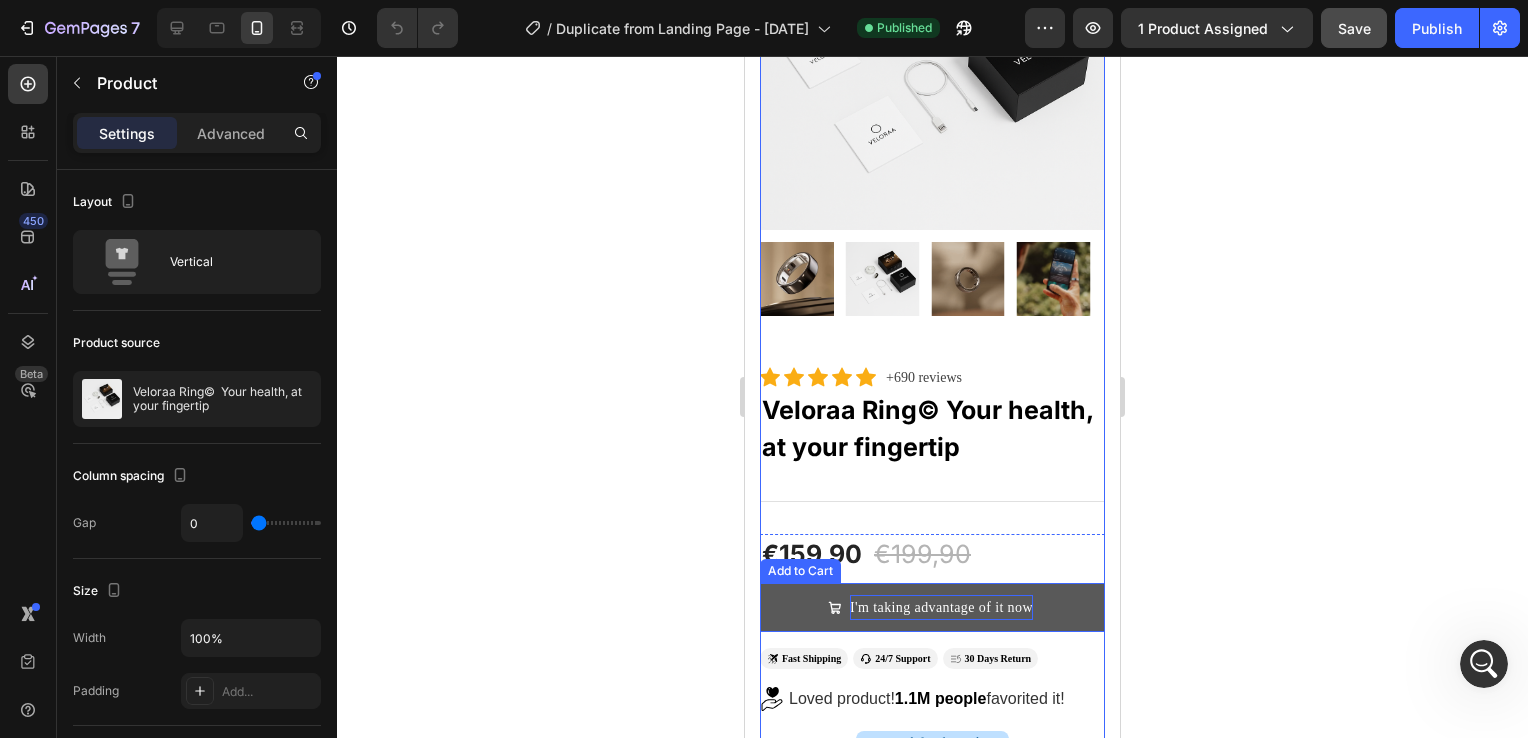 click on "I'm taking advantage of it now" at bounding box center (941, 607) 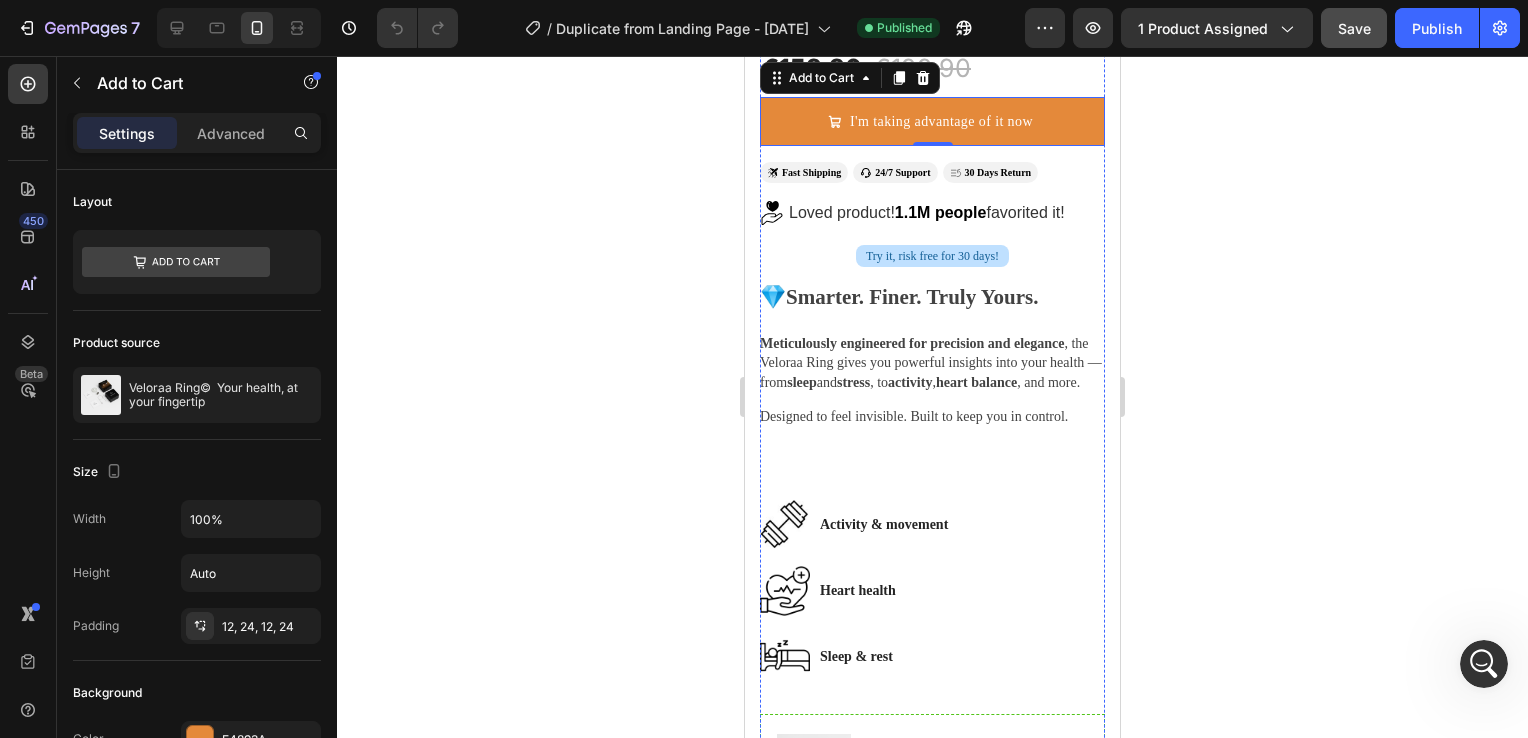 scroll, scrollTop: 1099, scrollLeft: 0, axis: vertical 